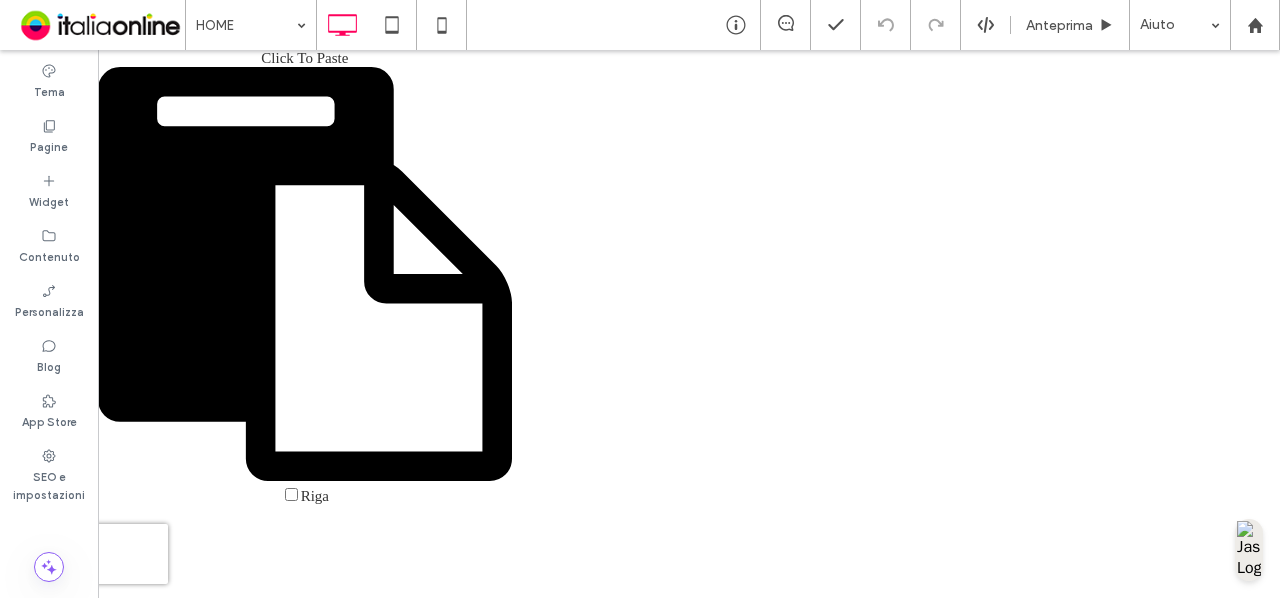 scroll, scrollTop: 0, scrollLeft: 0, axis: both 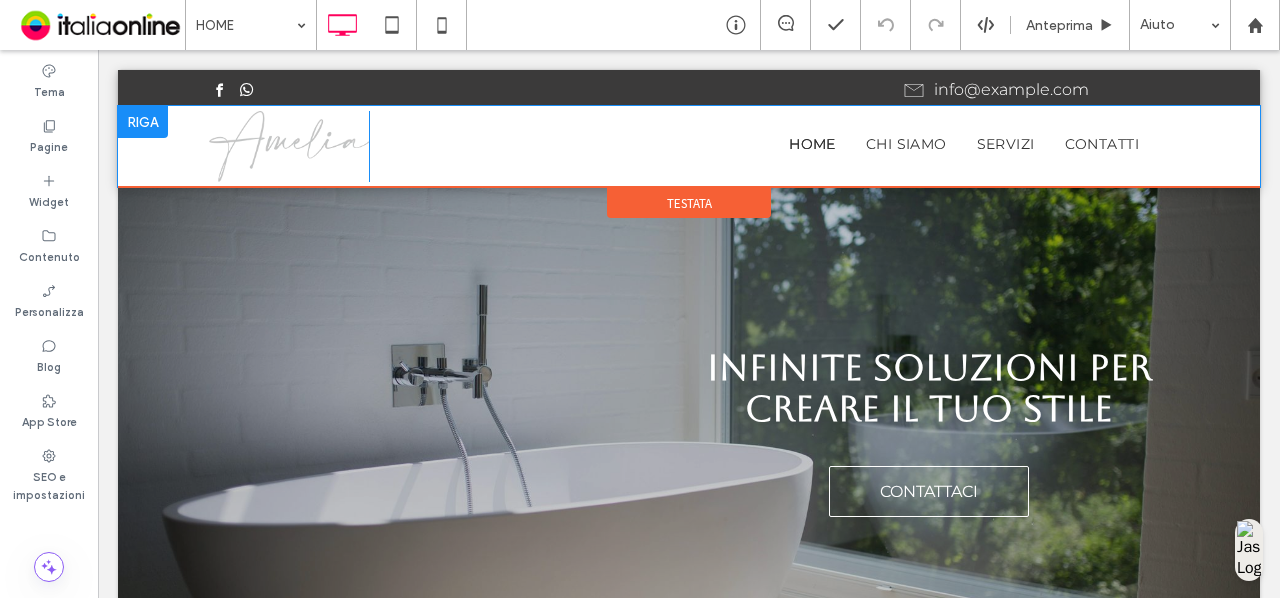 click at bounding box center [143, 122] 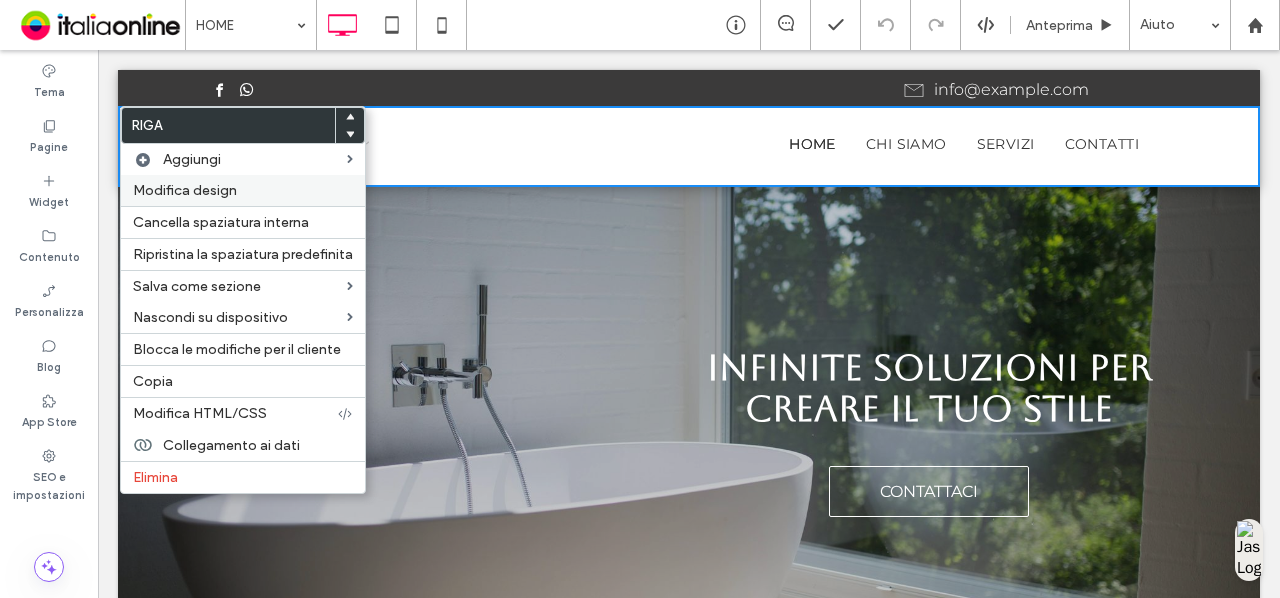 click on "Modifica design" at bounding box center [185, 190] 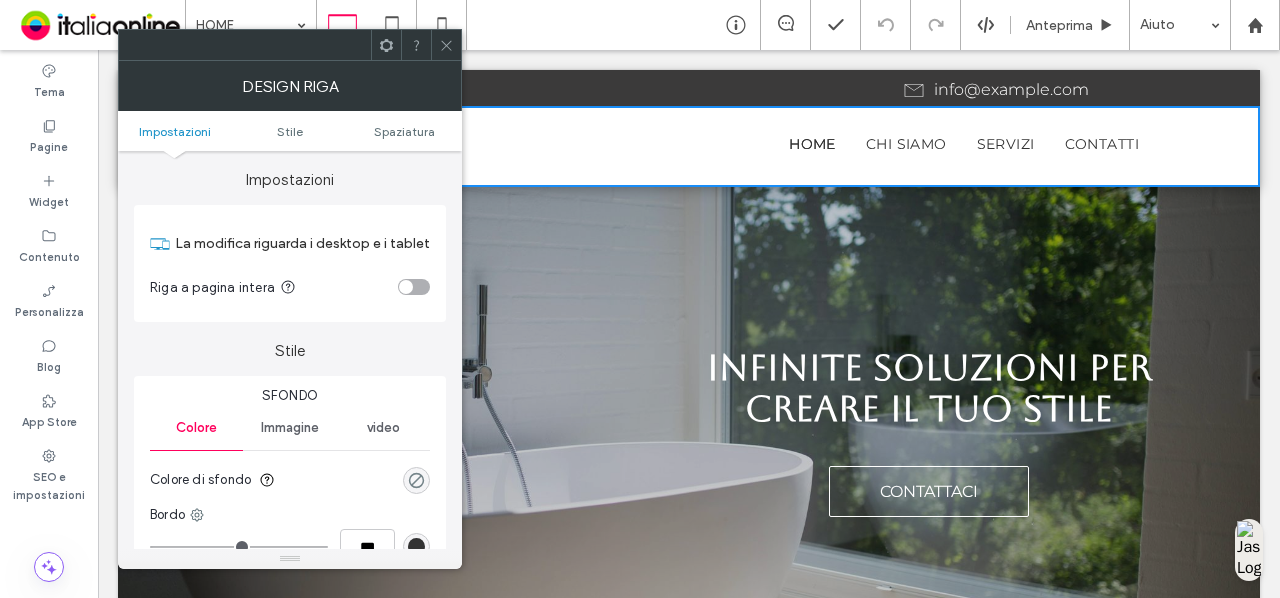 click at bounding box center [416, 480] 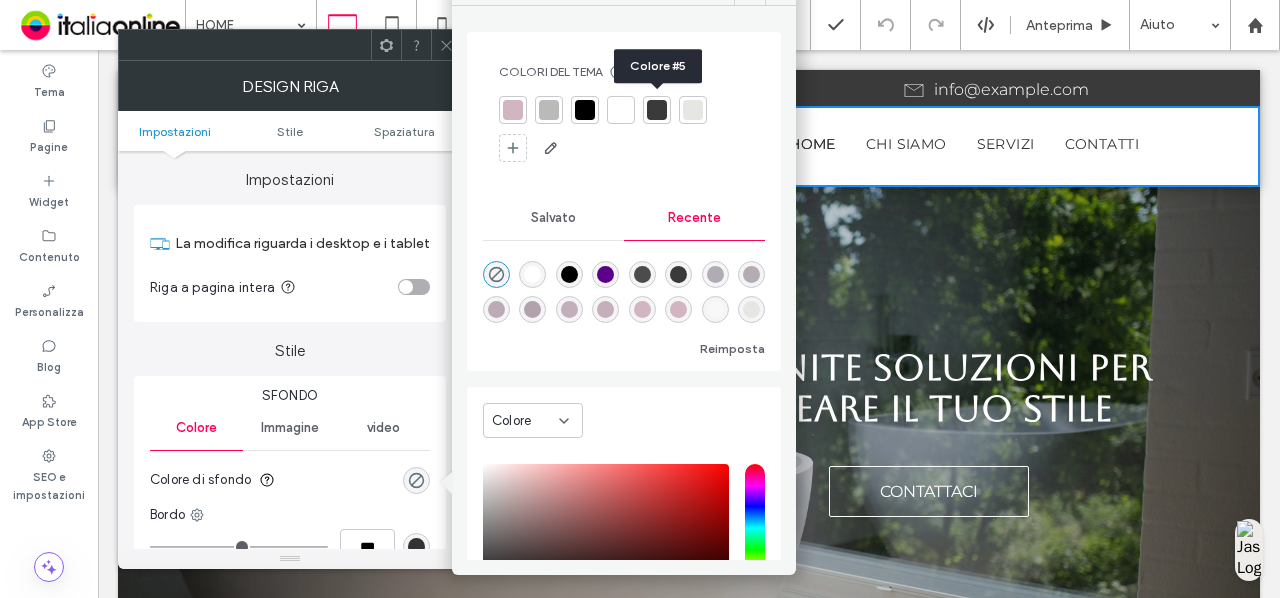 click at bounding box center [657, 110] 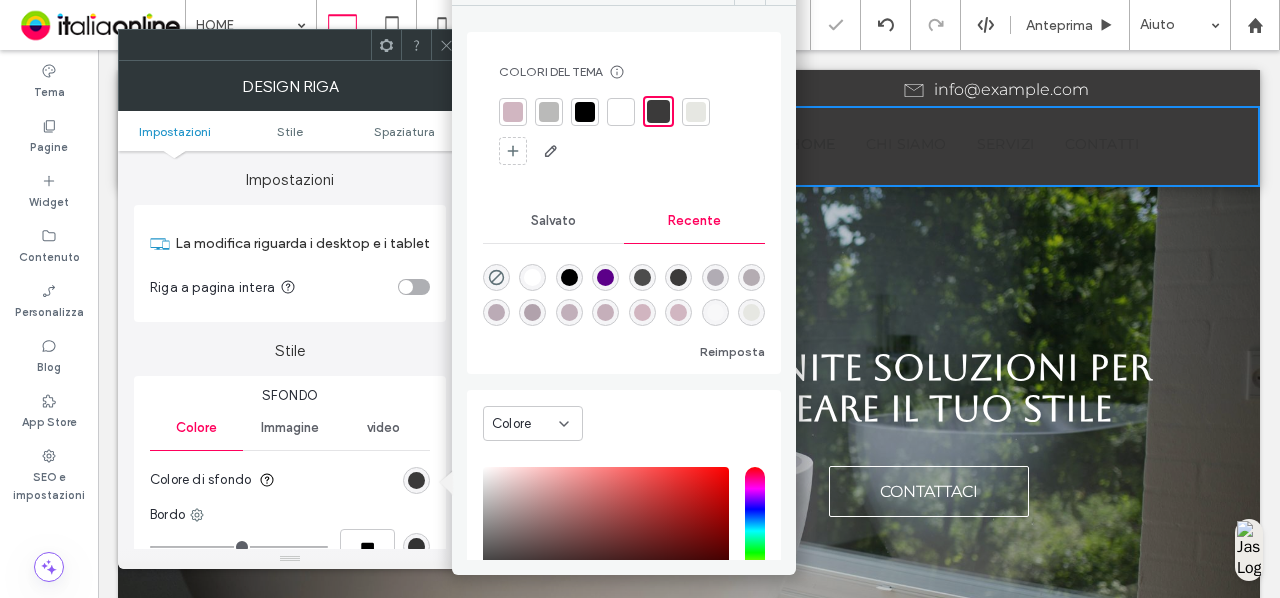 click at bounding box center (446, 45) 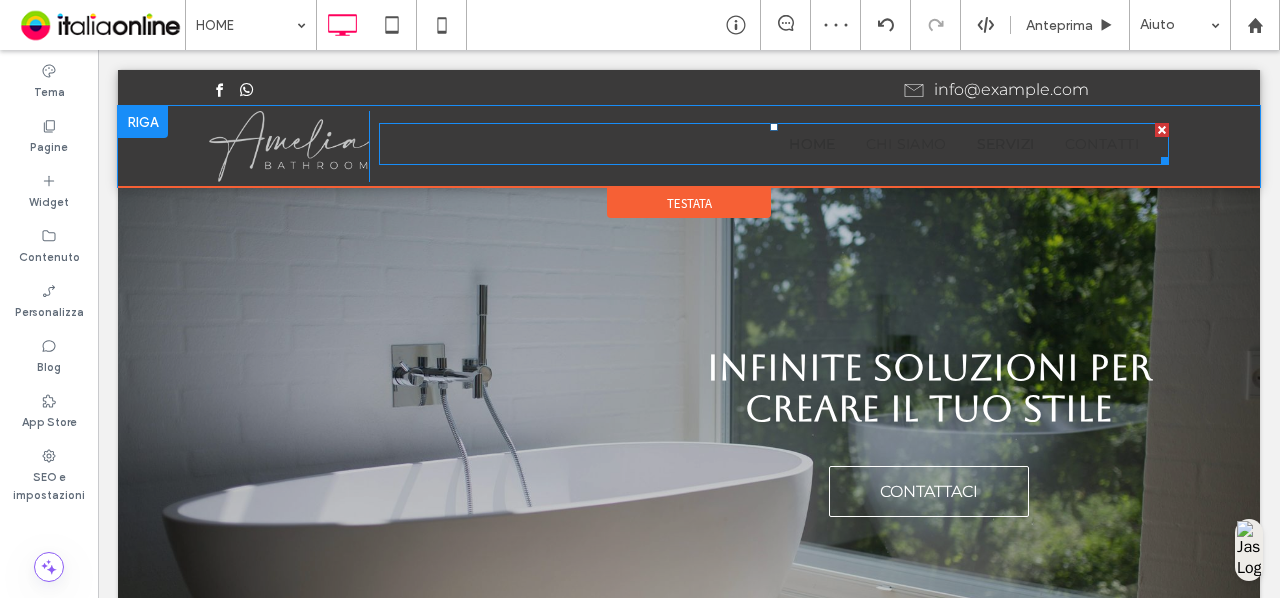 click on "SERVIZI" at bounding box center [1006, 144] 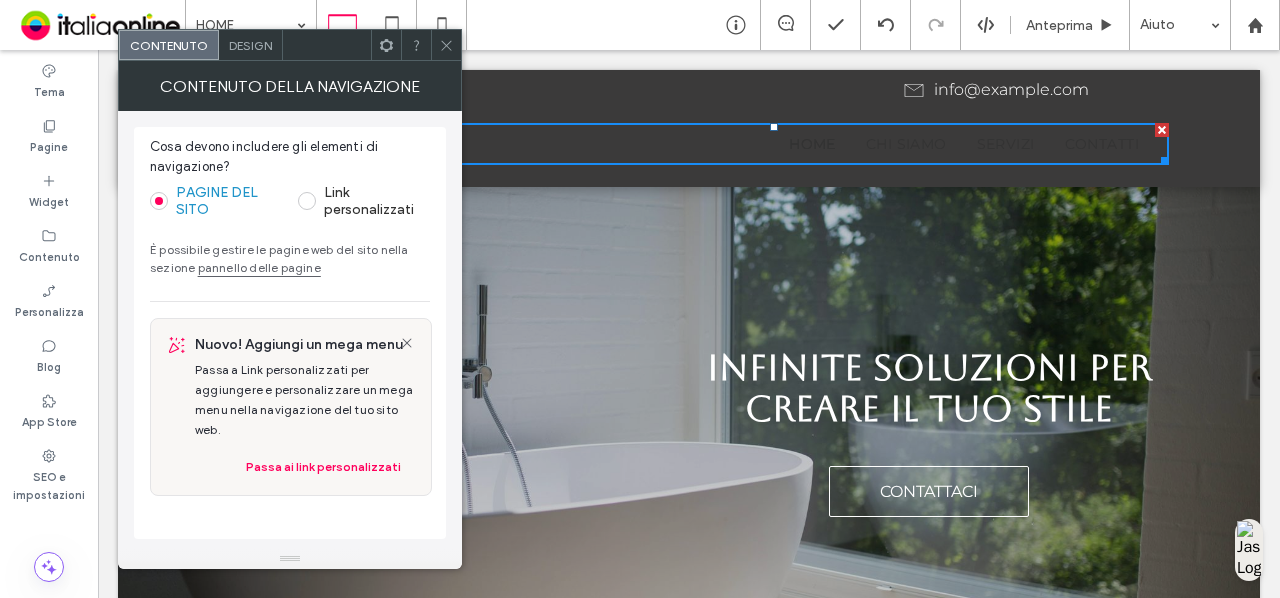 click on "Design" at bounding box center (251, 45) 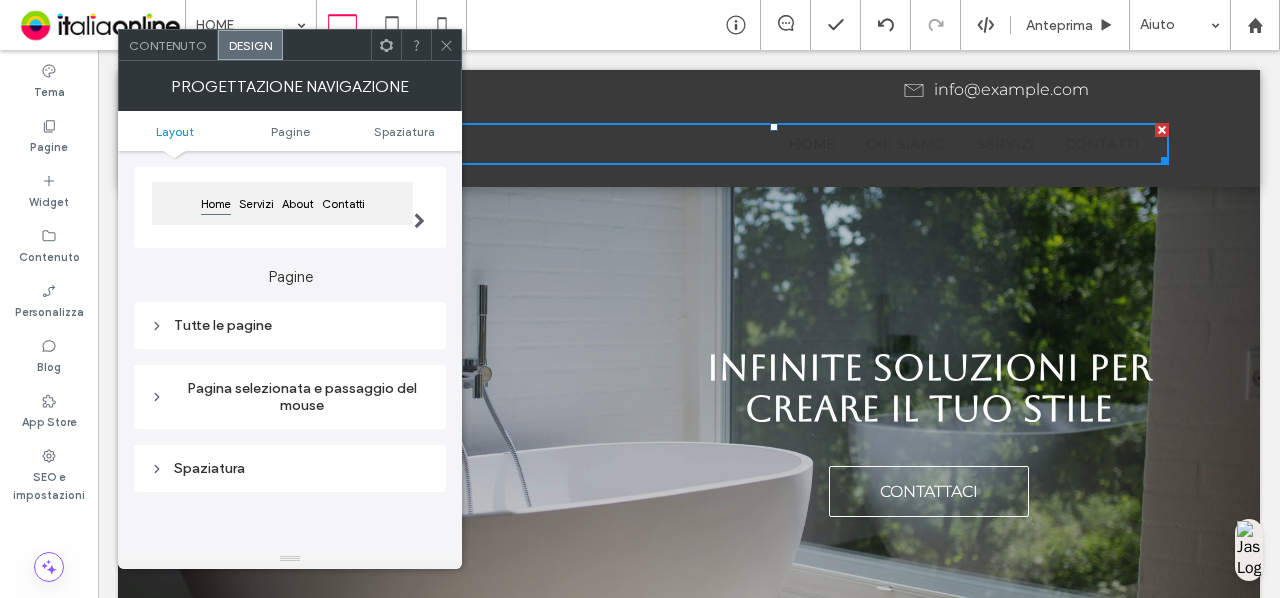 scroll, scrollTop: 180, scrollLeft: 0, axis: vertical 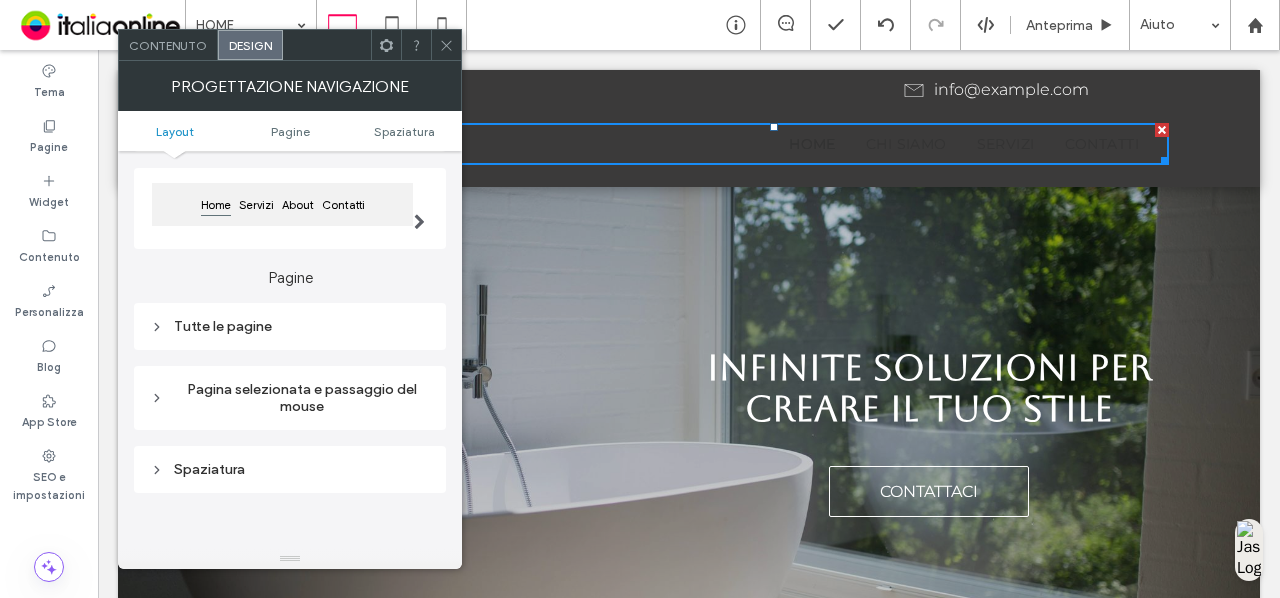 click on "Tutte le pagine" at bounding box center (290, 326) 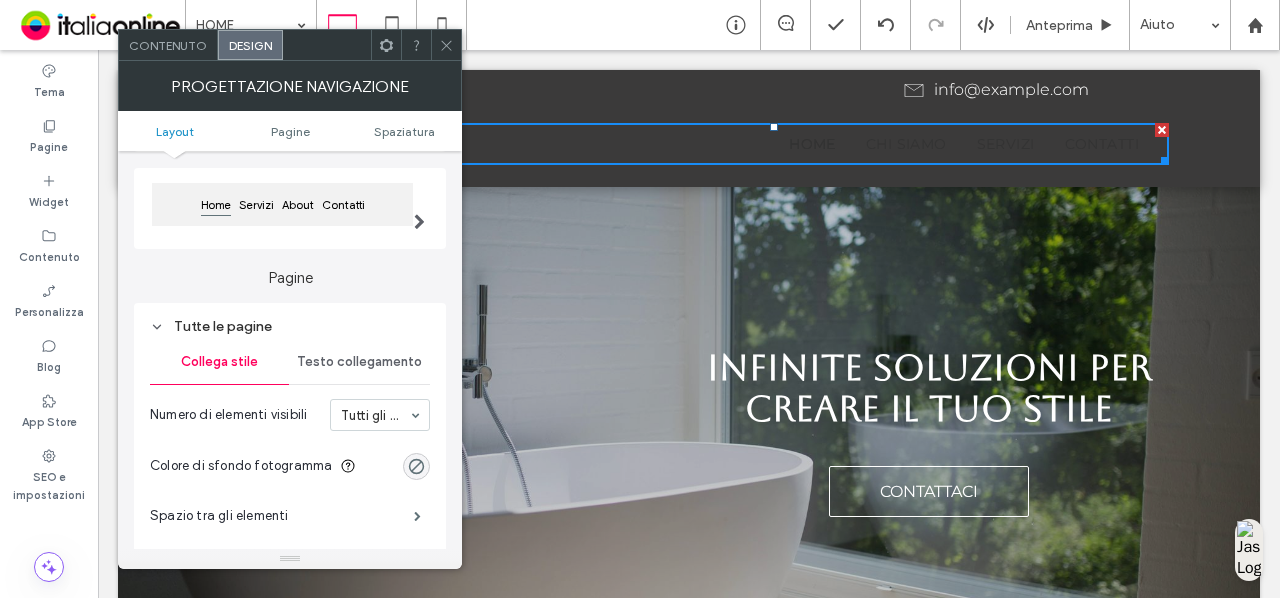 click on "Testo collegamento" at bounding box center (359, 362) 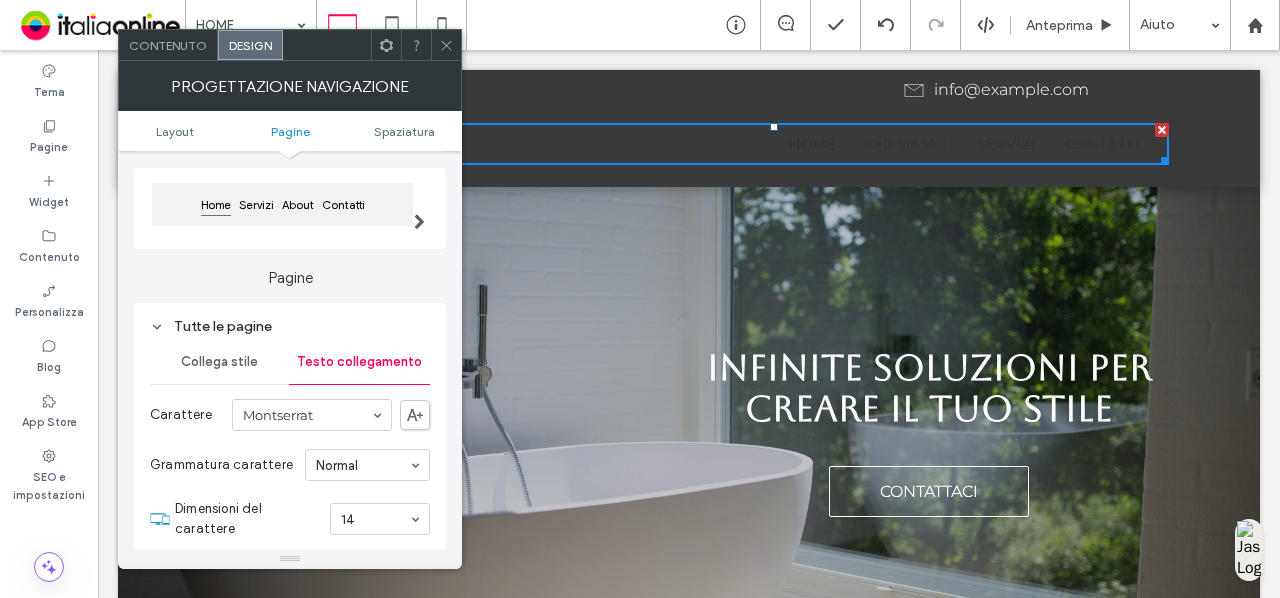 scroll, scrollTop: 377, scrollLeft: 0, axis: vertical 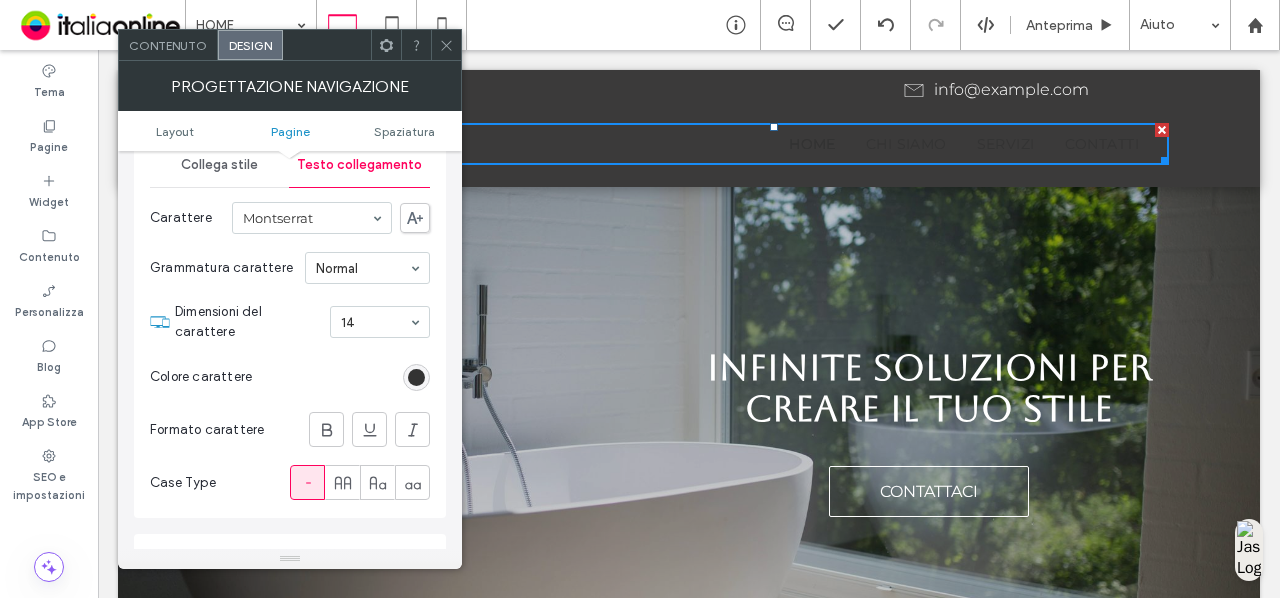 click at bounding box center [416, 377] 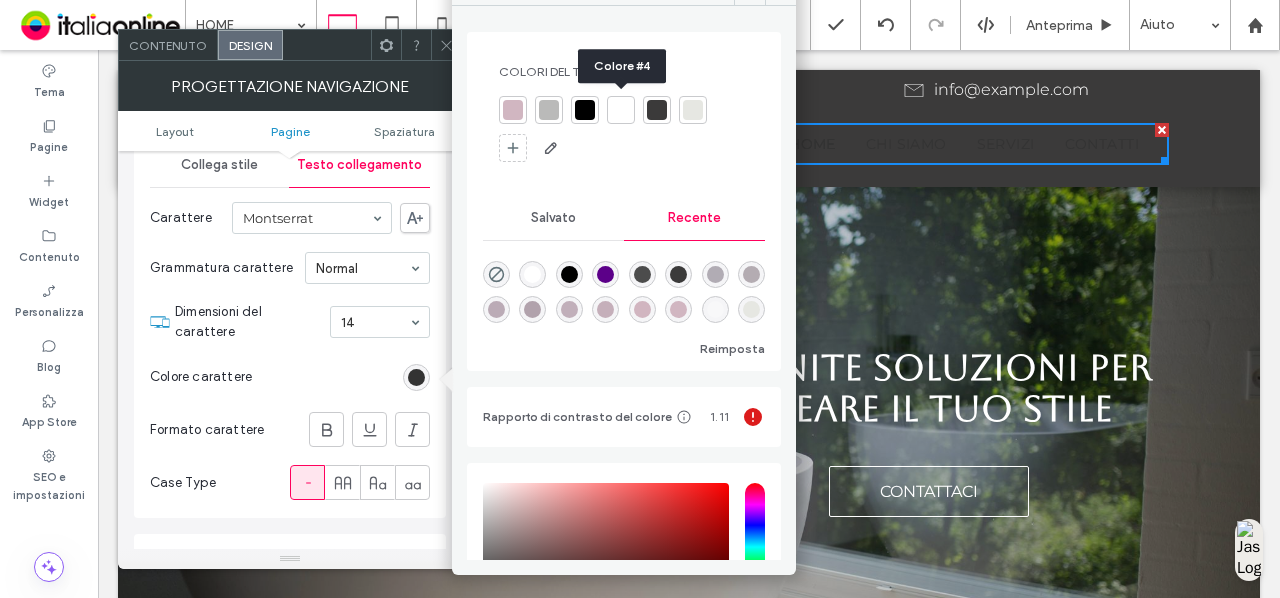 click at bounding box center (621, 110) 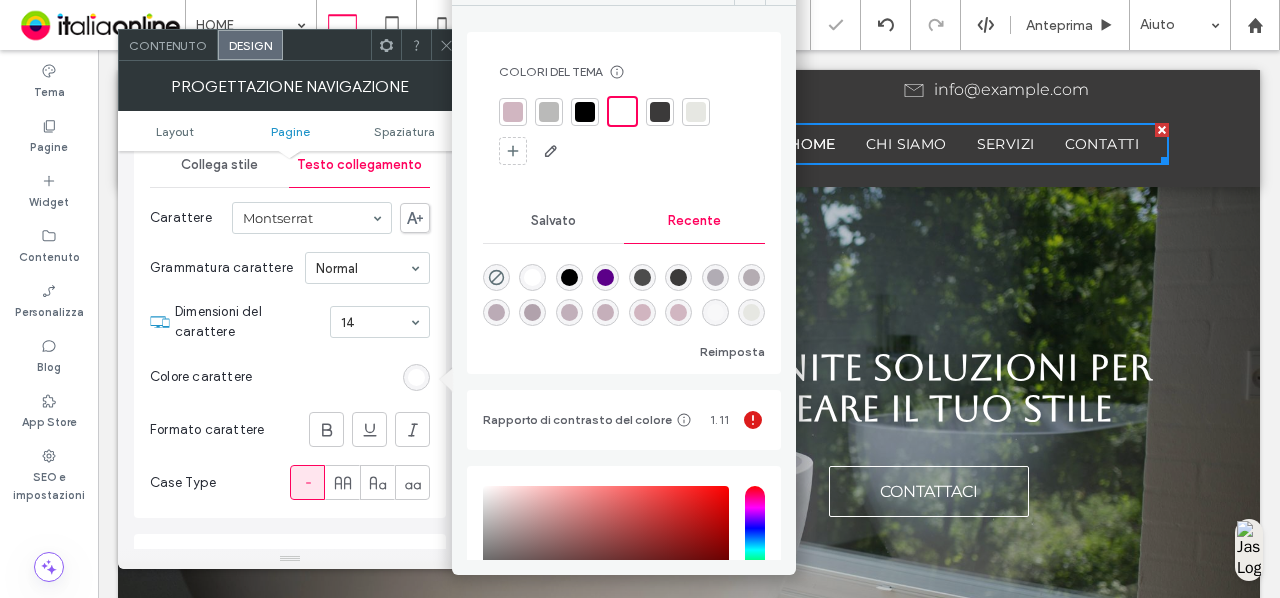 click 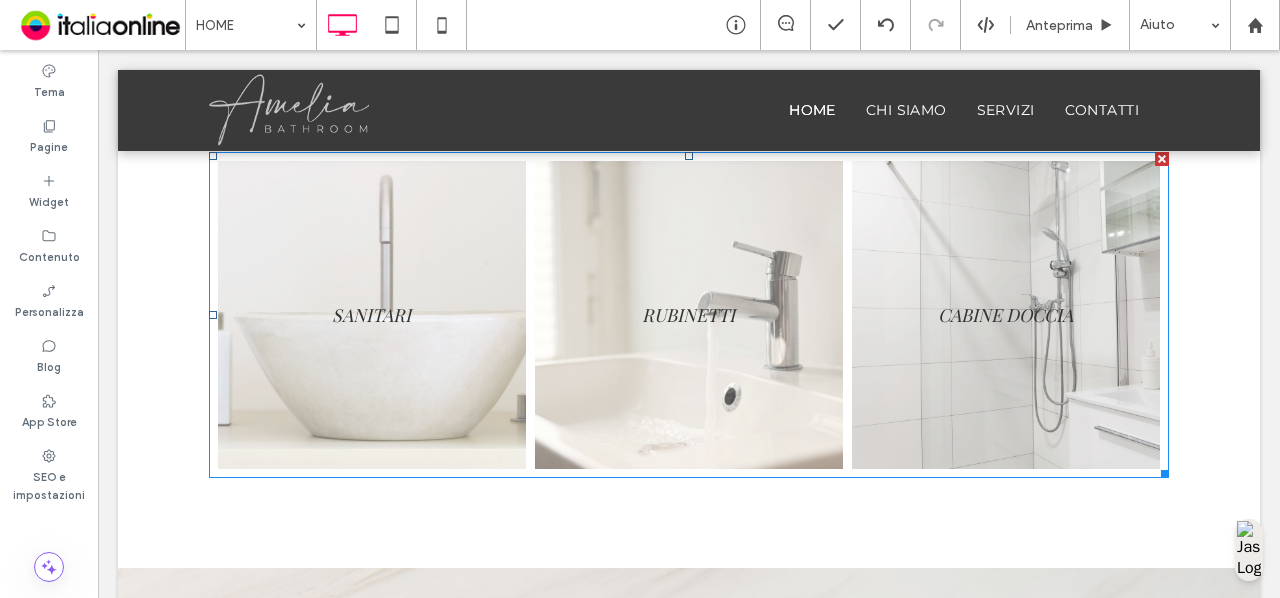 scroll, scrollTop: 1273, scrollLeft: 0, axis: vertical 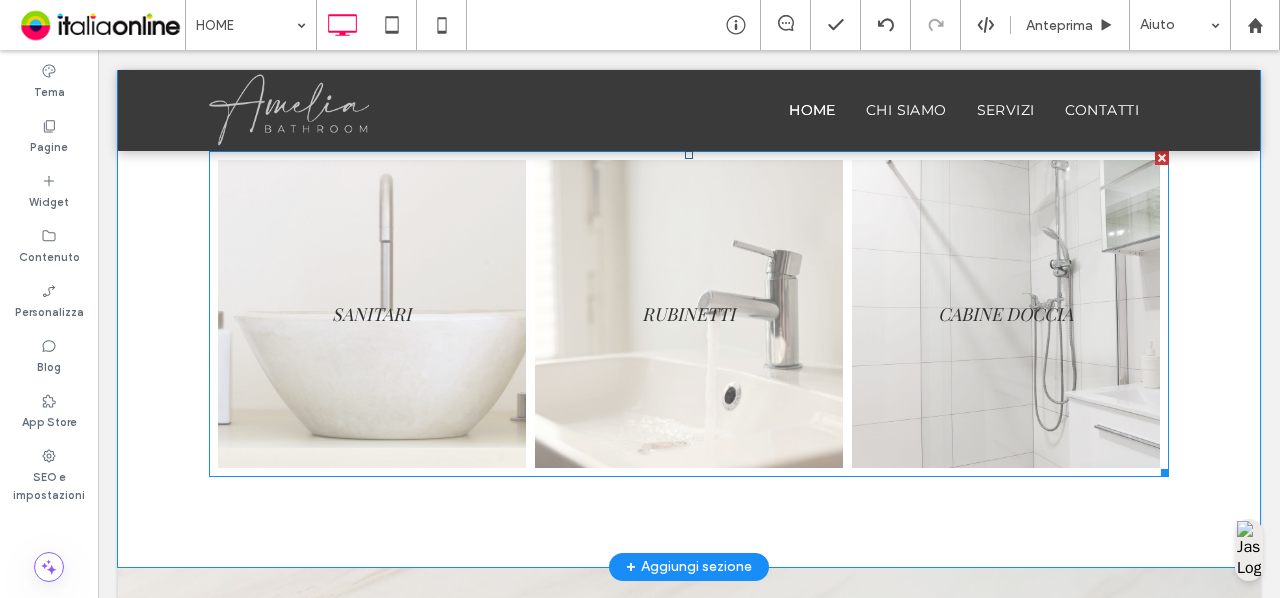 click at bounding box center (689, 314) 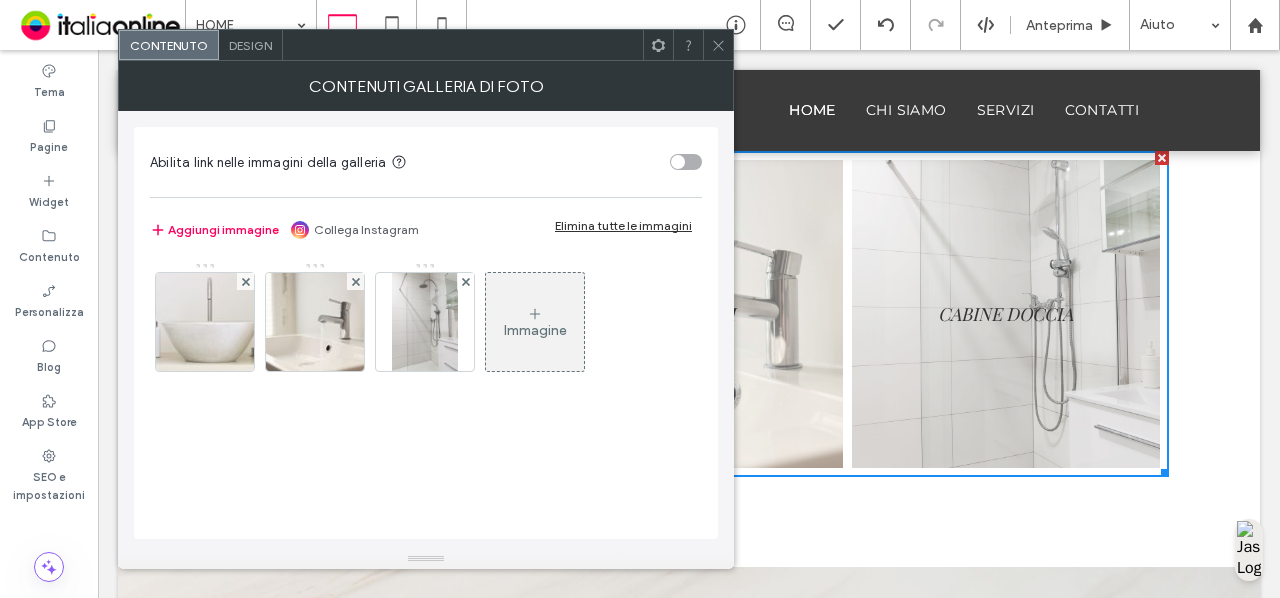 click on "Design" at bounding box center (250, 45) 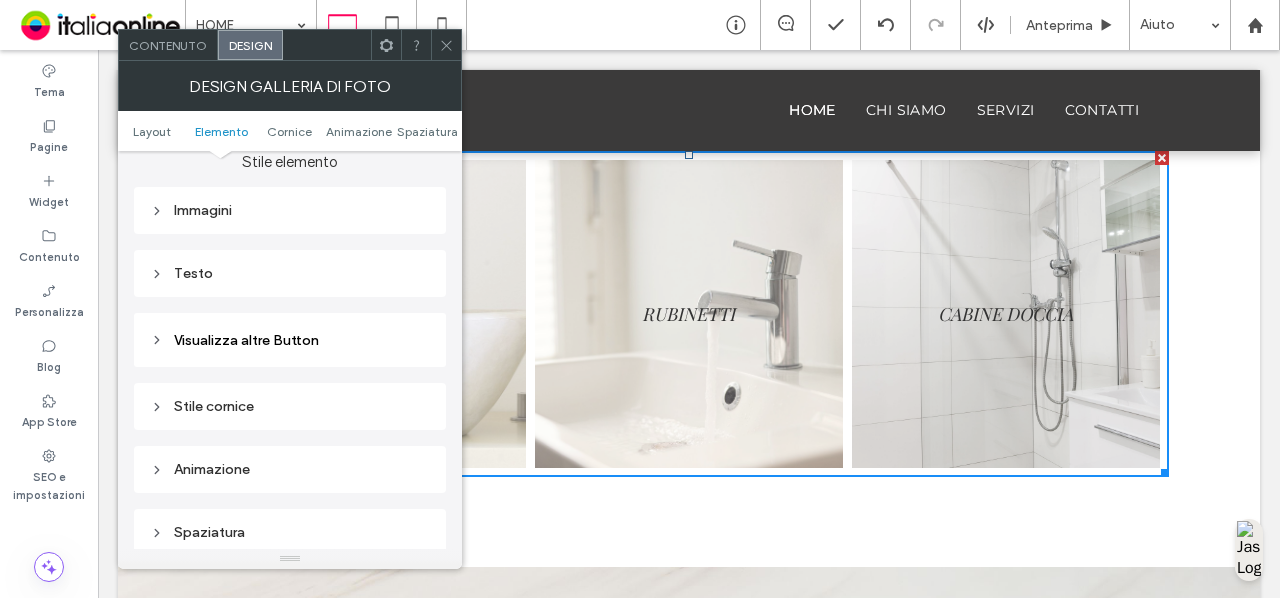 scroll, scrollTop: 838, scrollLeft: 0, axis: vertical 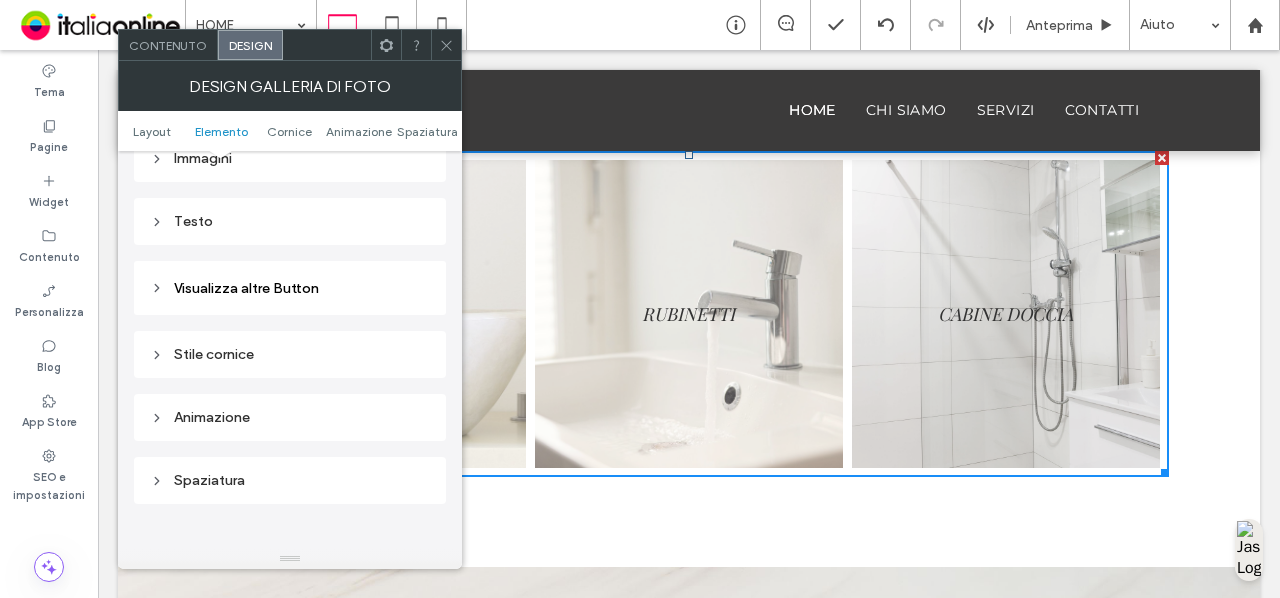 click on "Immagini" at bounding box center (290, 158) 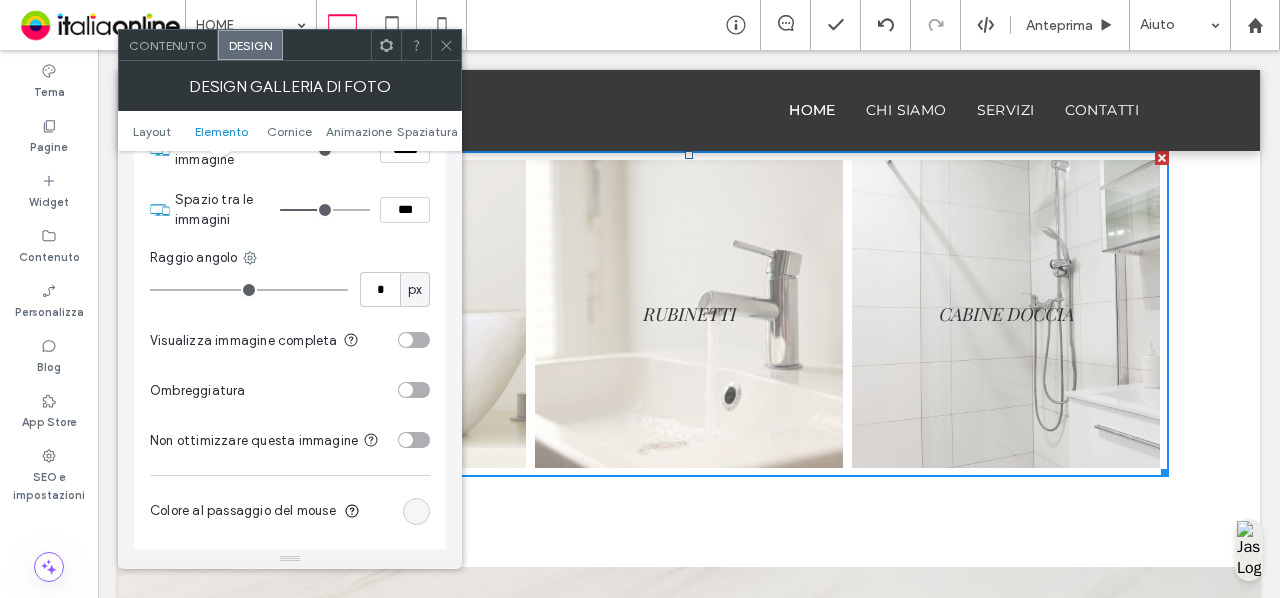 scroll, scrollTop: 957, scrollLeft: 0, axis: vertical 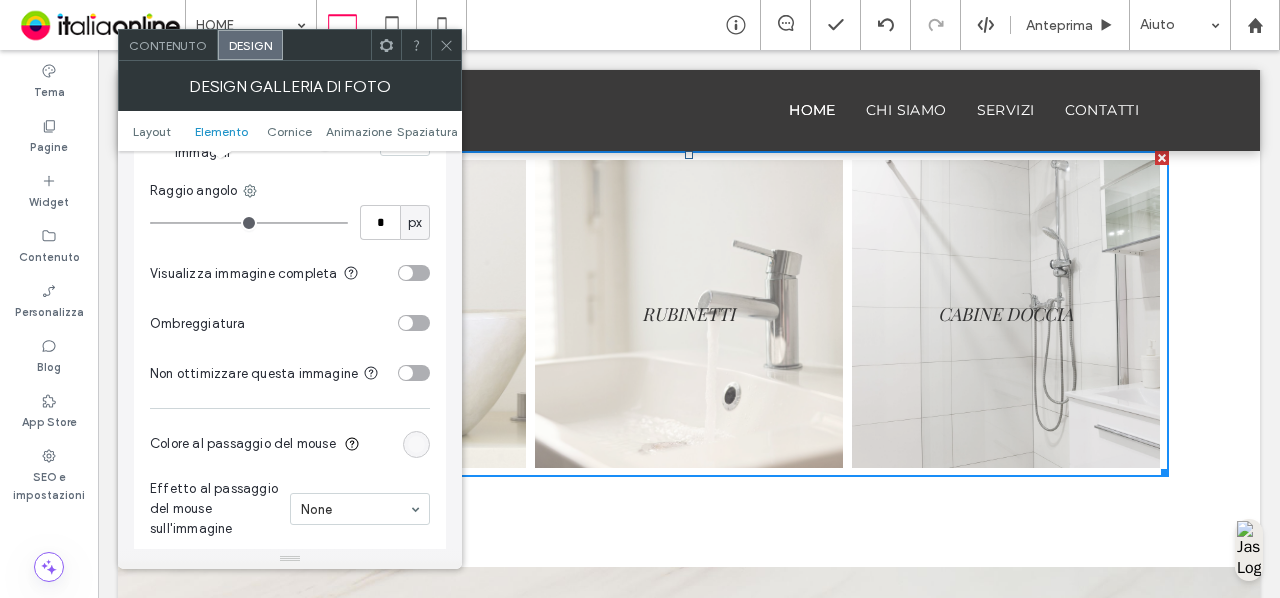 click at bounding box center (416, 444) 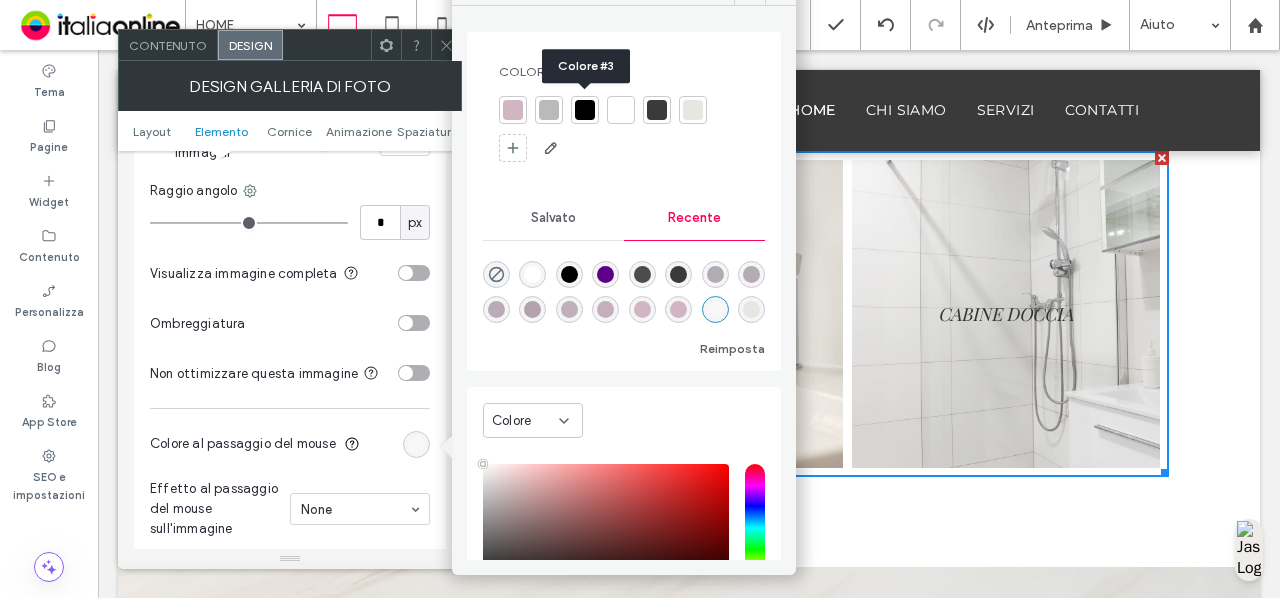 click at bounding box center (585, 110) 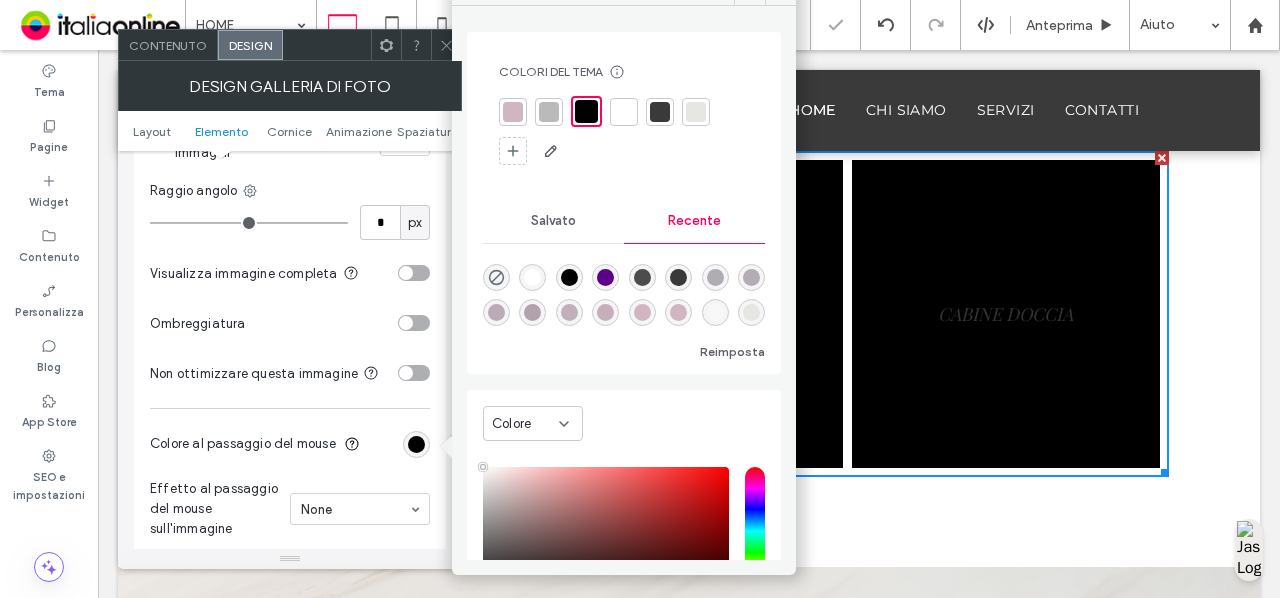 scroll, scrollTop: 162, scrollLeft: 0, axis: vertical 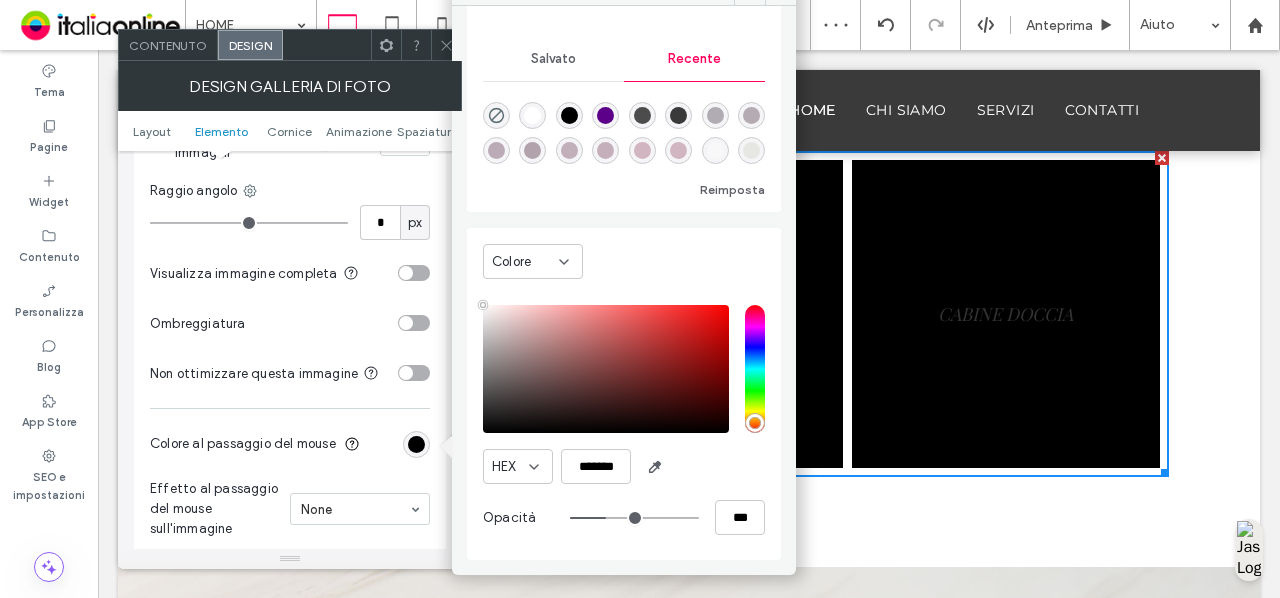 click at bounding box center [634, 518] 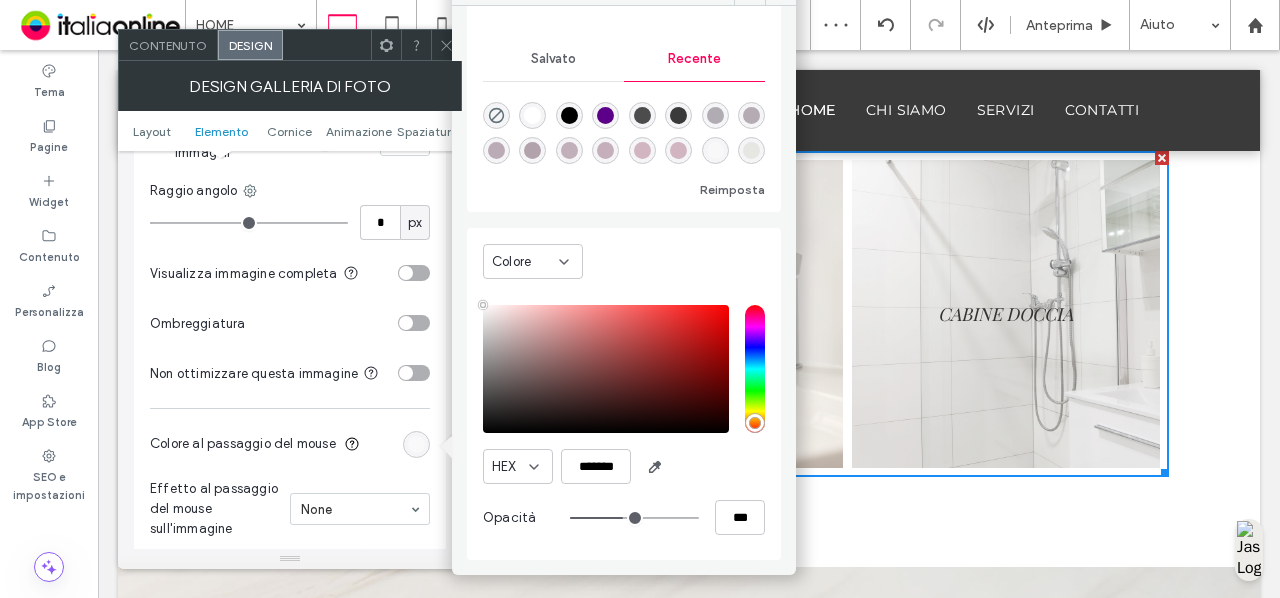 drag, startPoint x: 601, startPoint y: 509, endPoint x: 614, endPoint y: 515, distance: 14.3178215 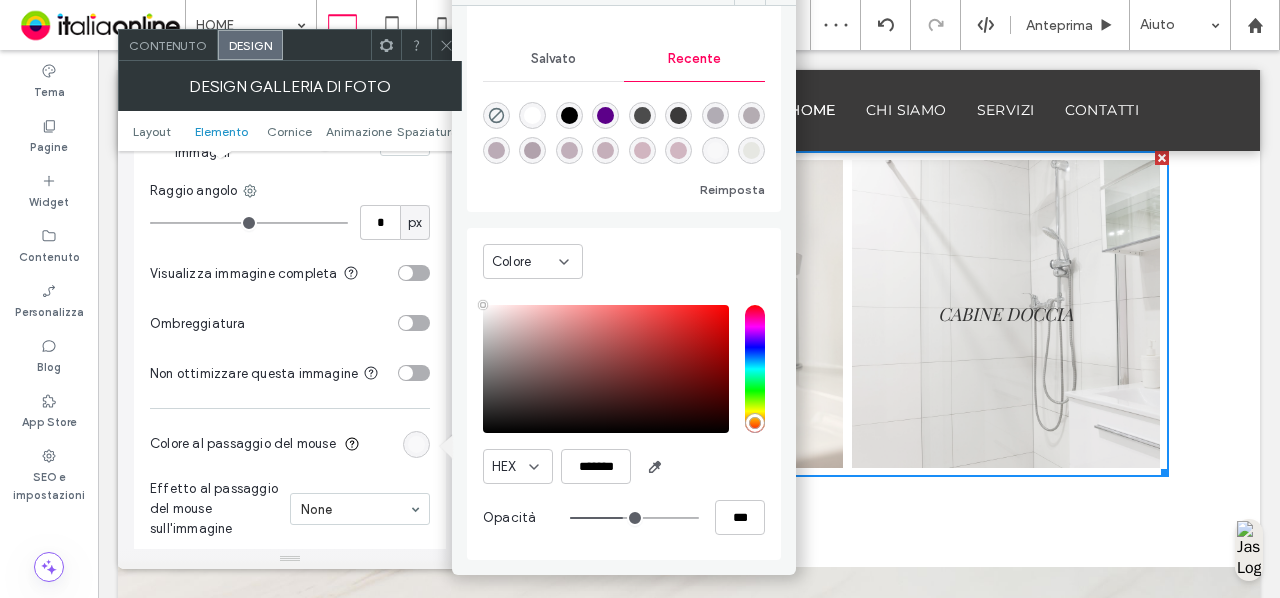 click at bounding box center [634, 518] 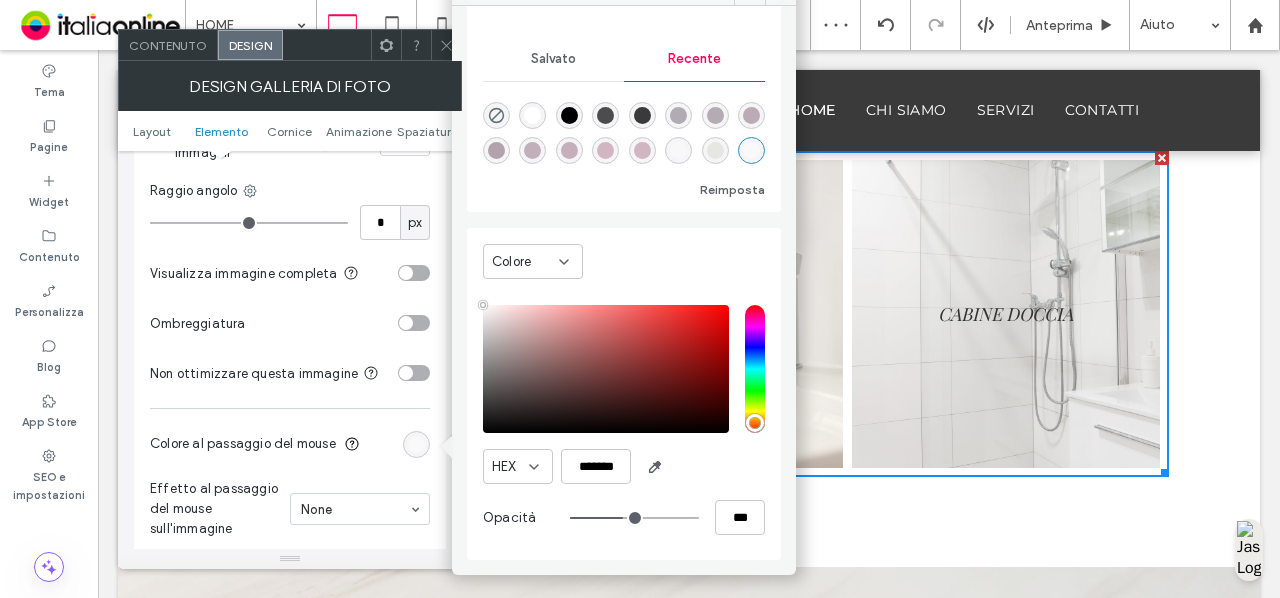 type on "**" 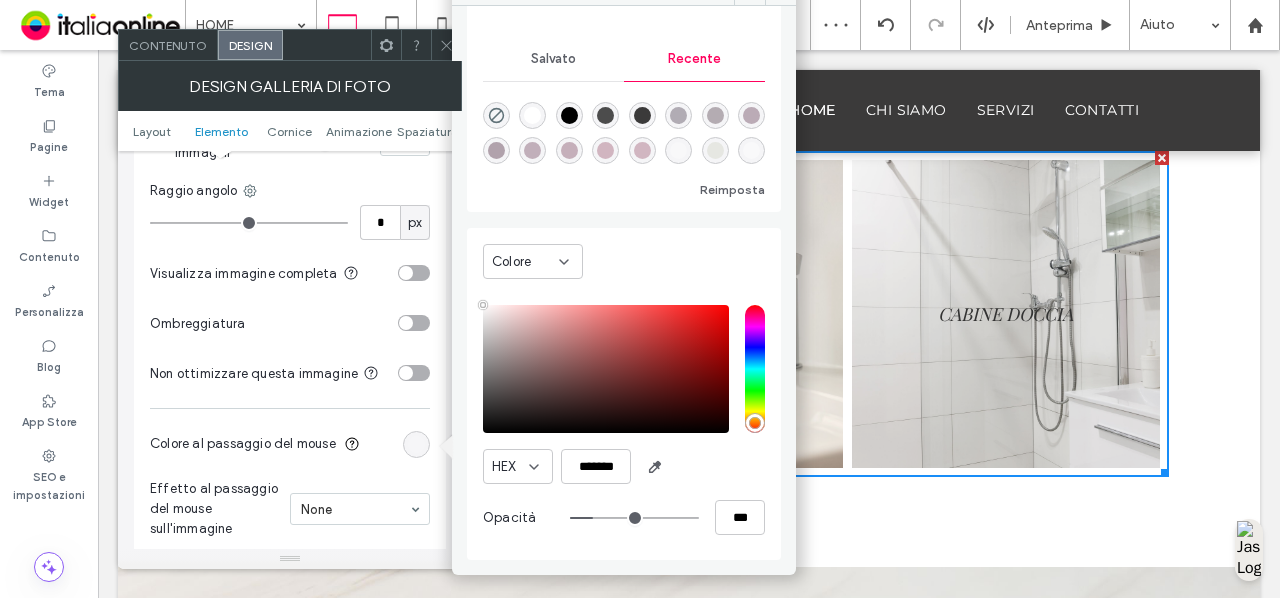 type on "**" 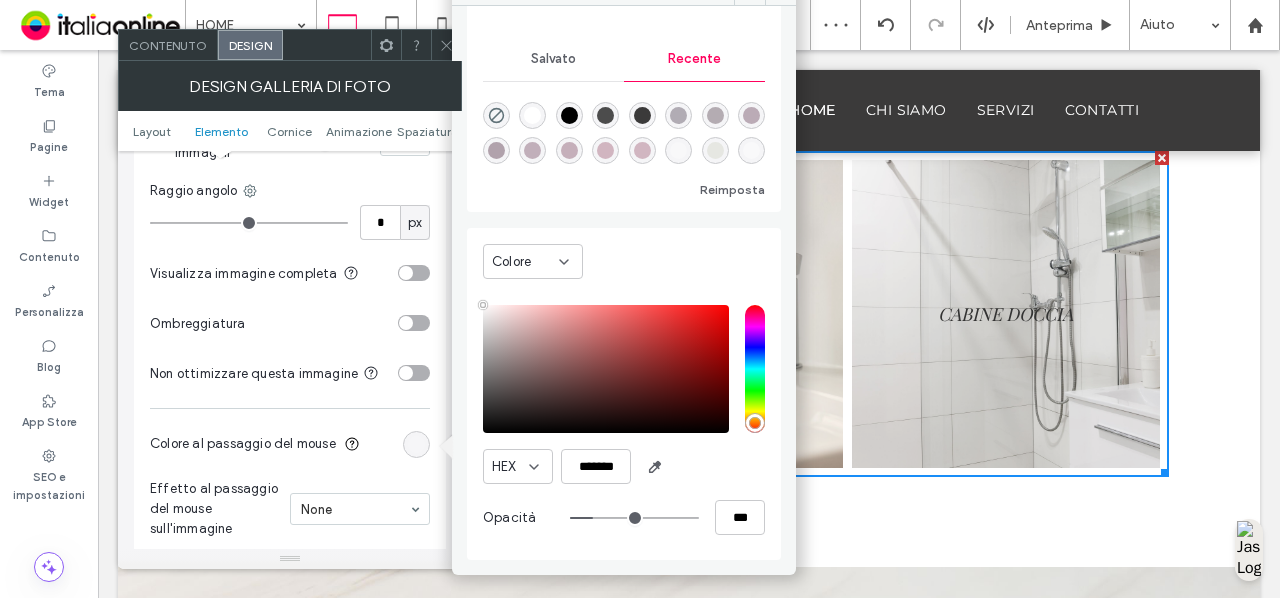 type on "***" 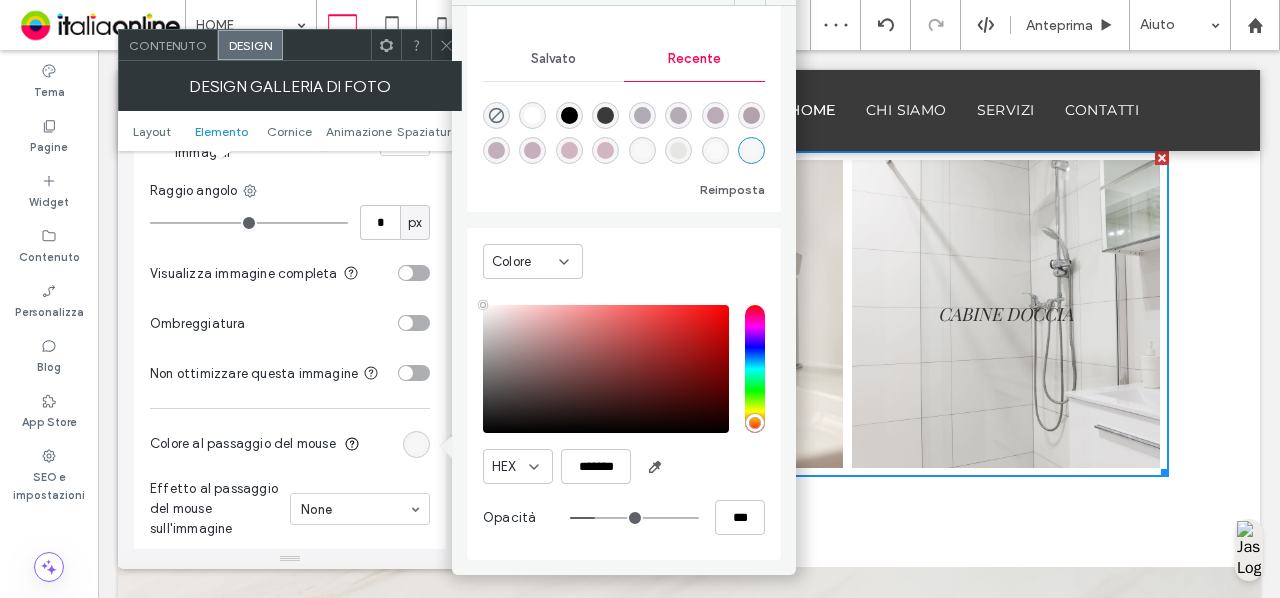 type on "**" 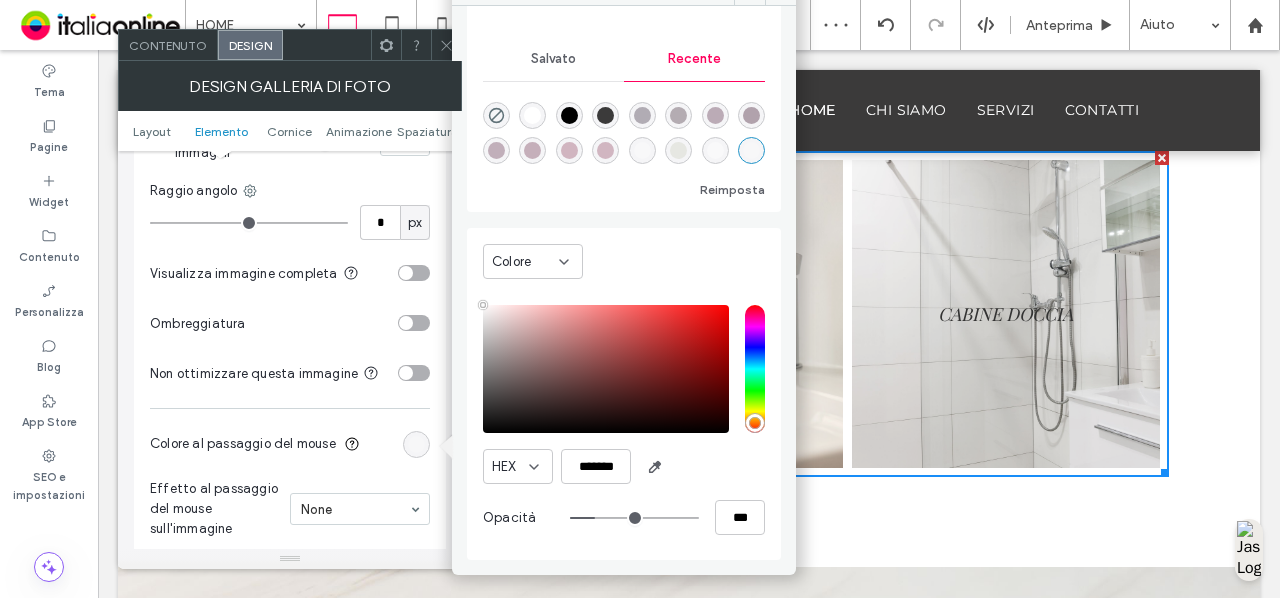 type on "*" 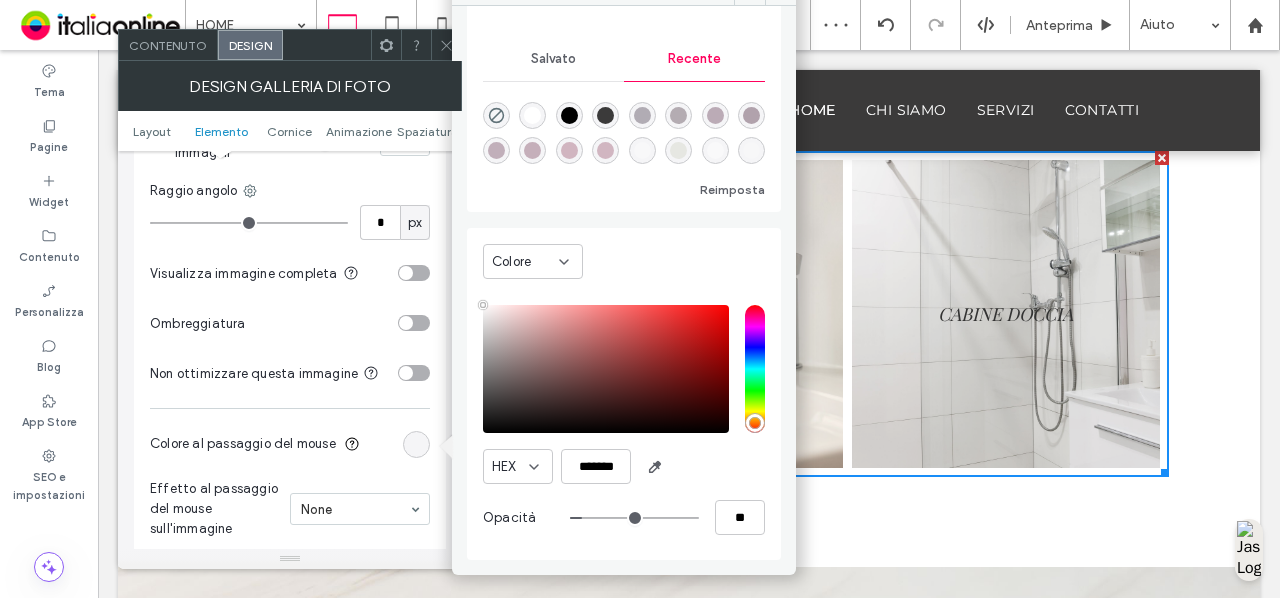 drag, startPoint x: 589, startPoint y: 515, endPoint x: 577, endPoint y: 515, distance: 12 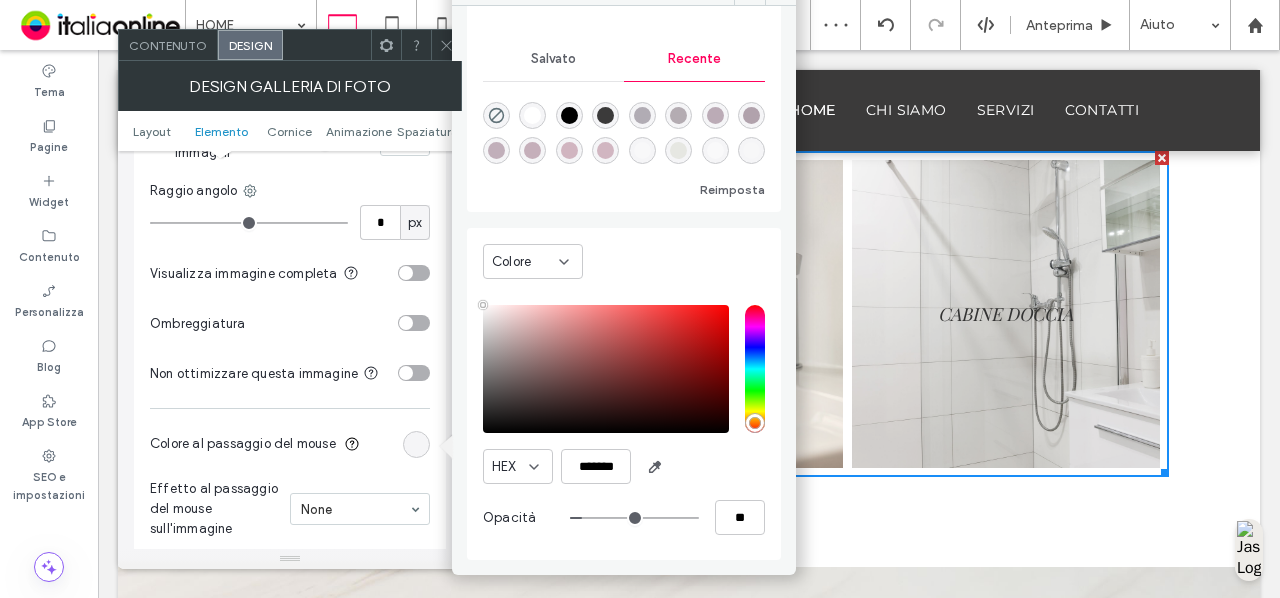 type on "*" 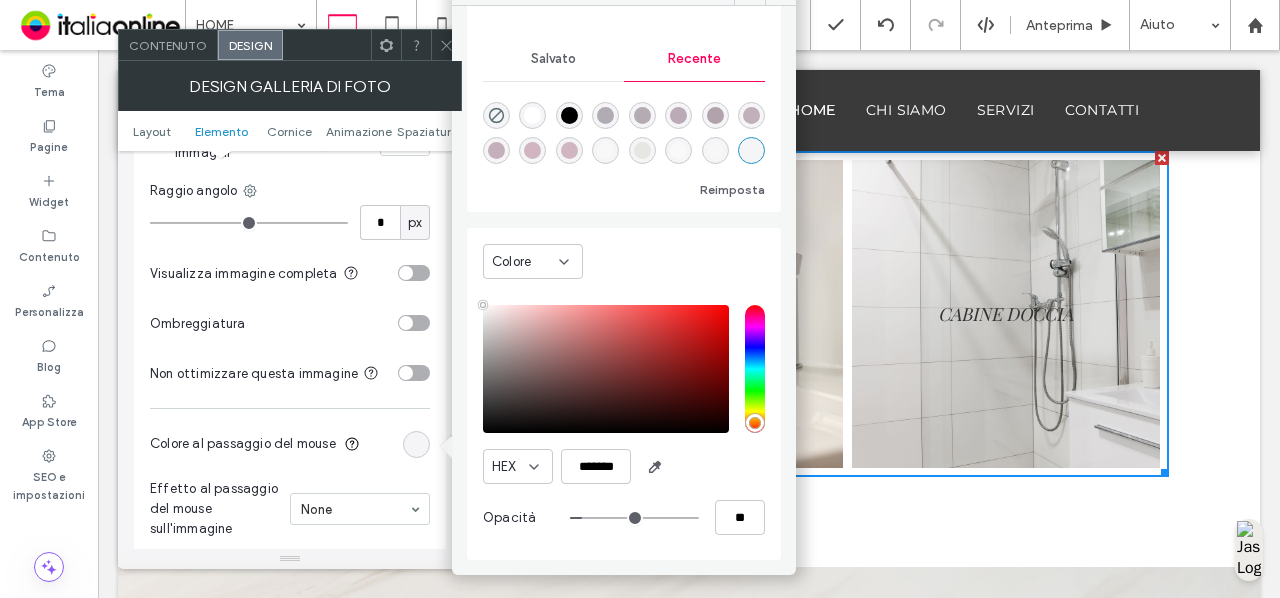 click at bounding box center [606, 369] 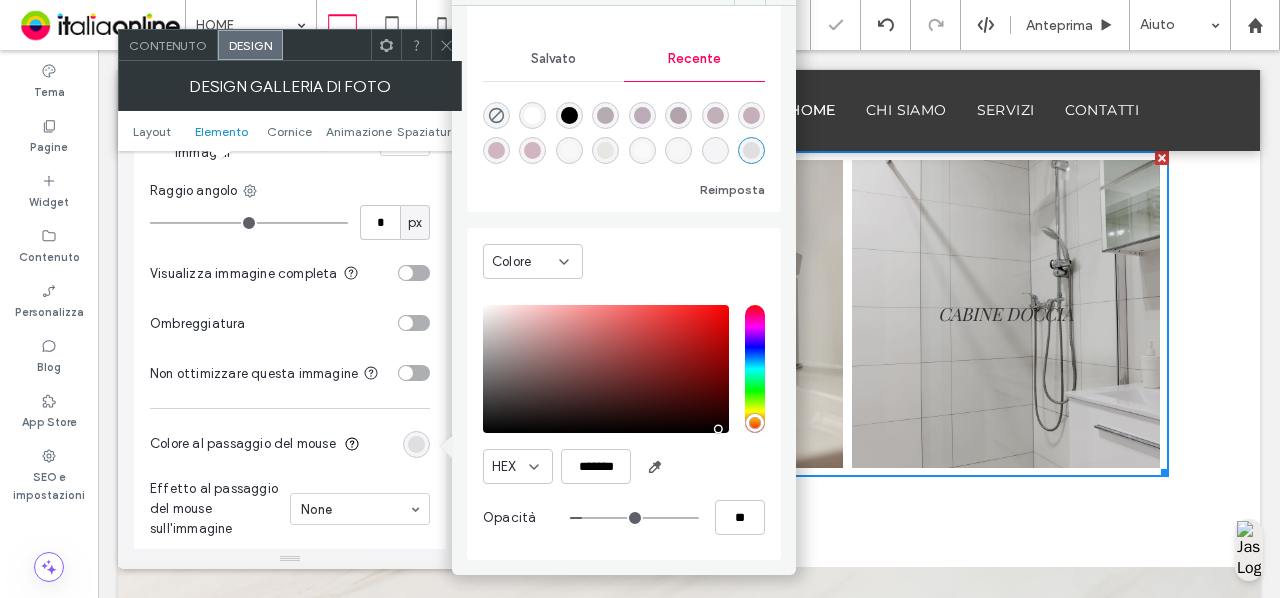 type on "*******" 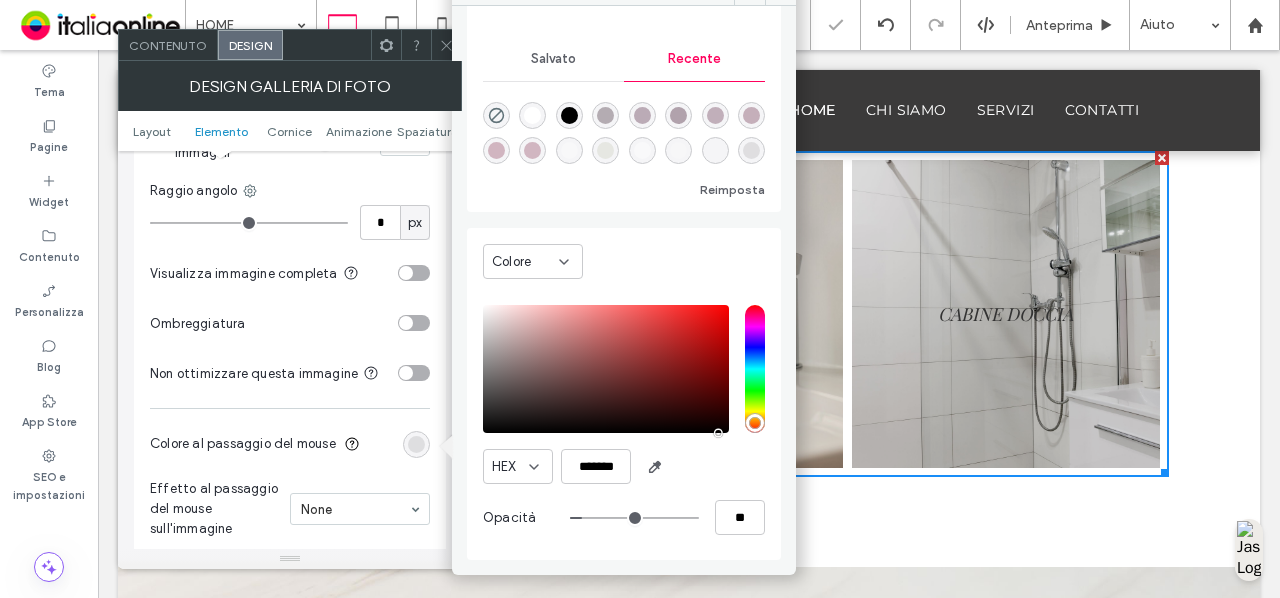 drag, startPoint x: 714, startPoint y: 428, endPoint x: 732, endPoint y: 463, distance: 39.357338 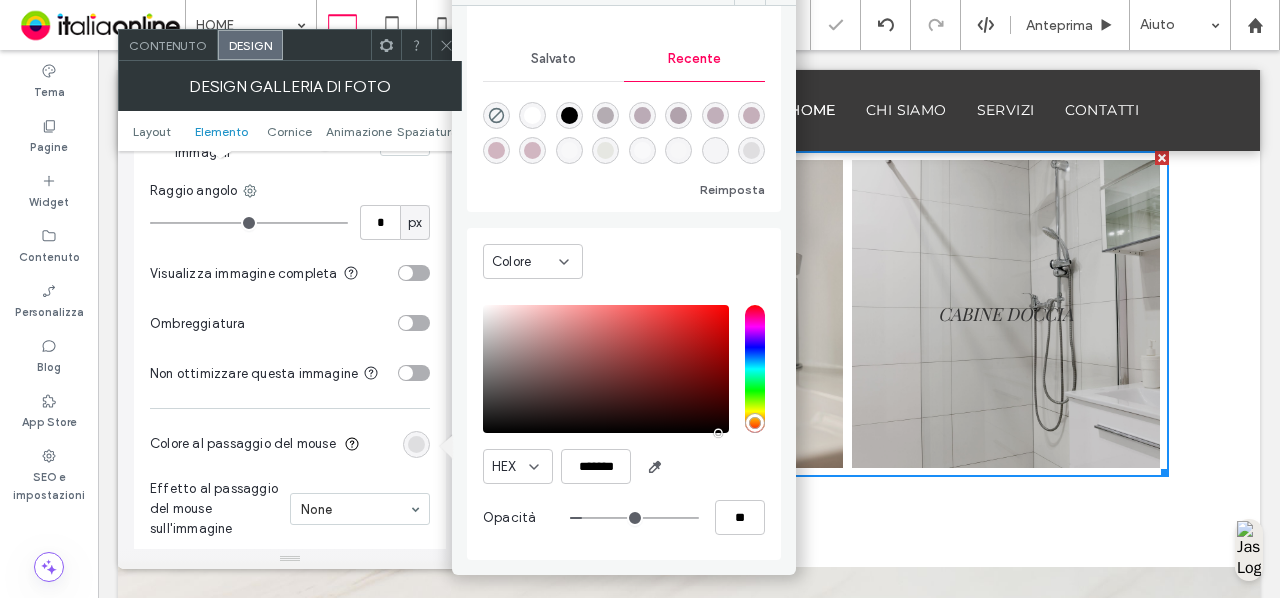 click on "HEX ******* Opacità **" at bounding box center [624, 422] 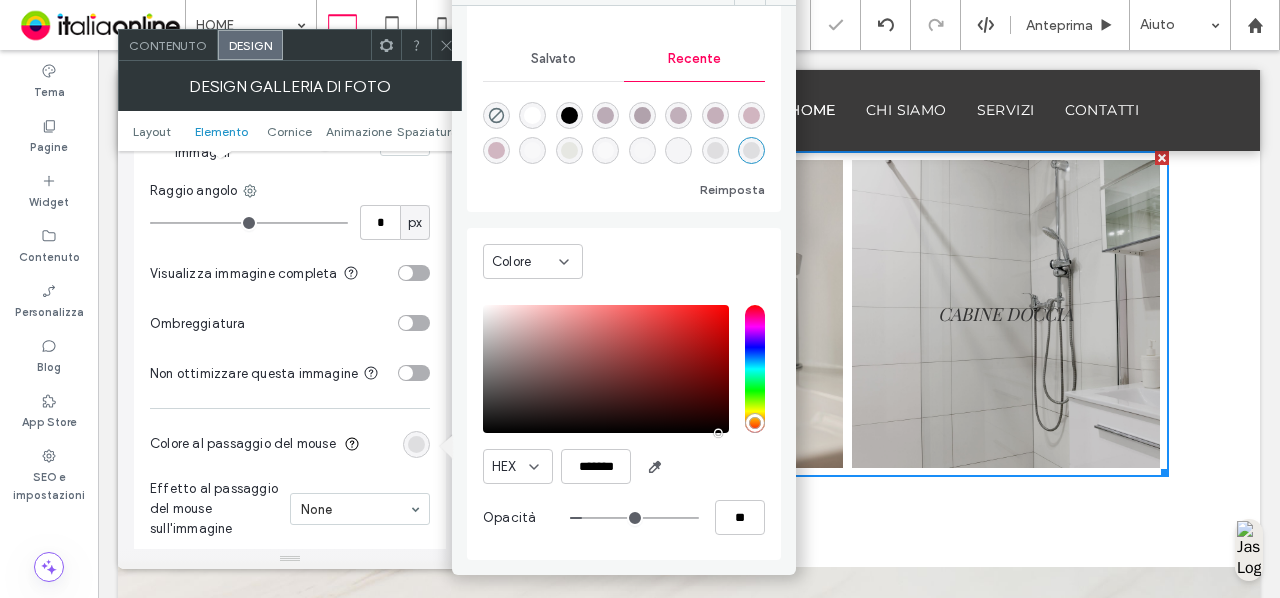 type on "**" 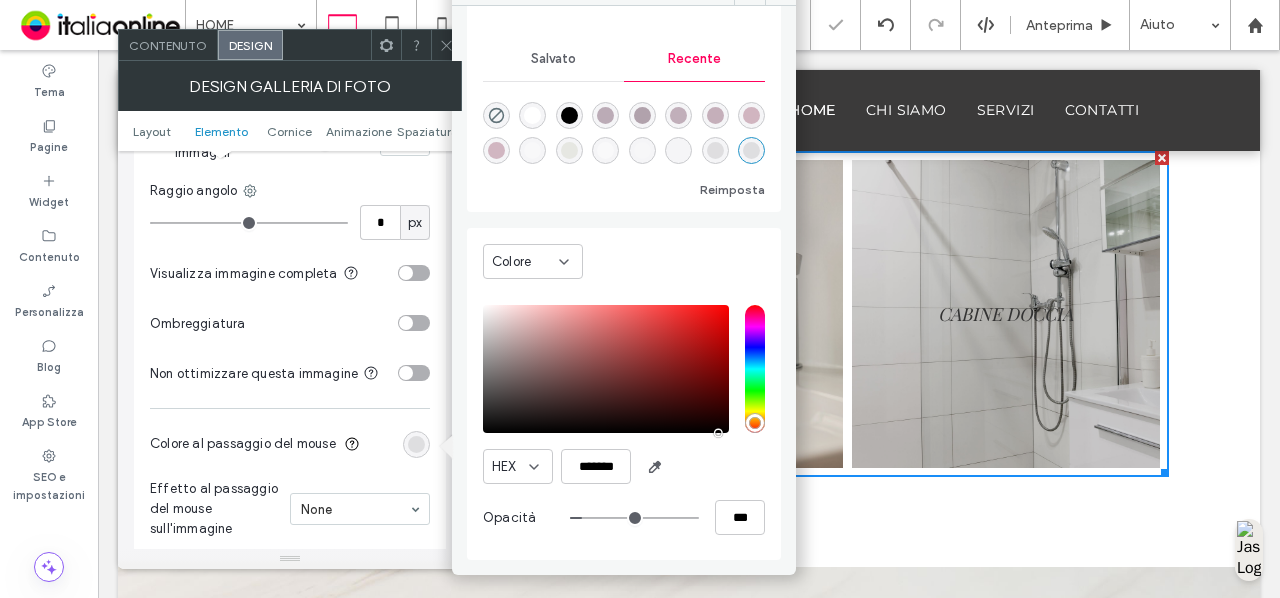 type on "**" 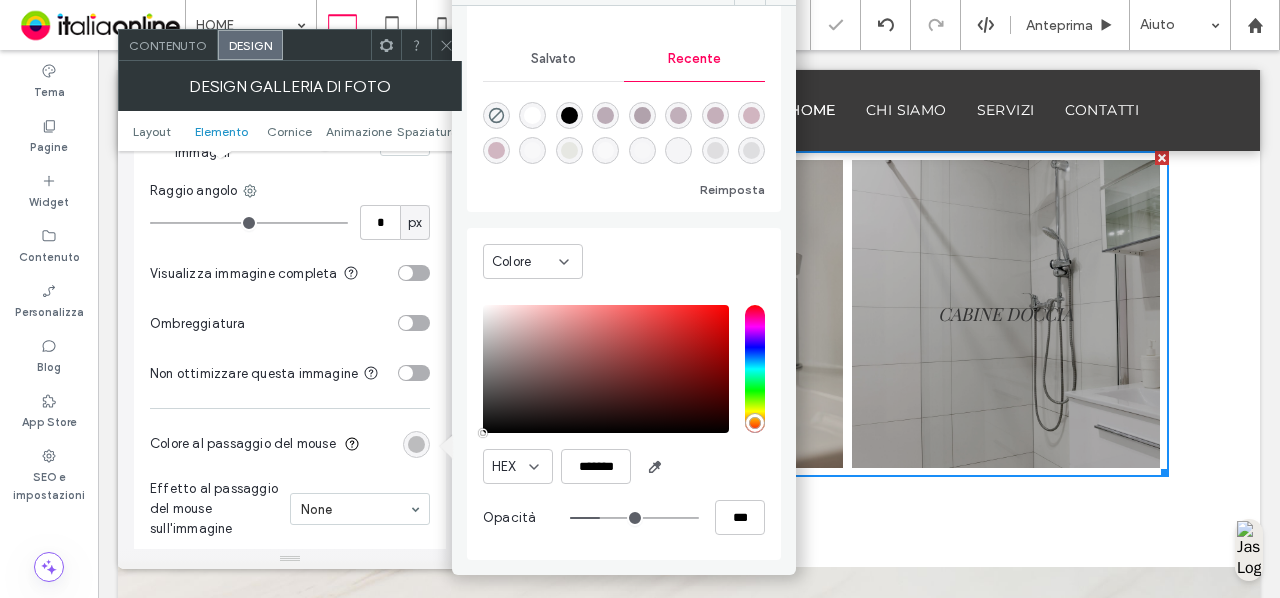 drag, startPoint x: 579, startPoint y: 515, endPoint x: 592, endPoint y: 517, distance: 13.152946 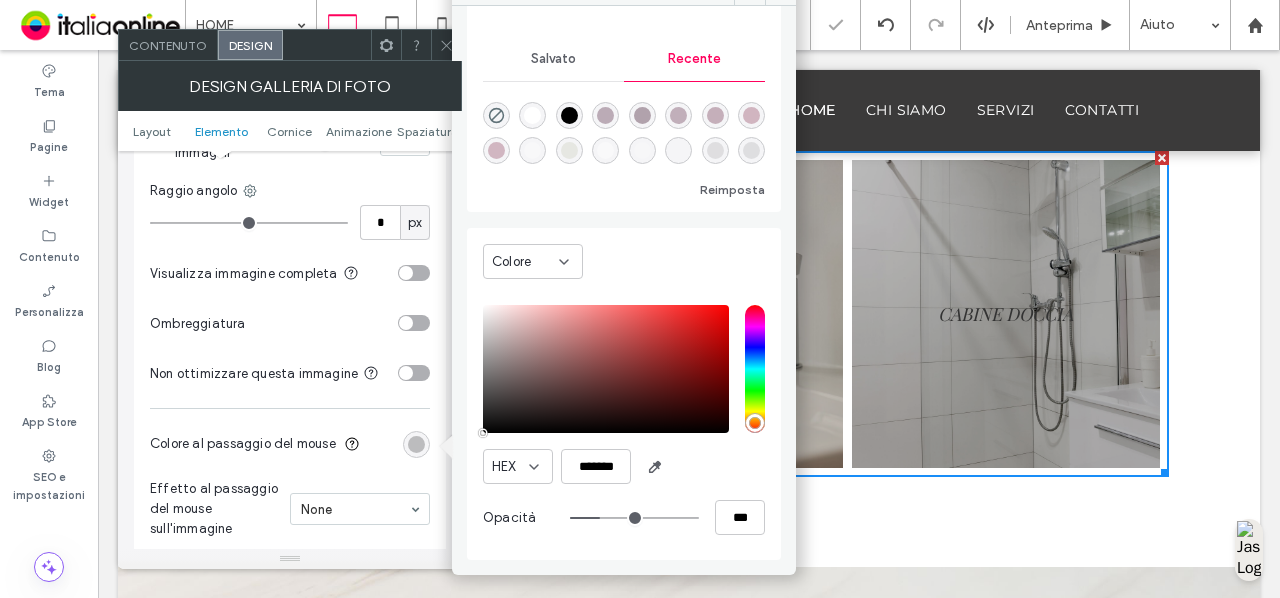 type on "**" 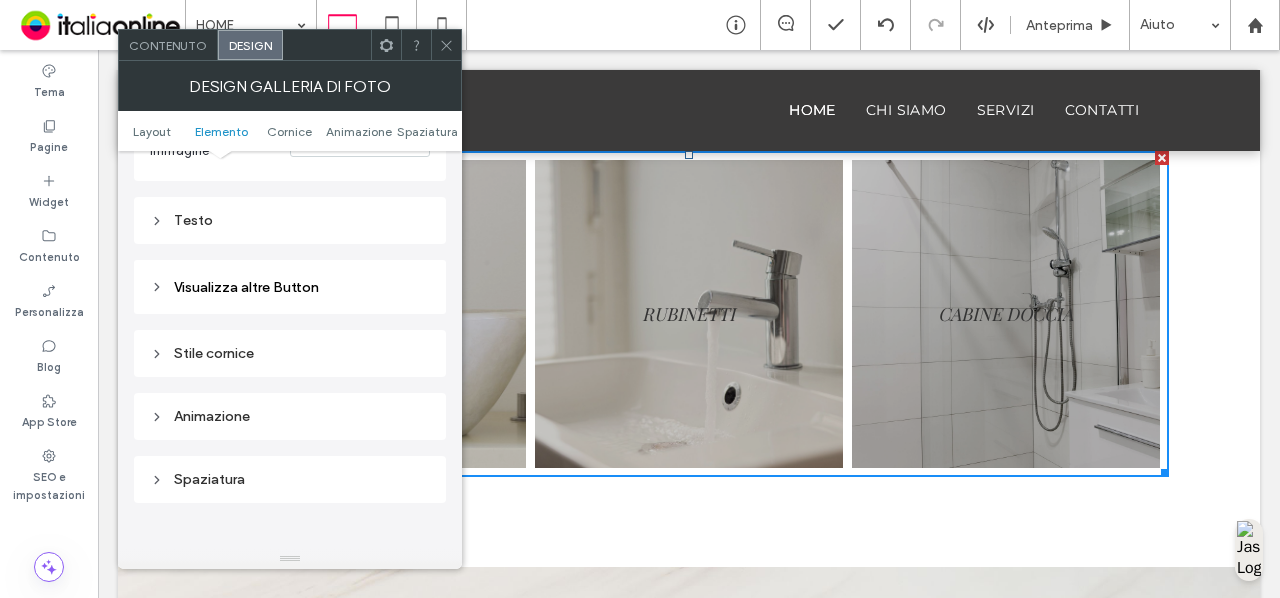 scroll, scrollTop: 1394, scrollLeft: 0, axis: vertical 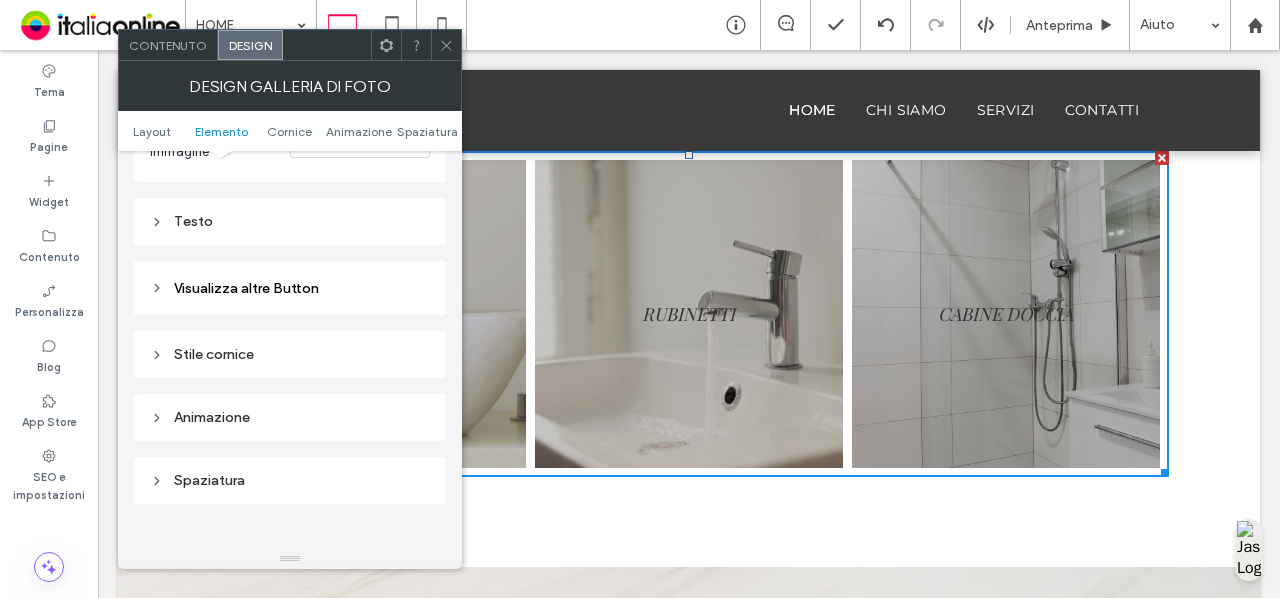 click on "Testo" at bounding box center (290, 221) 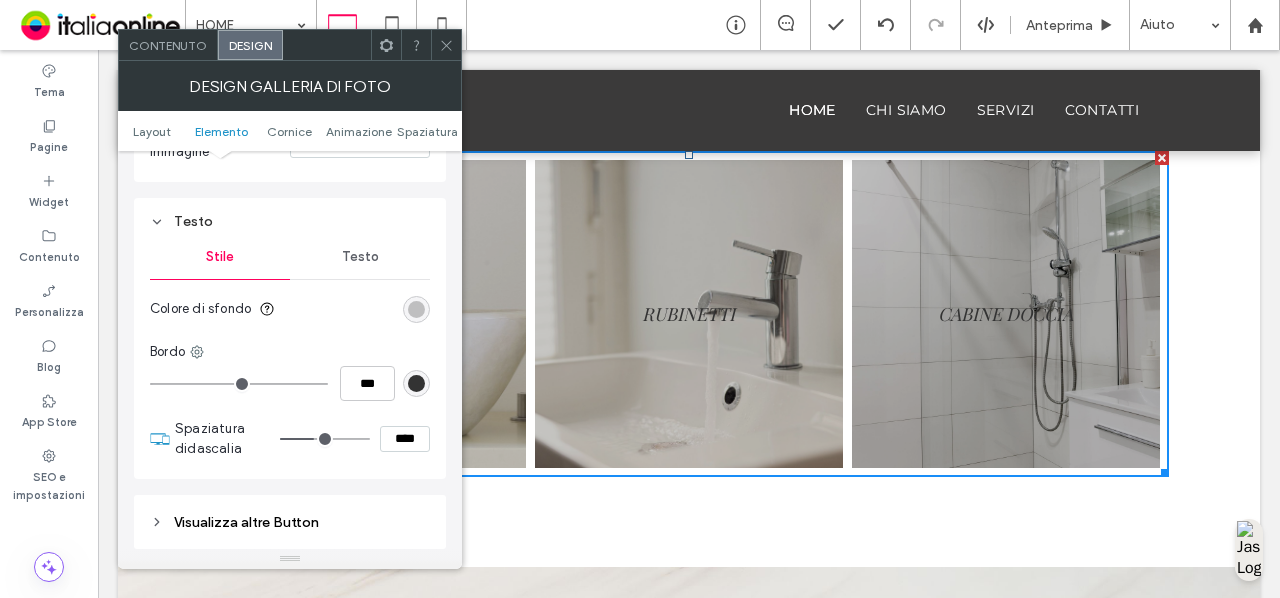 click on "Testo" at bounding box center [360, 257] 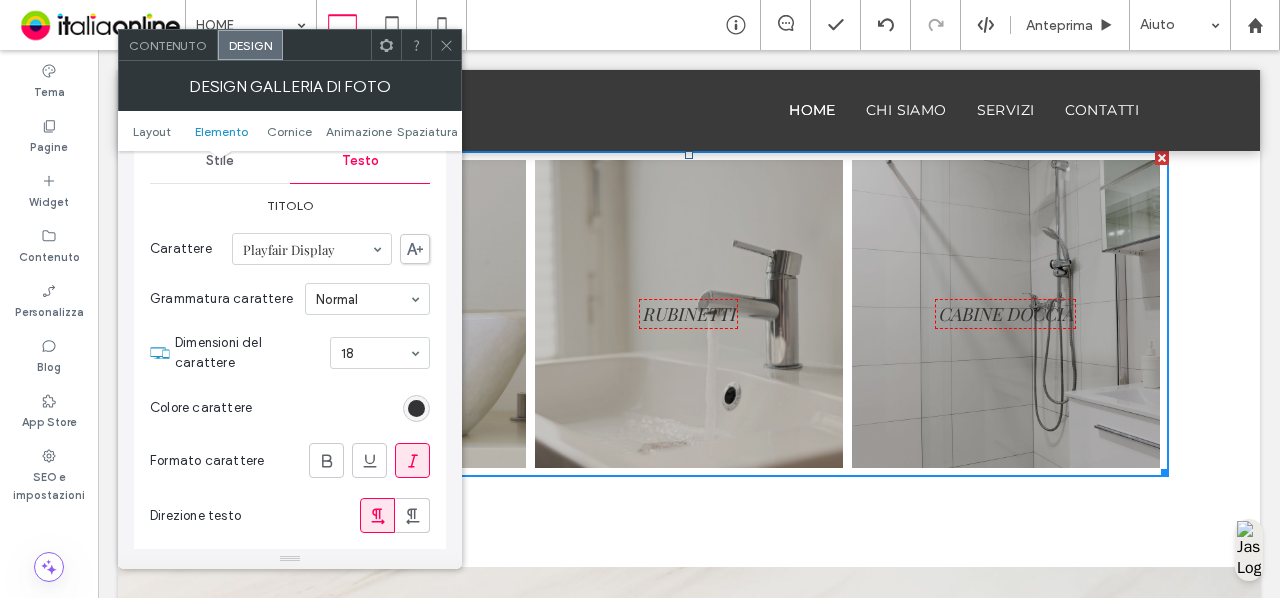 scroll, scrollTop: 1502, scrollLeft: 0, axis: vertical 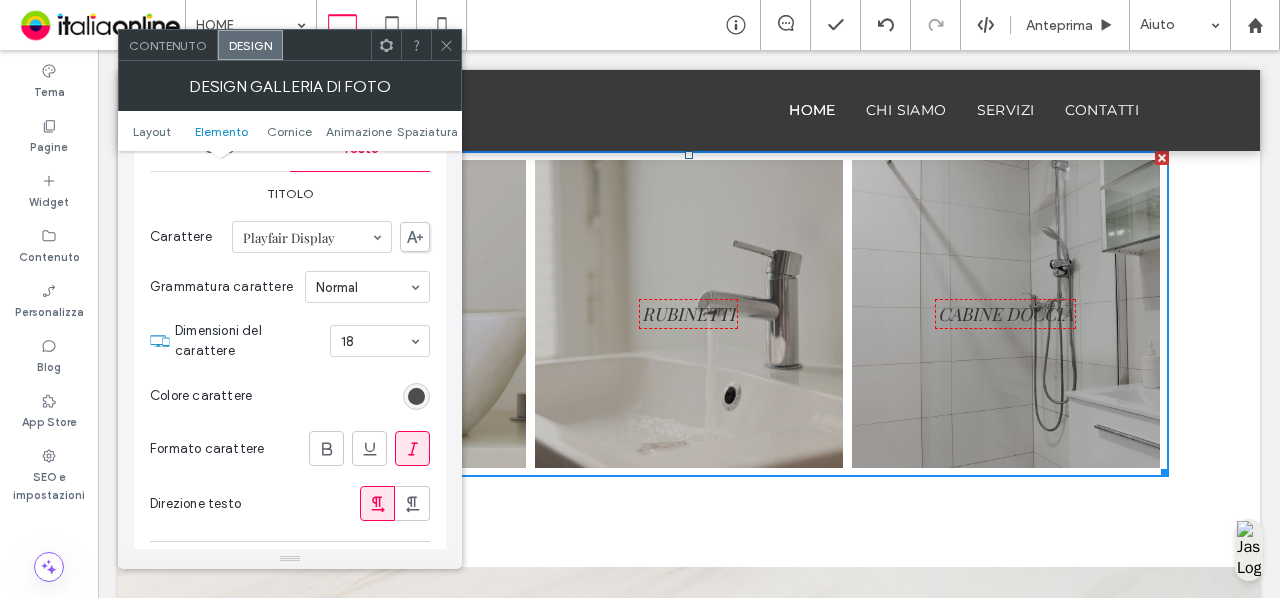 click at bounding box center (416, 396) 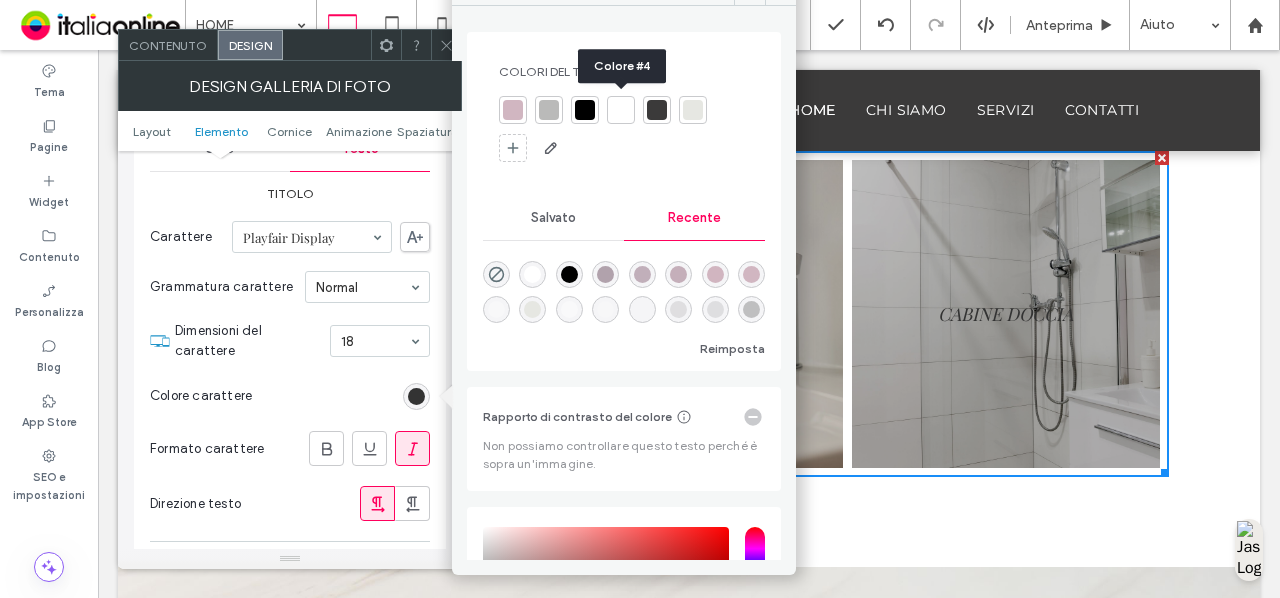 click at bounding box center (621, 110) 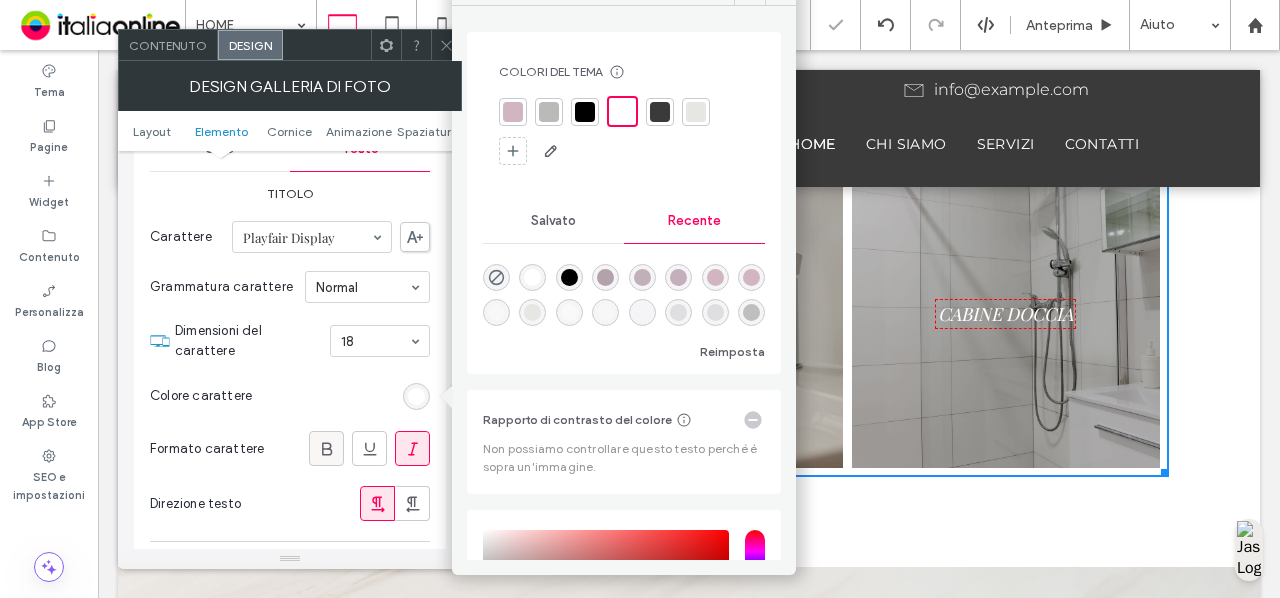 click 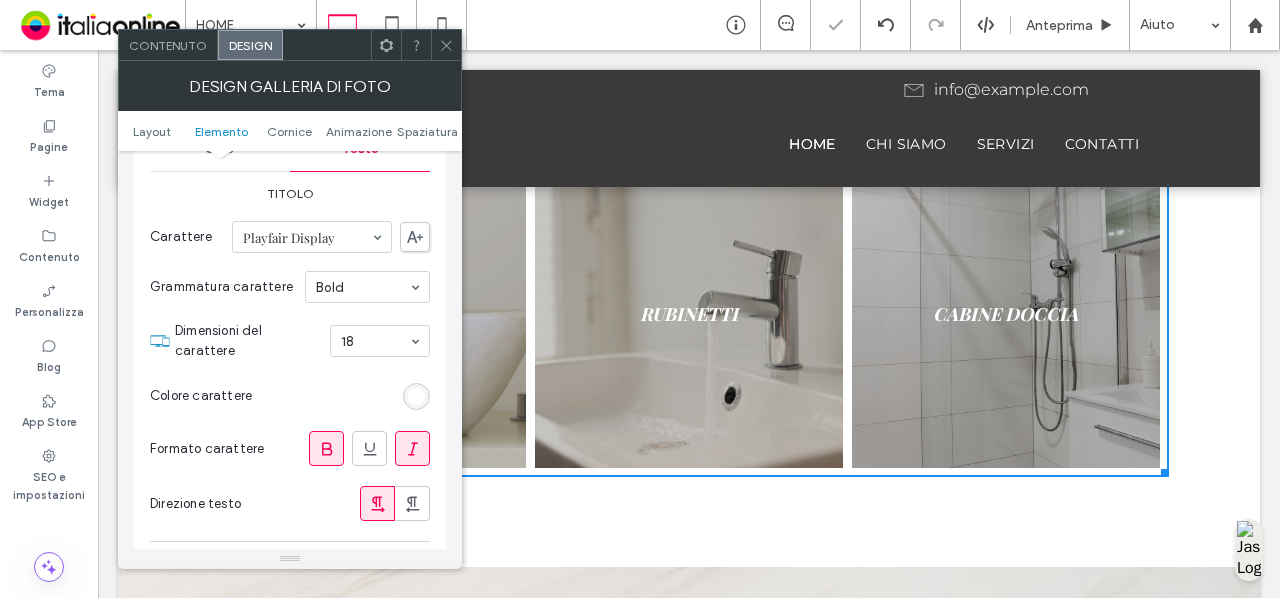 click 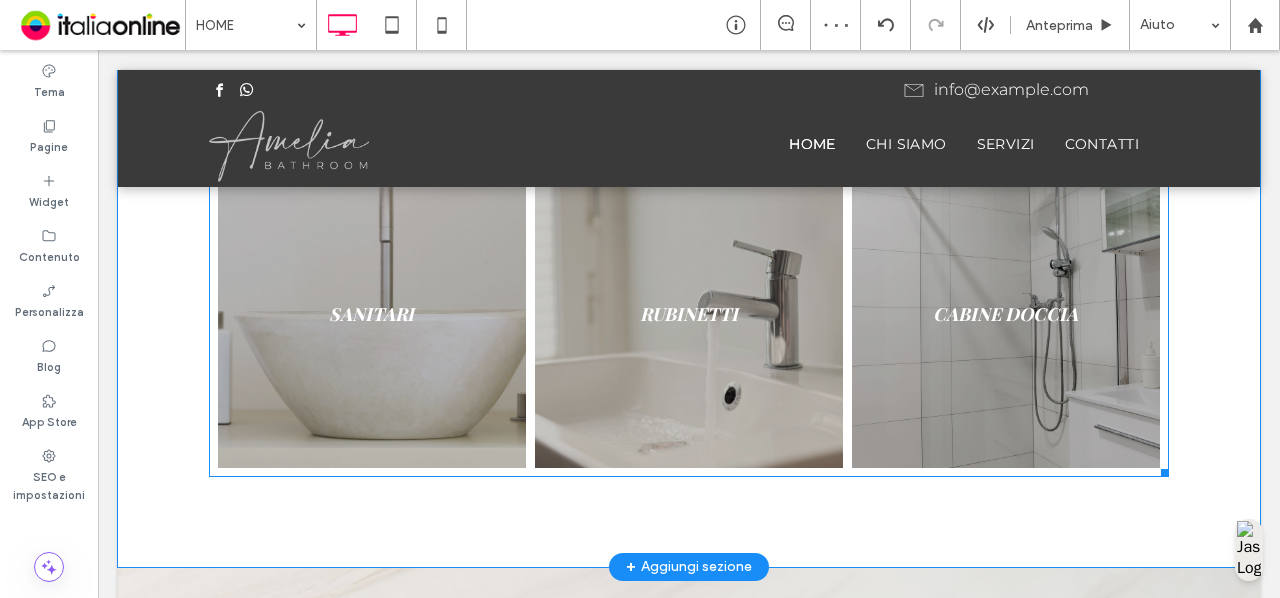 click at bounding box center (1006, 314) 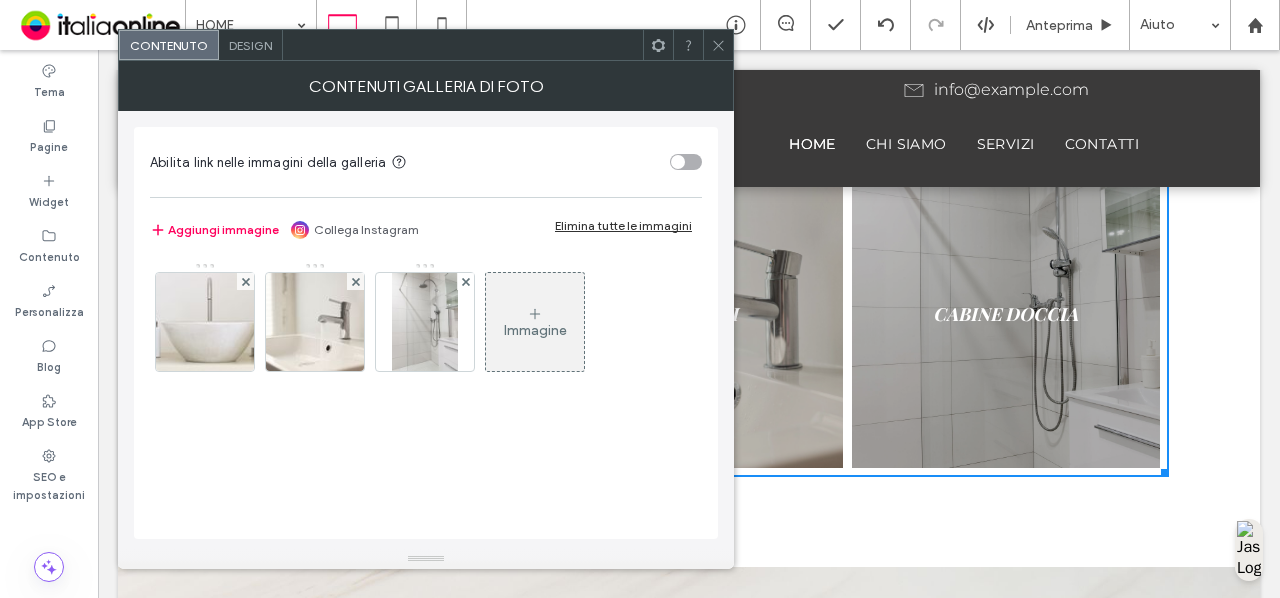 click on "Design" at bounding box center [250, 45] 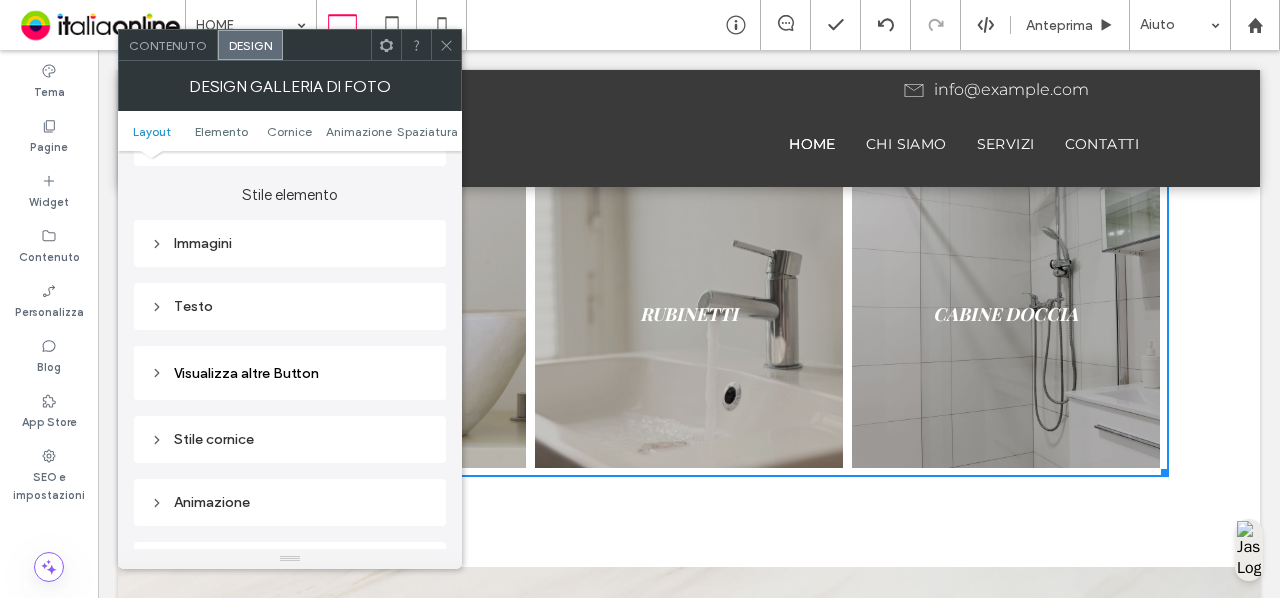scroll, scrollTop: 752, scrollLeft: 0, axis: vertical 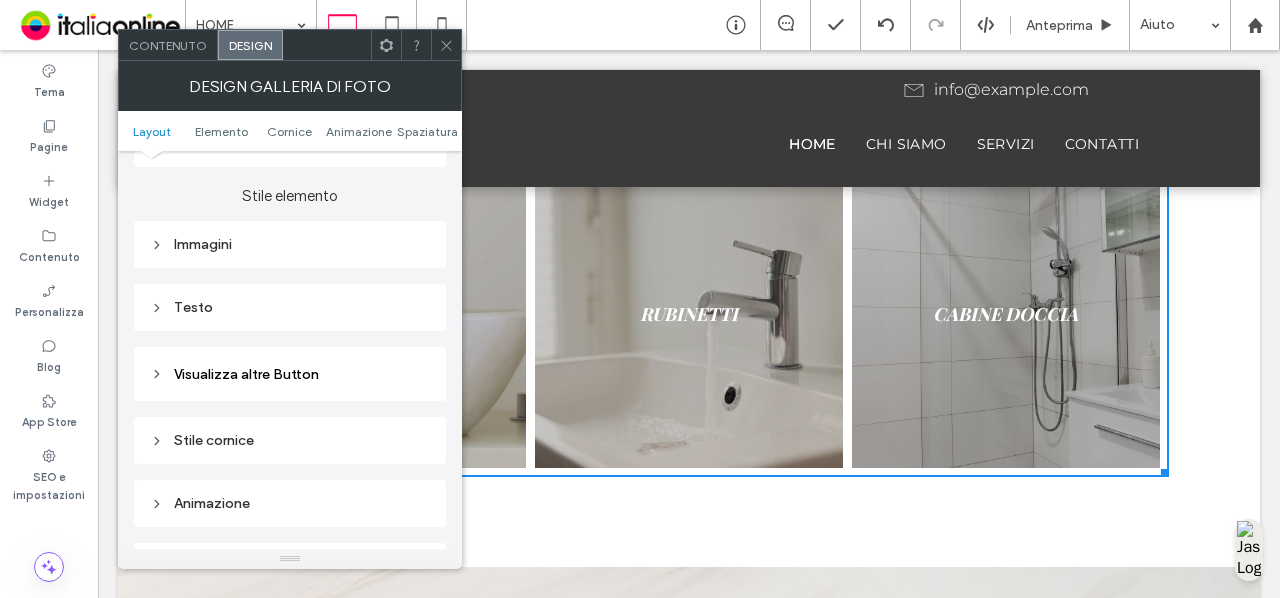 click on "Testo" at bounding box center [290, 307] 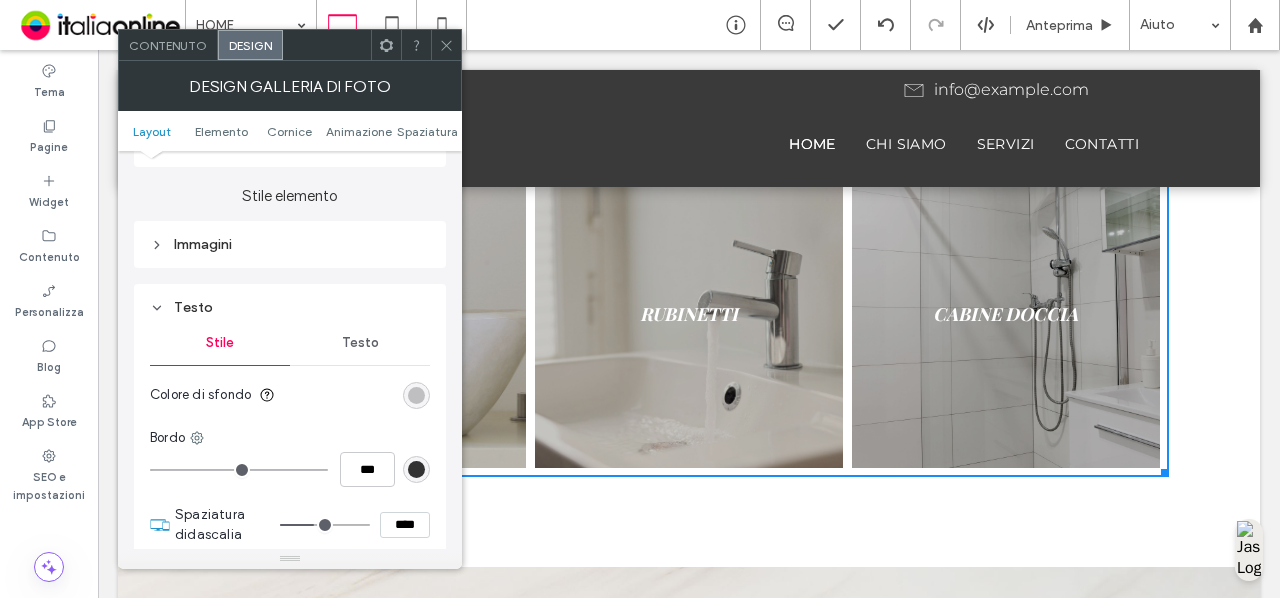 click on "Immagini" at bounding box center (290, 244) 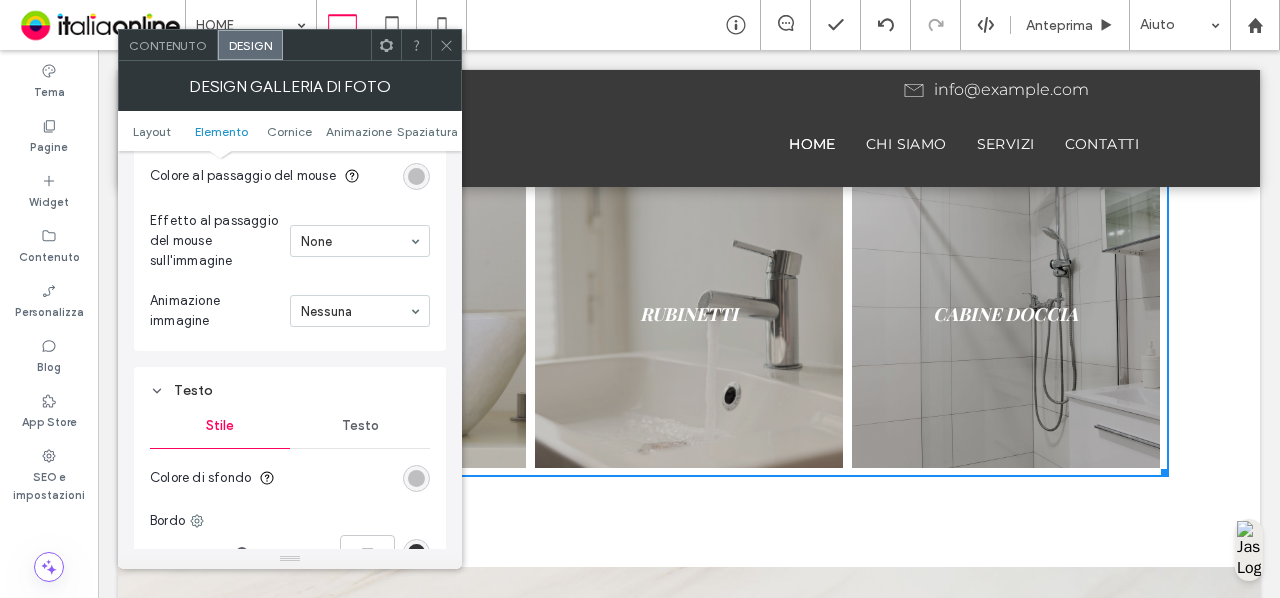 scroll, scrollTop: 1227, scrollLeft: 0, axis: vertical 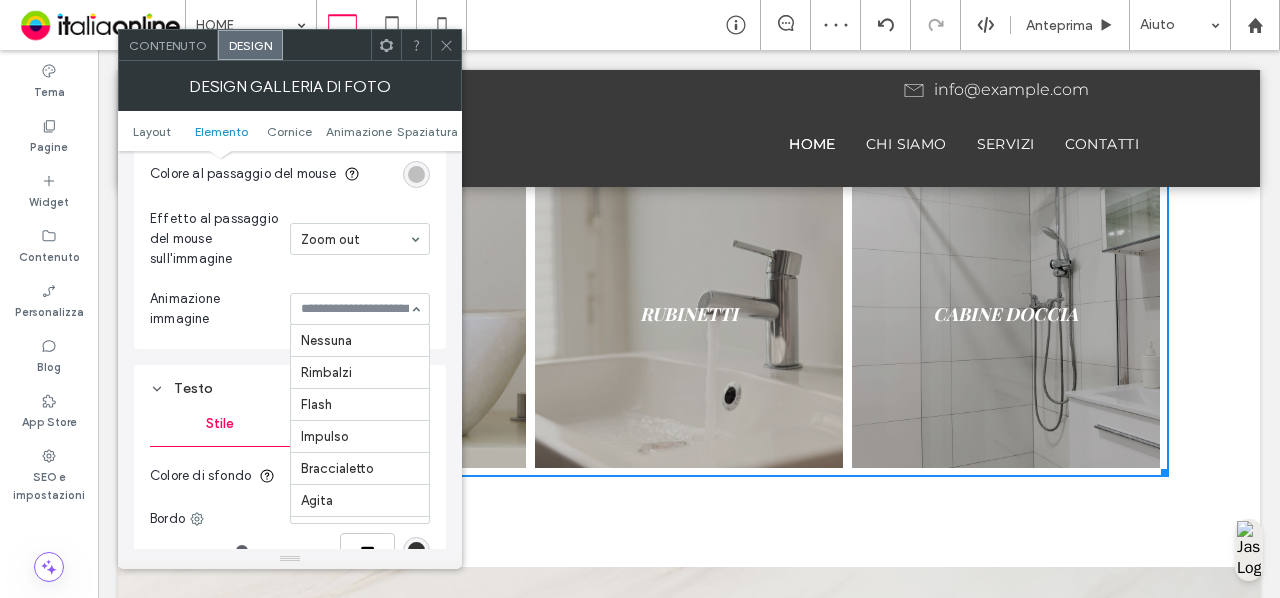 click on "Nessuna Rimbalzi Flash Impulso Braccialetto Agita Swing Tada Oscillazione Rimbalzi Rimbalzo da sinistra Rimbalzo da destra Dissolvenza in entrata Dissolvenza da SX Dissolvenza da DX Dissolvenza dal basso Rifletti in X Rifletti in Y Ruota in Ruota dall'alto a destra Ruota dall'alto a sinistra Ruota dal basso a destra Ruota dal basso a sinistra Avvolgi Zoom avanti Ingrandisci dal basso Inserisci dall'alto Inserisci da sinistra Inserisci da destra" at bounding box center (360, 309) 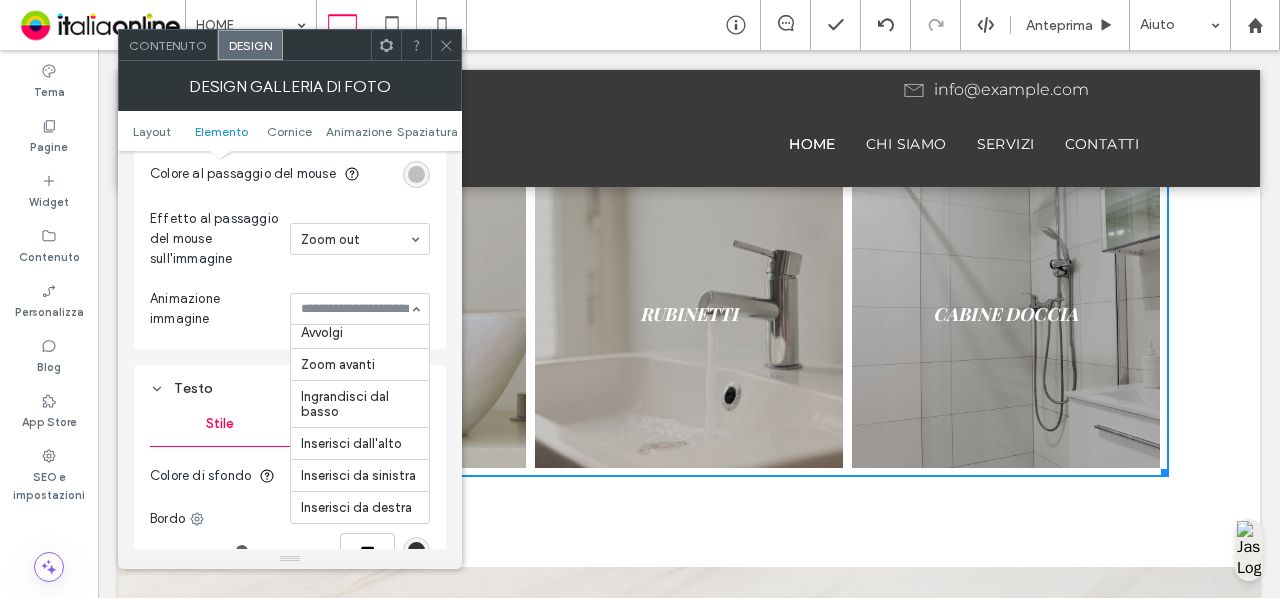 scroll, scrollTop: 940, scrollLeft: 0, axis: vertical 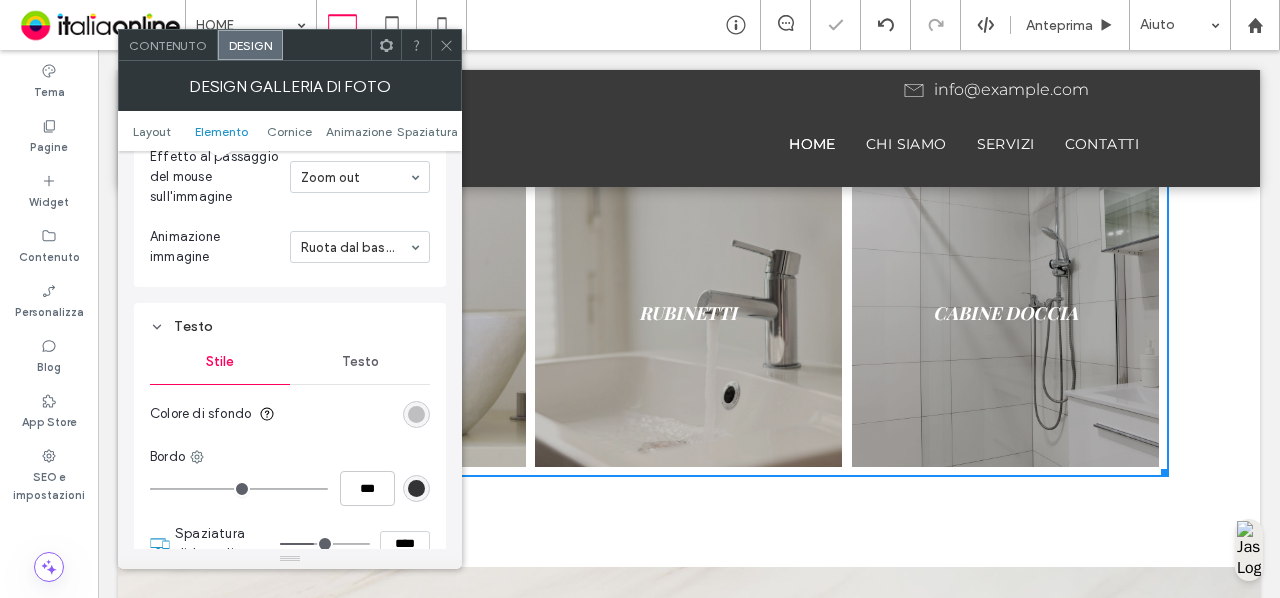 click at bounding box center (355, 247) 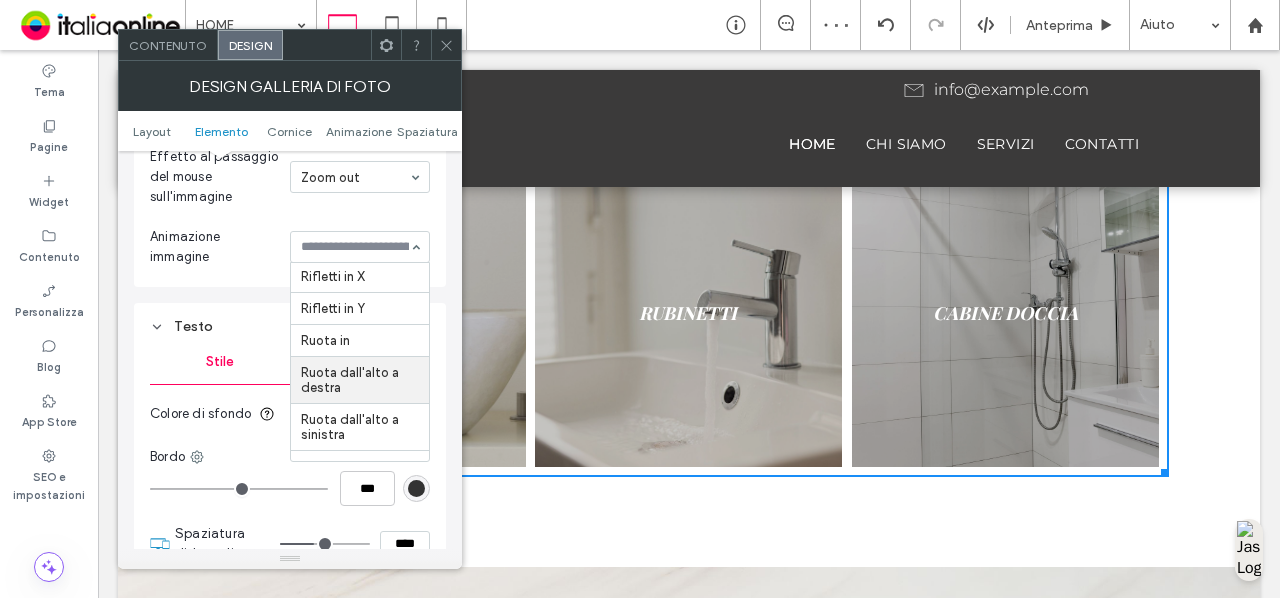 scroll, scrollTop: 550, scrollLeft: 0, axis: vertical 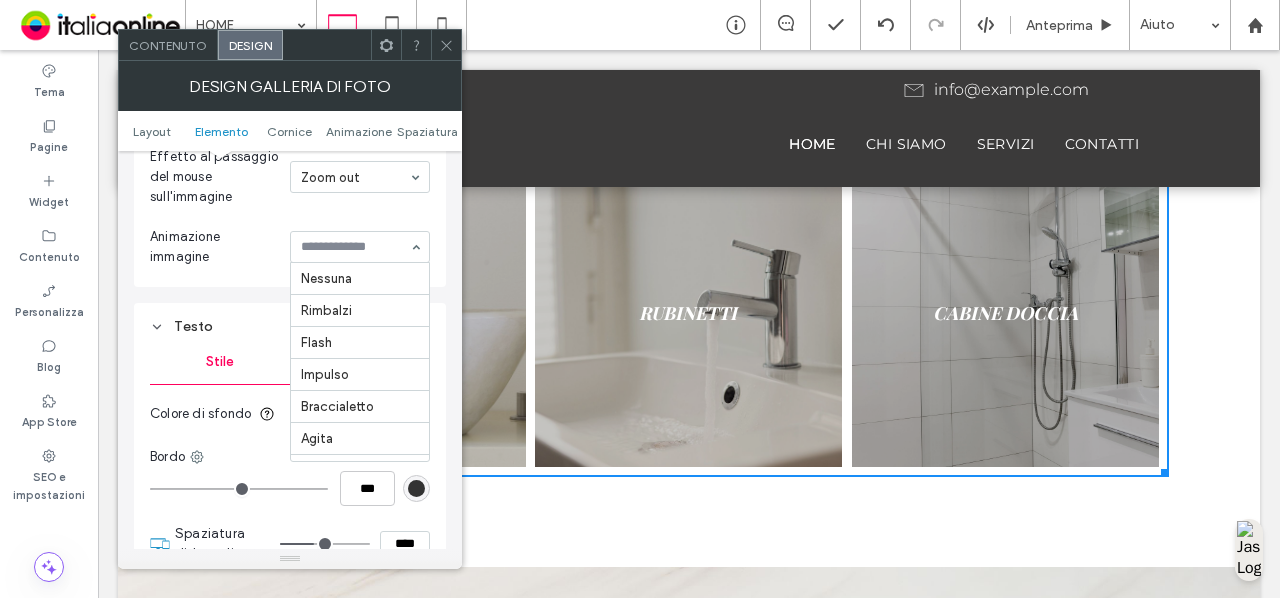 click on "Nessuna Rimbalzi Flash Impulso Braccialetto Agita Swing Tada Oscillazione Rimbalzi Rimbalzo da sinistra Rimbalzo da destra Dissolvenza in entrata Dissolvenza da SX Dissolvenza da DX Dissolvenza dal basso Rifletti in X Rifletti in Y Ruota in Ruota dall'alto a destra Ruota dall'alto a sinistra Ruota dal basso a destra Ruota dal basso a sinistra Avvolgi Zoom avanti Ingrandisci dal basso Inserisci dall'alto Inserisci da sinistra Inserisci da destra" at bounding box center (360, 247) 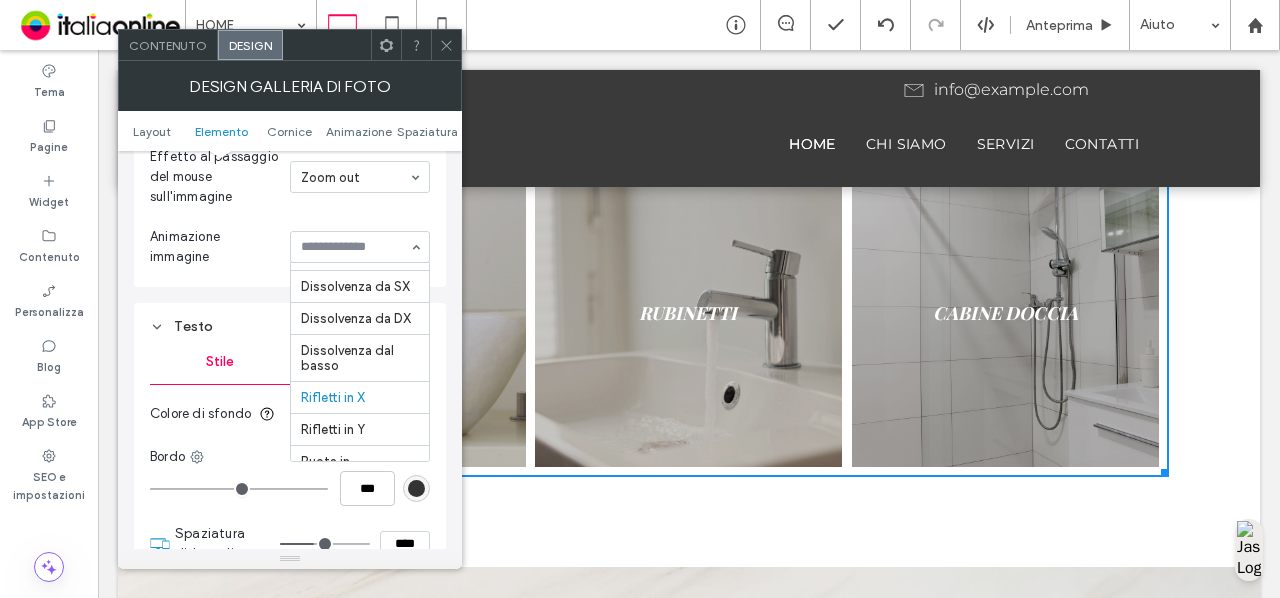 scroll, scrollTop: 435, scrollLeft: 0, axis: vertical 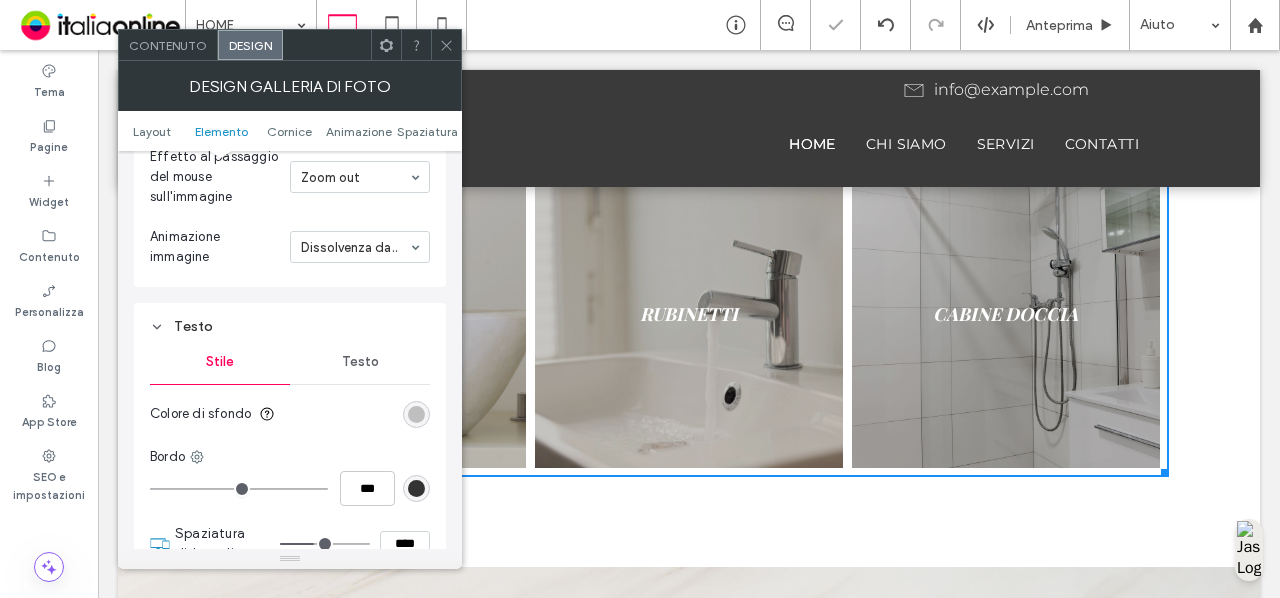 click 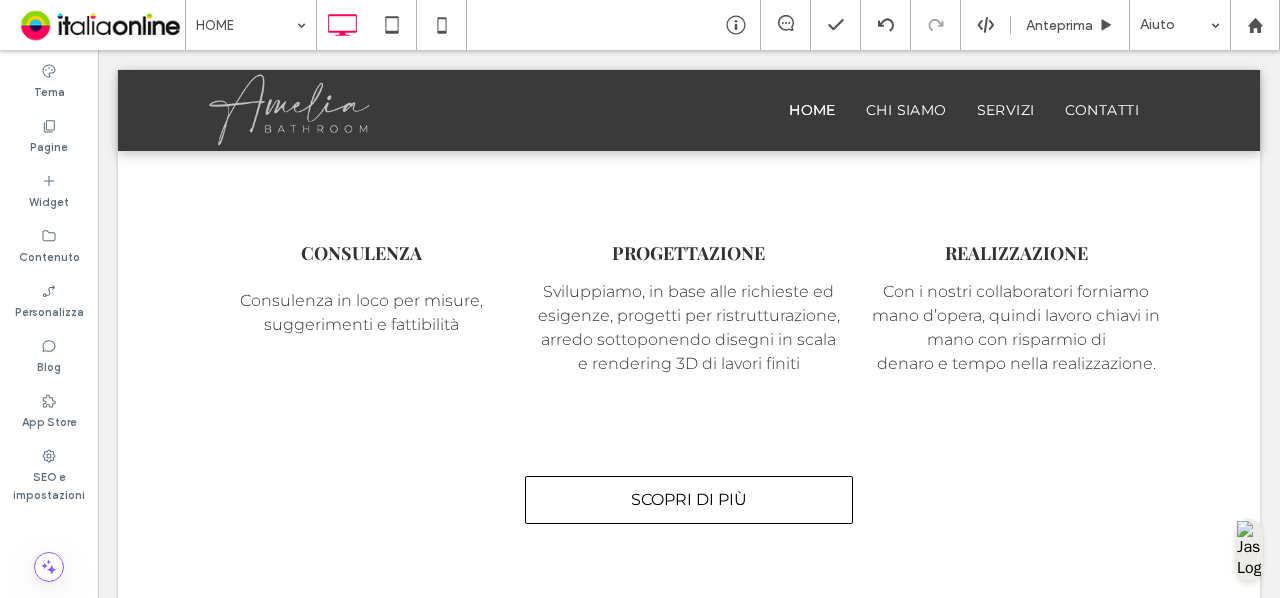 scroll, scrollTop: 1995, scrollLeft: 0, axis: vertical 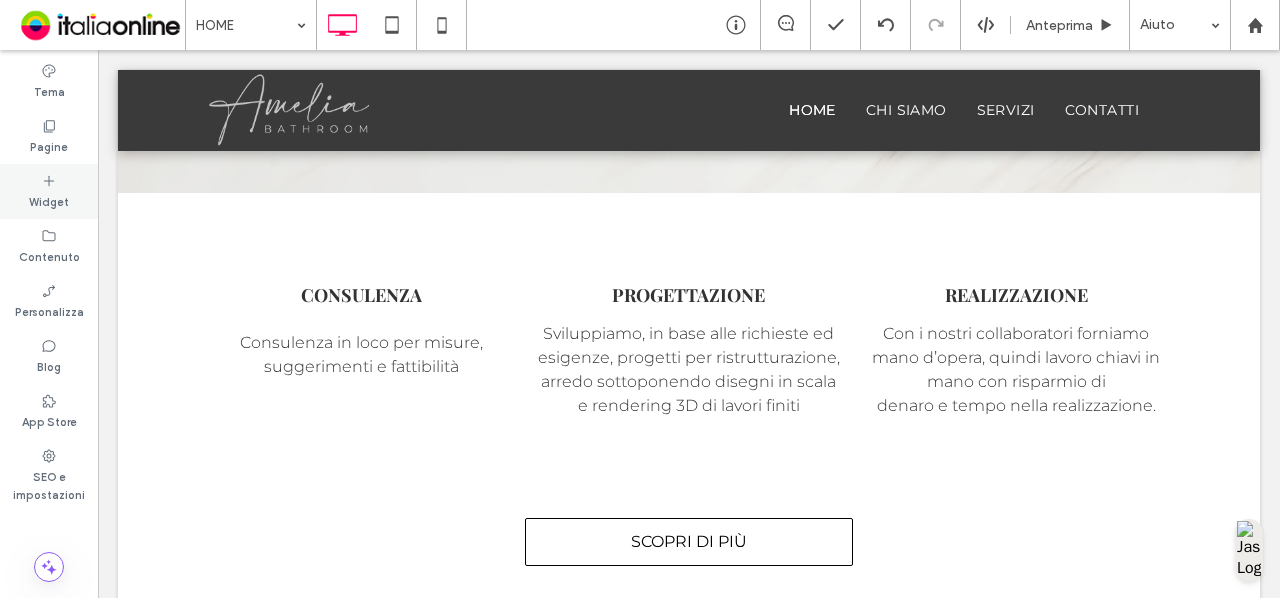 click on "Widget" at bounding box center (49, 191) 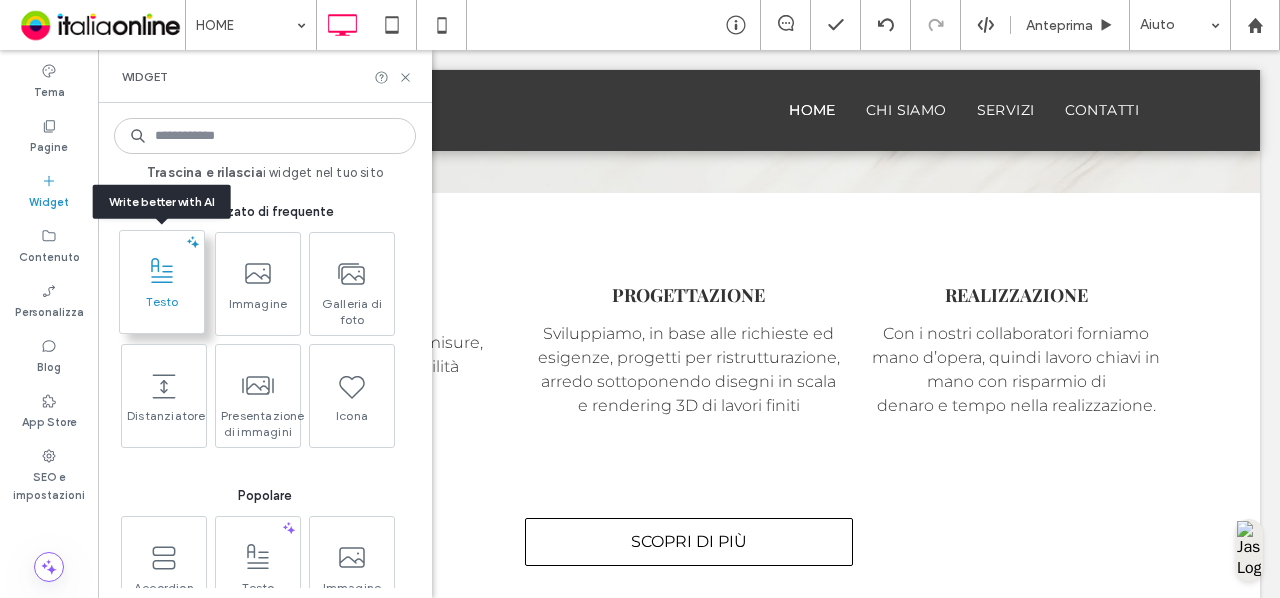 click on "Testo" at bounding box center [162, 308] 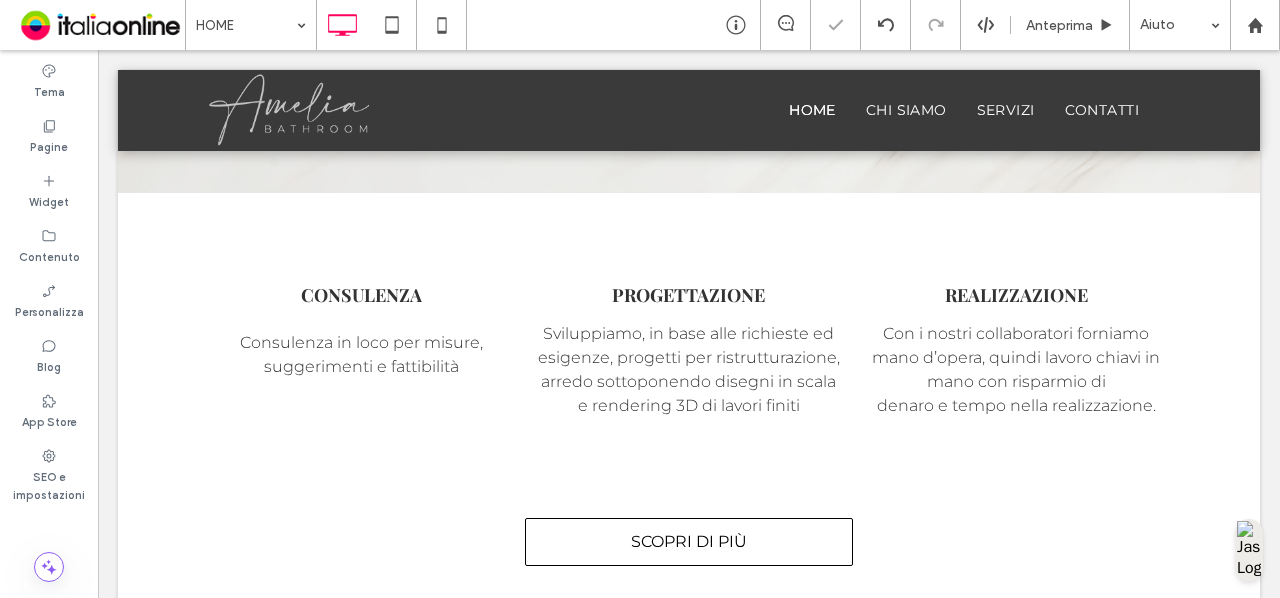 scroll, scrollTop: 70, scrollLeft: 0, axis: vertical 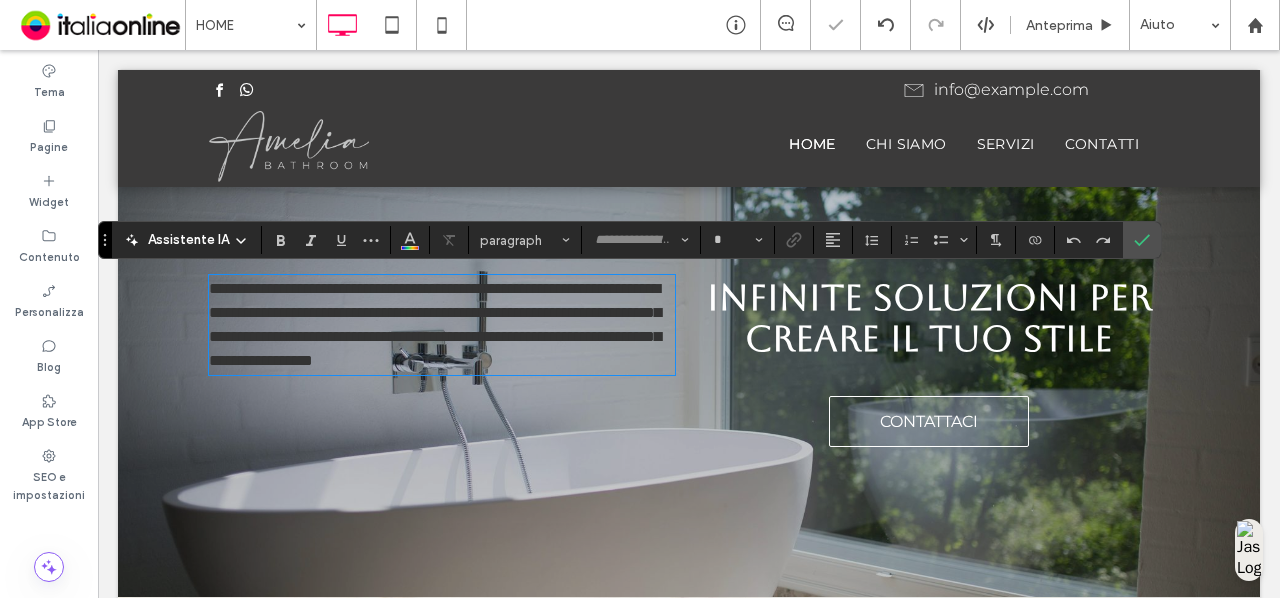 type on "**********" 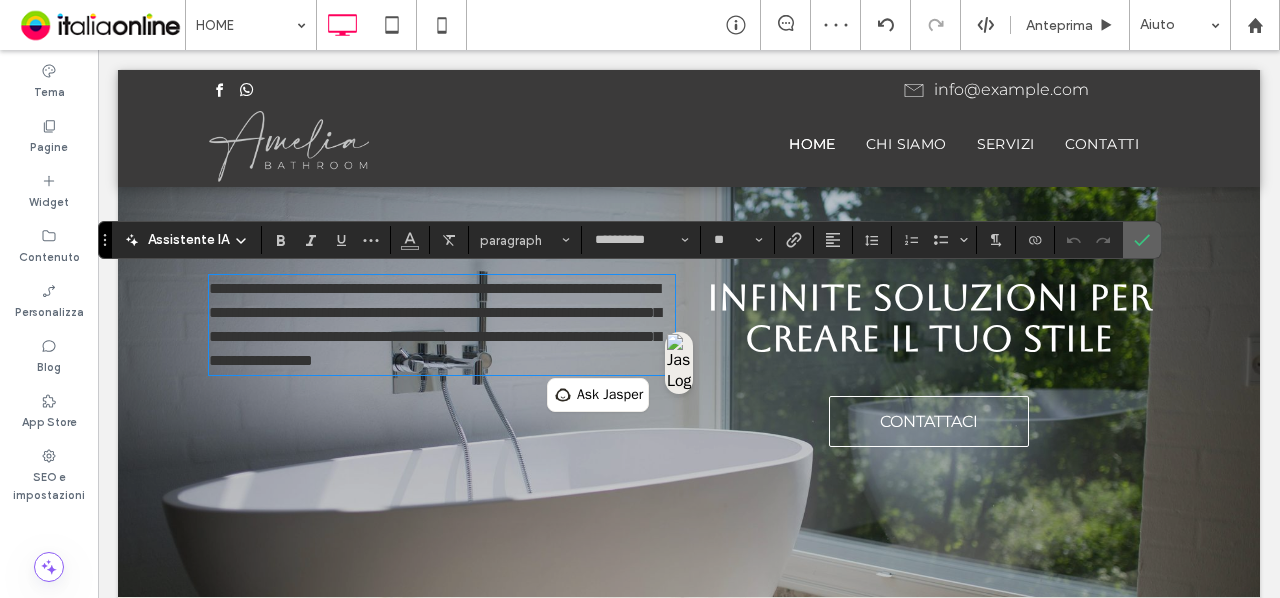 drag, startPoint x: 1134, startPoint y: 247, endPoint x: 928, endPoint y: 207, distance: 209.84756 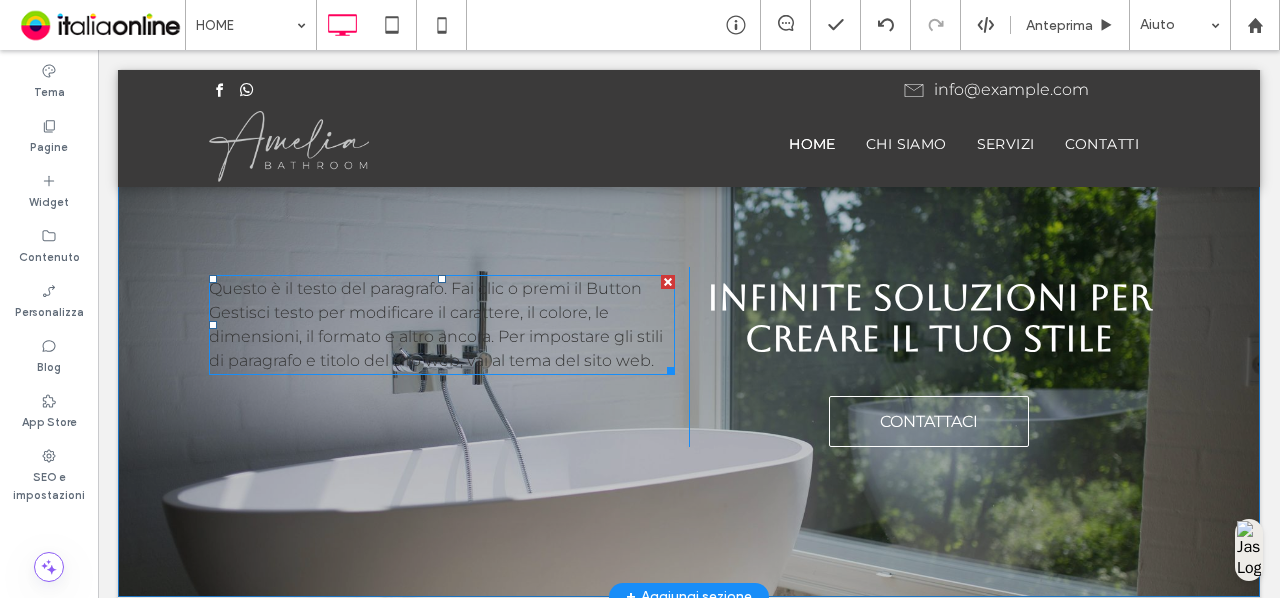 click at bounding box center (668, 282) 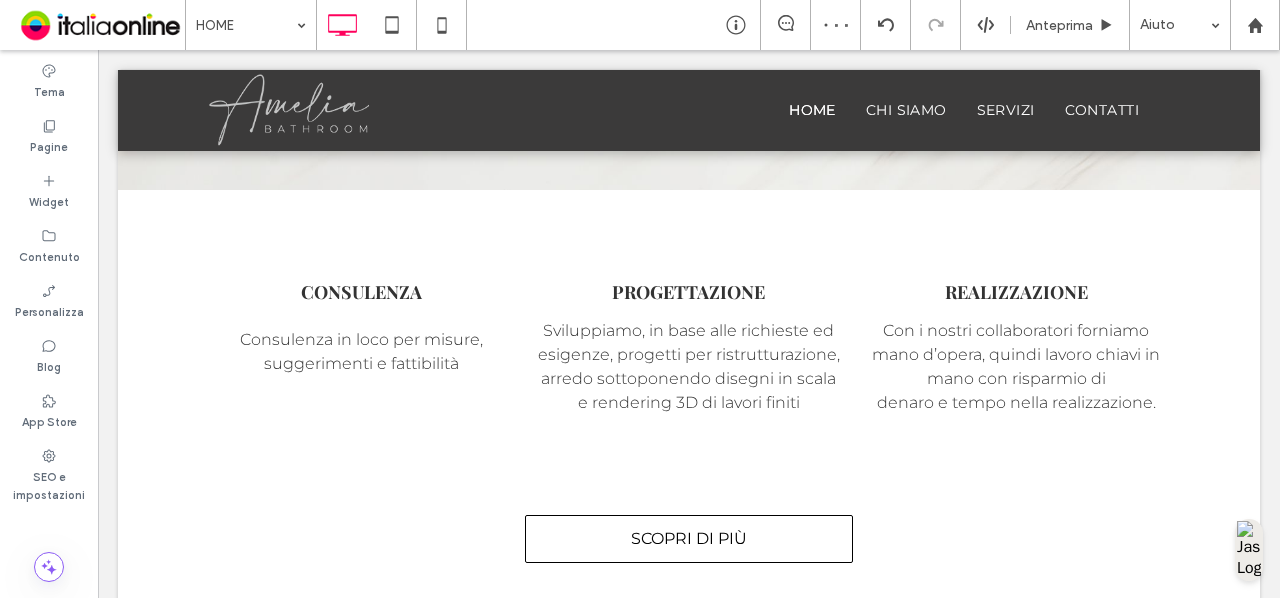 scroll, scrollTop: 2000, scrollLeft: 0, axis: vertical 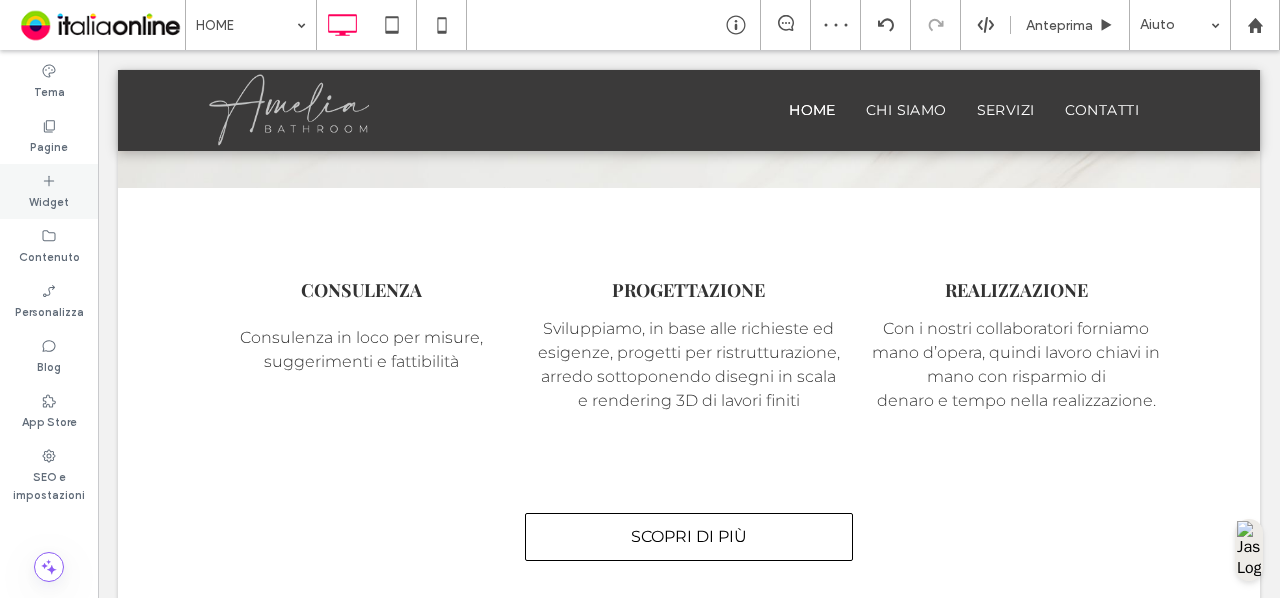 click on "Widget" at bounding box center (49, 191) 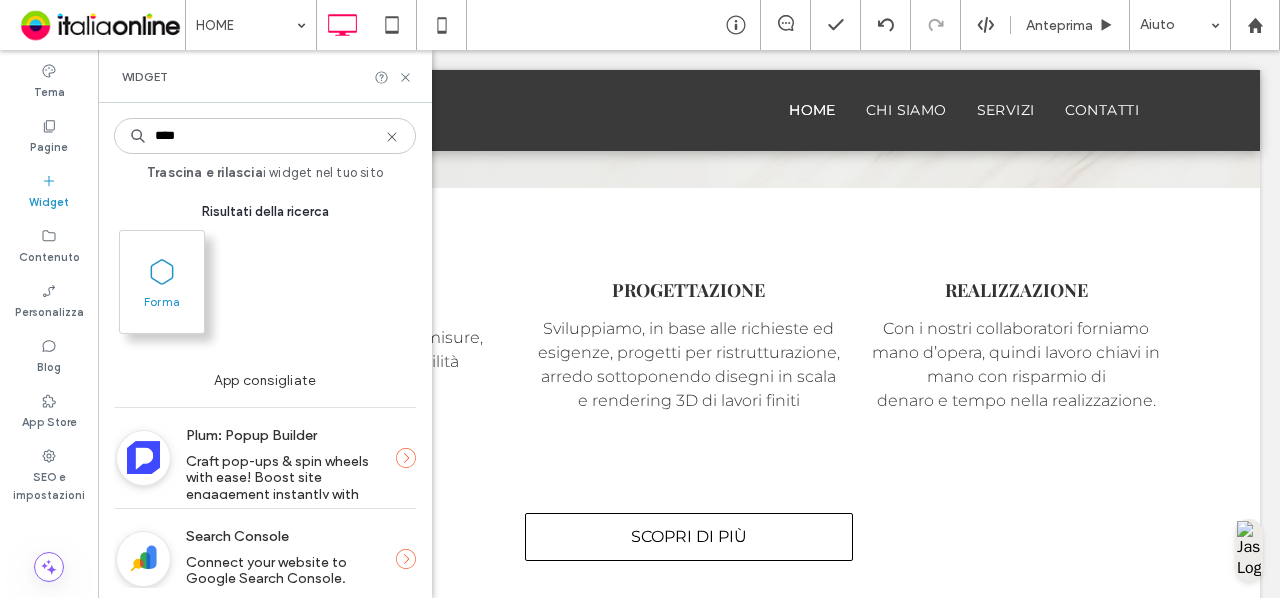 type on "****" 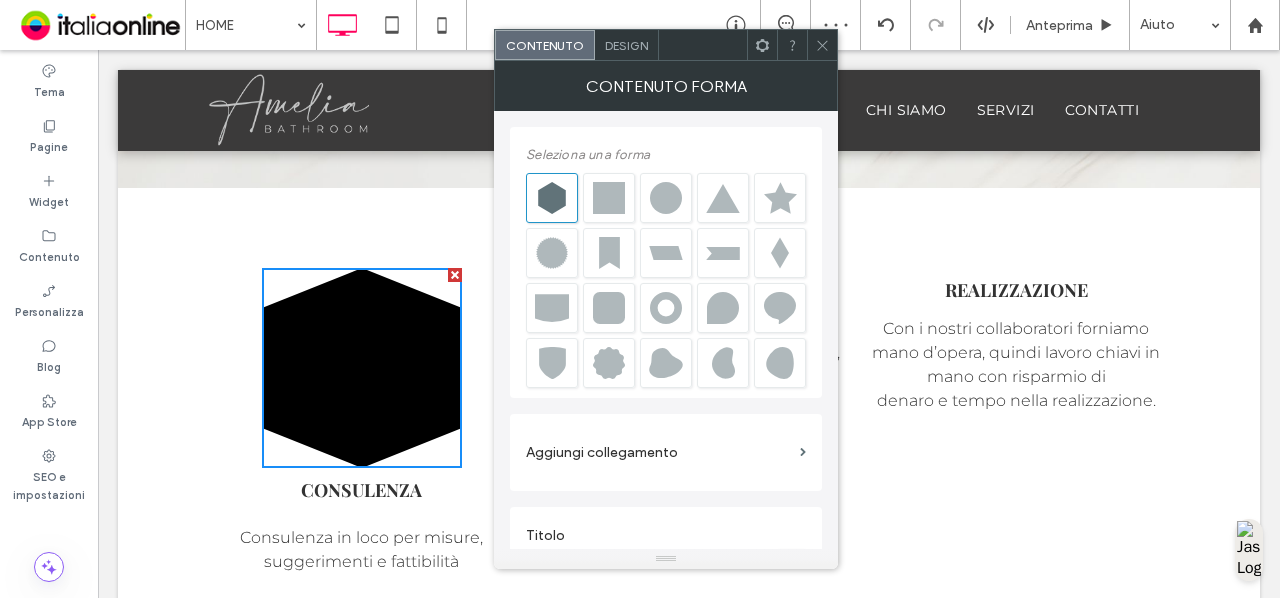 click at bounding box center (666, 198) 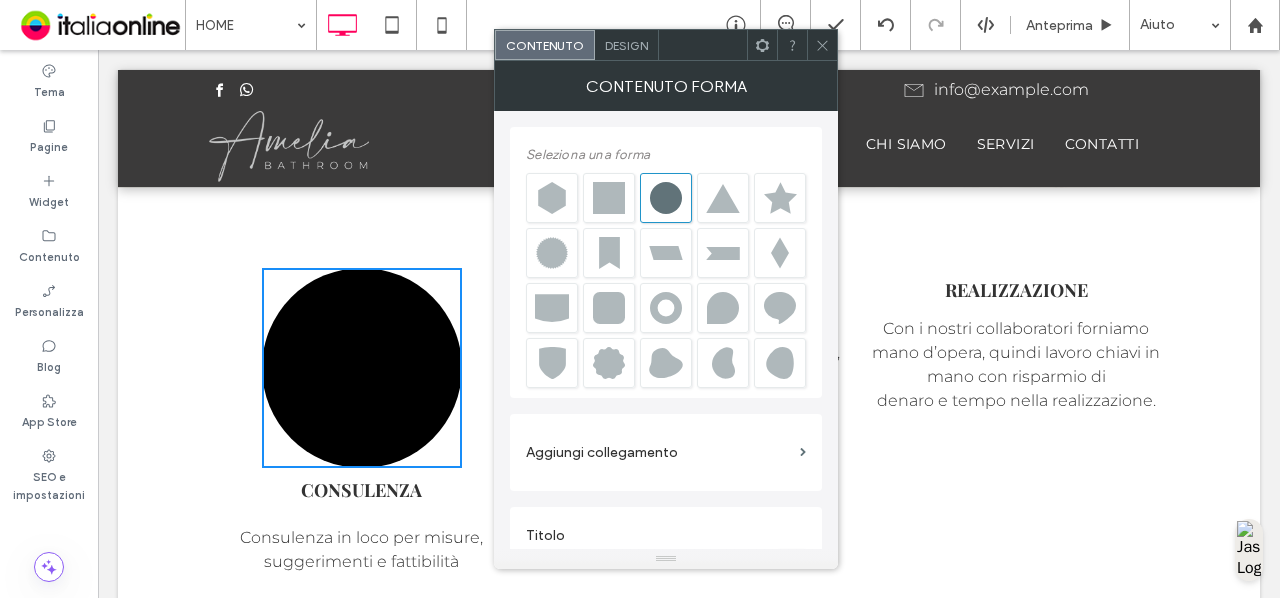 click at bounding box center (780, 363) 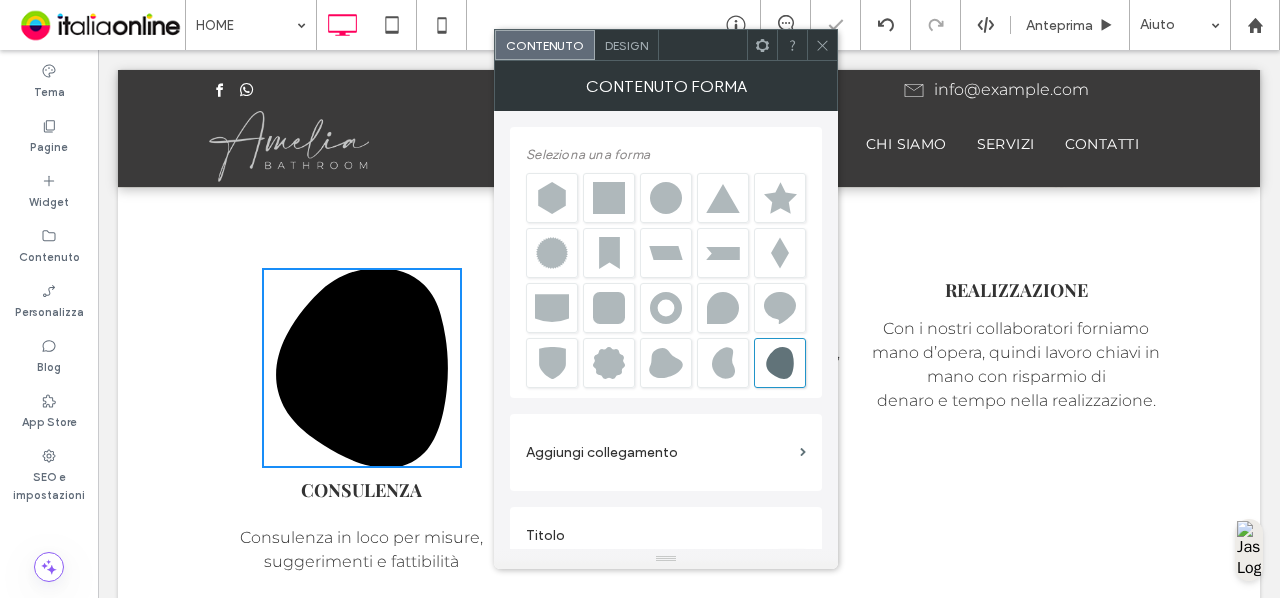 click on "Design" at bounding box center (626, 45) 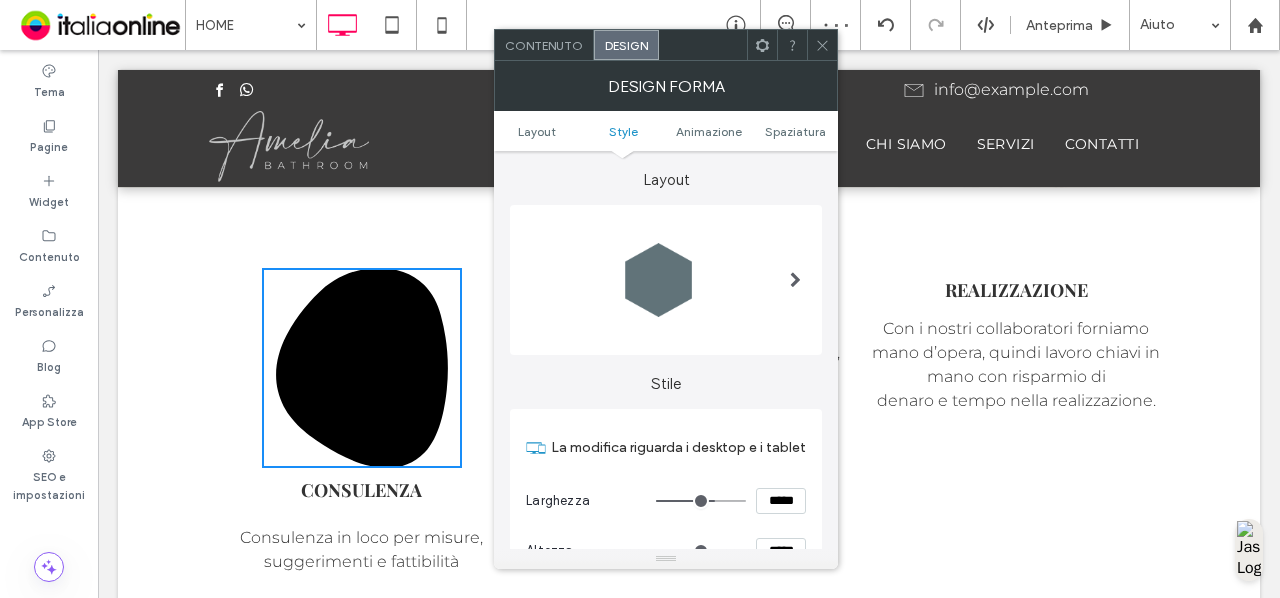 scroll, scrollTop: 264, scrollLeft: 0, axis: vertical 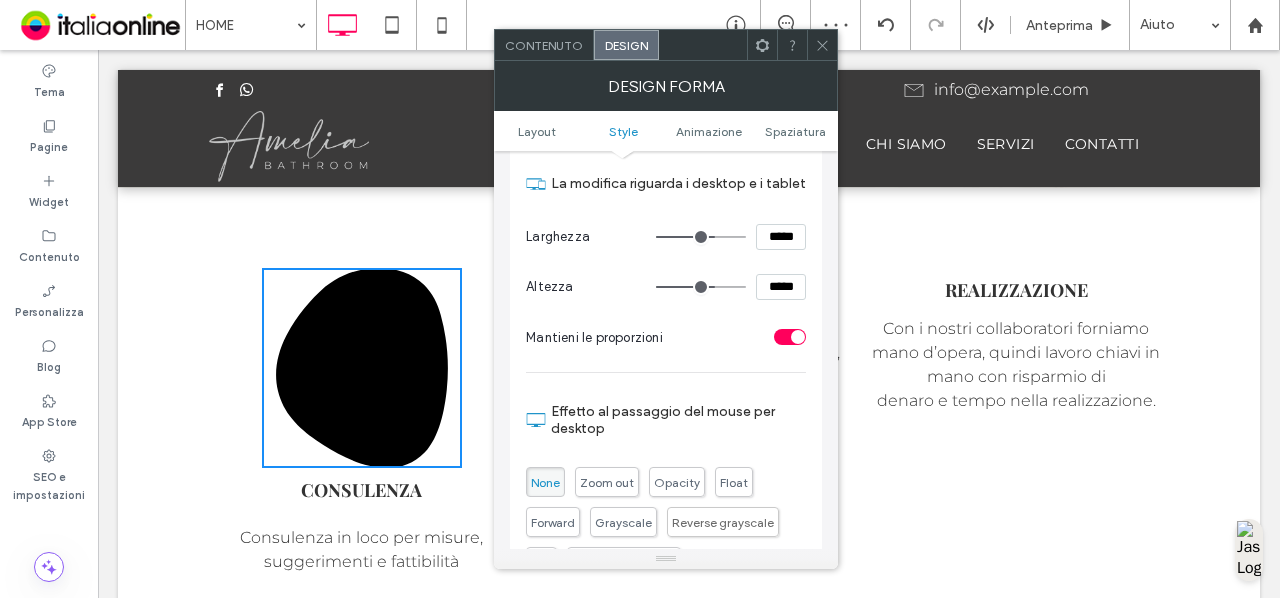 click on "*****" at bounding box center [781, 237] 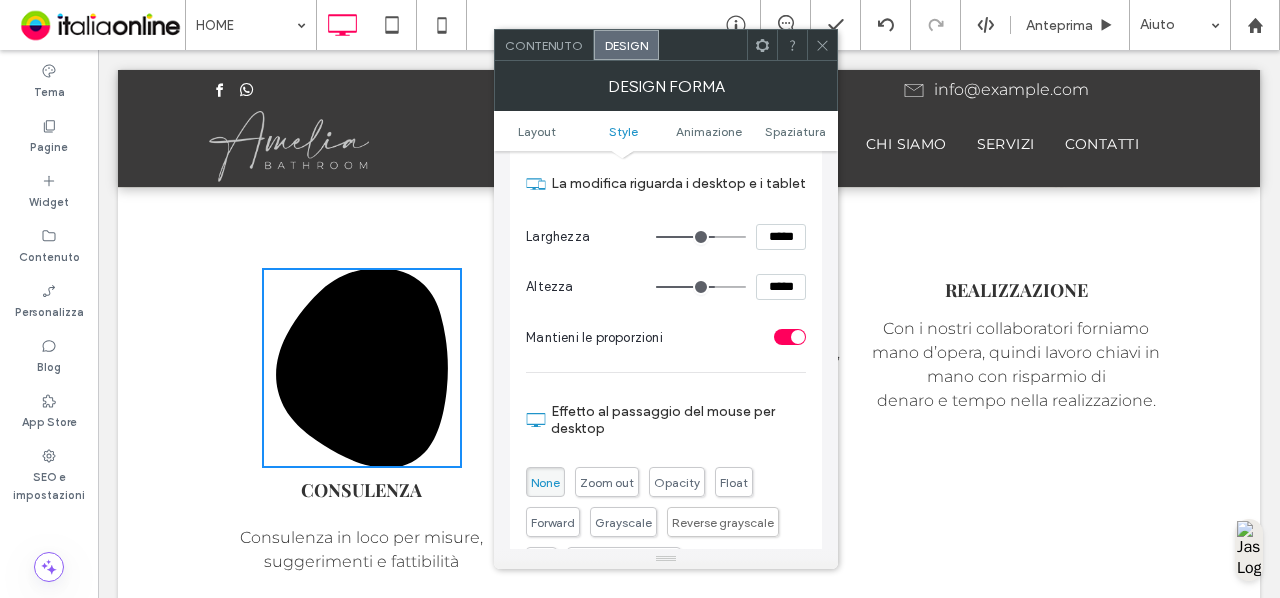 type on "*****" 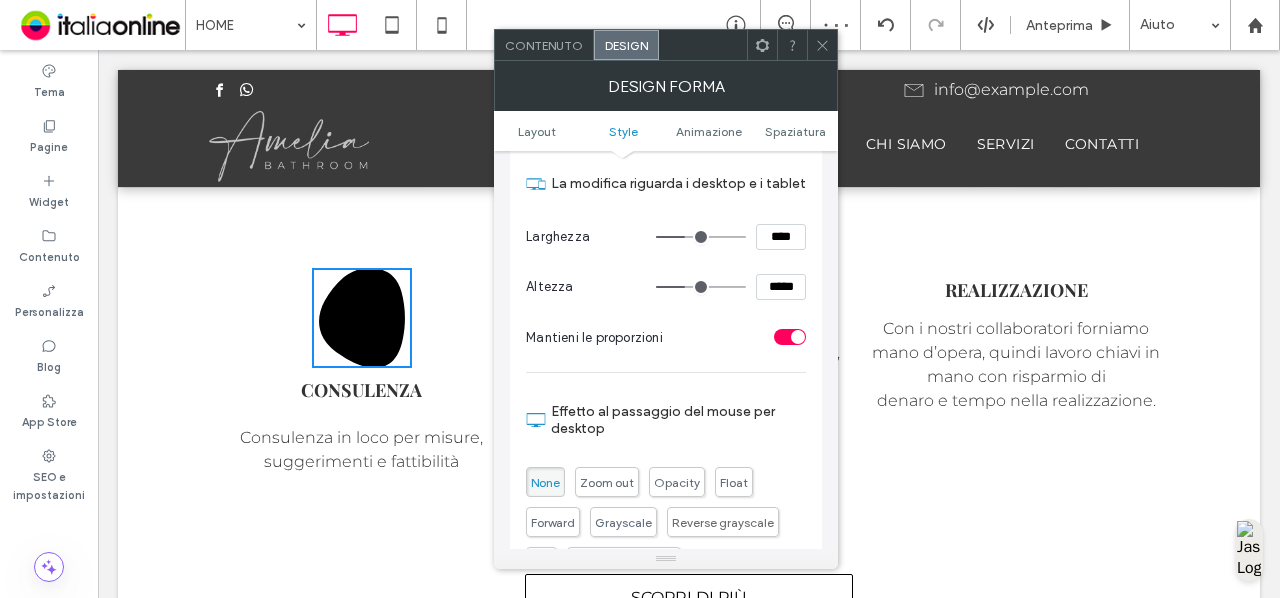 type on "****" 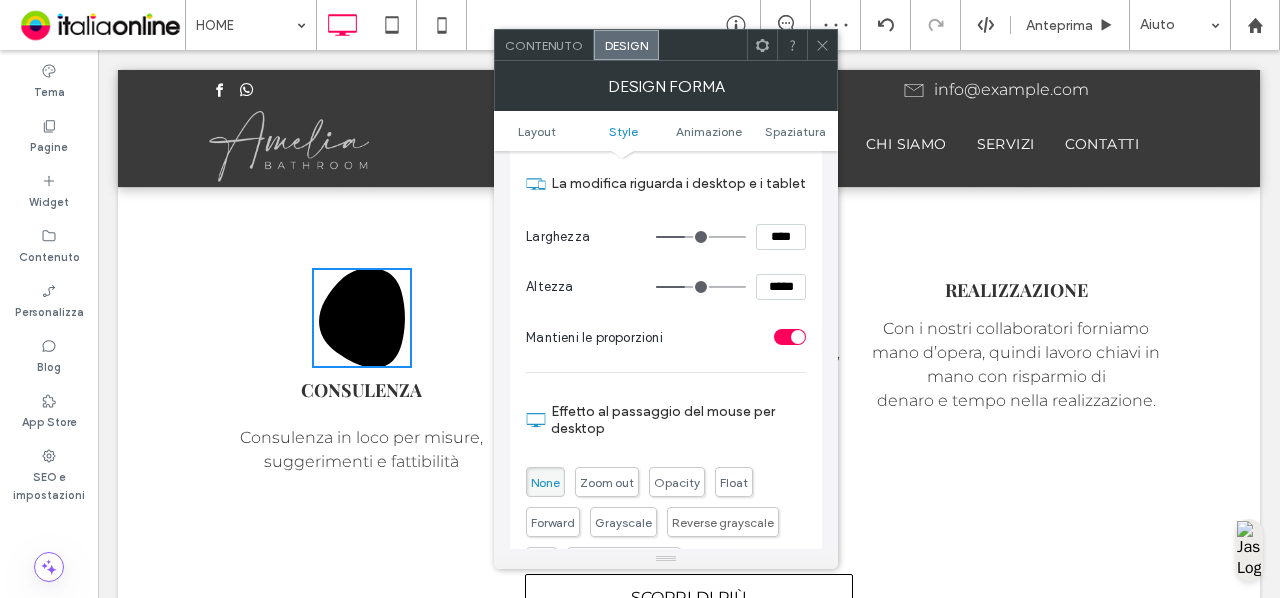 type on "**" 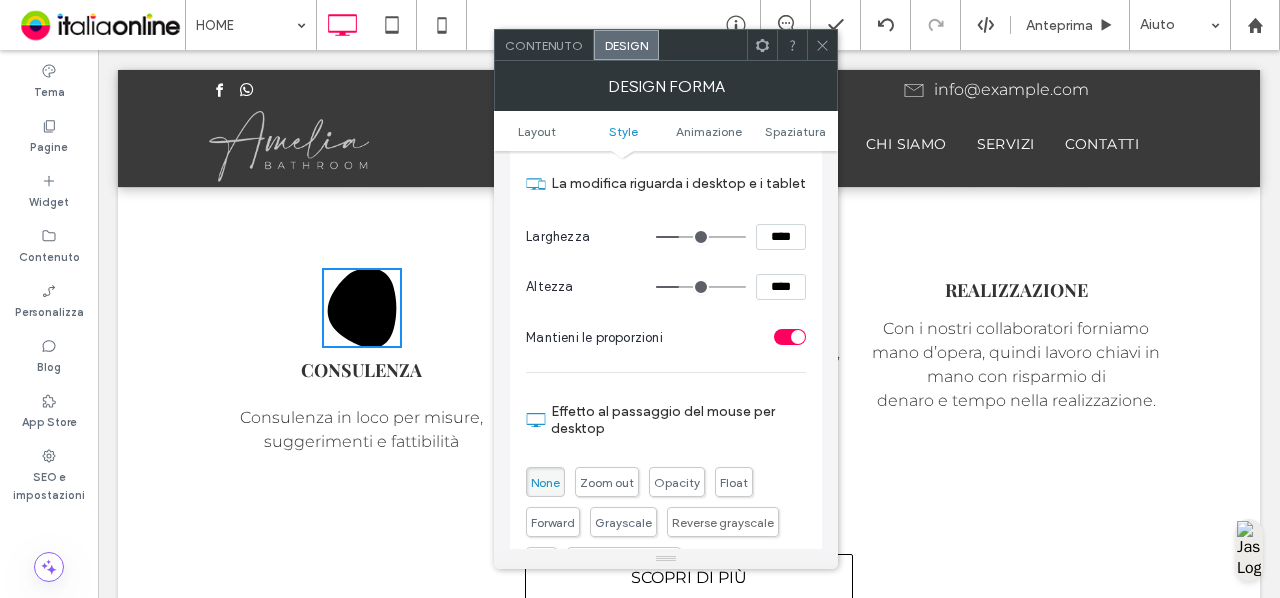 click on "Contenuto" at bounding box center [544, 45] 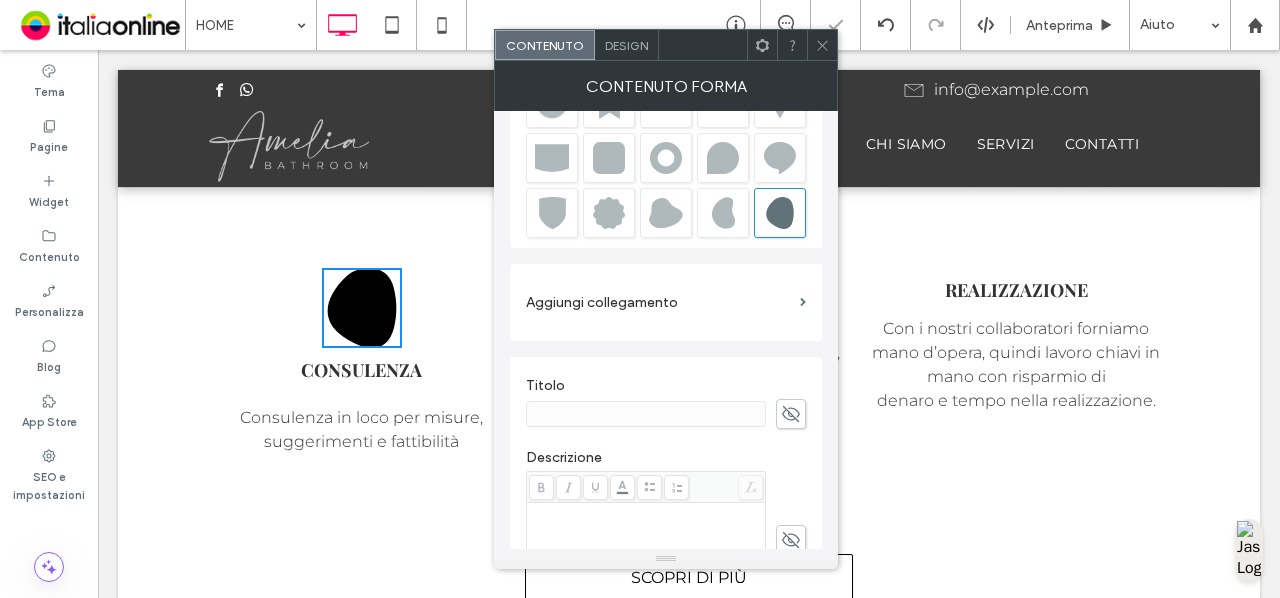 scroll, scrollTop: 188, scrollLeft: 0, axis: vertical 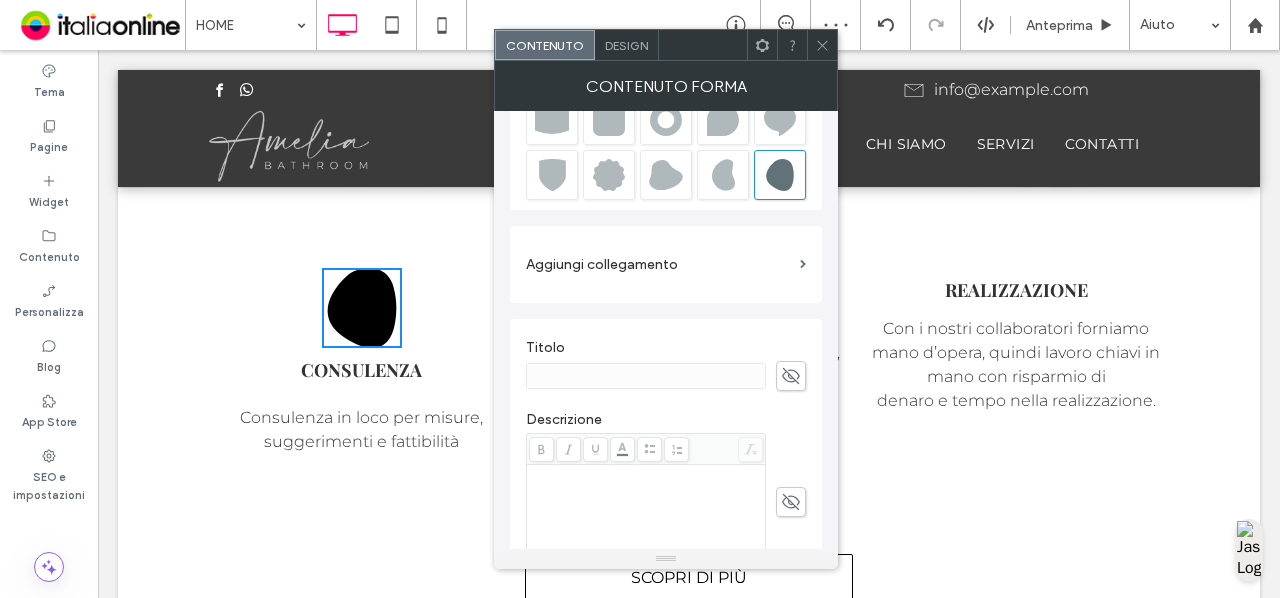 click 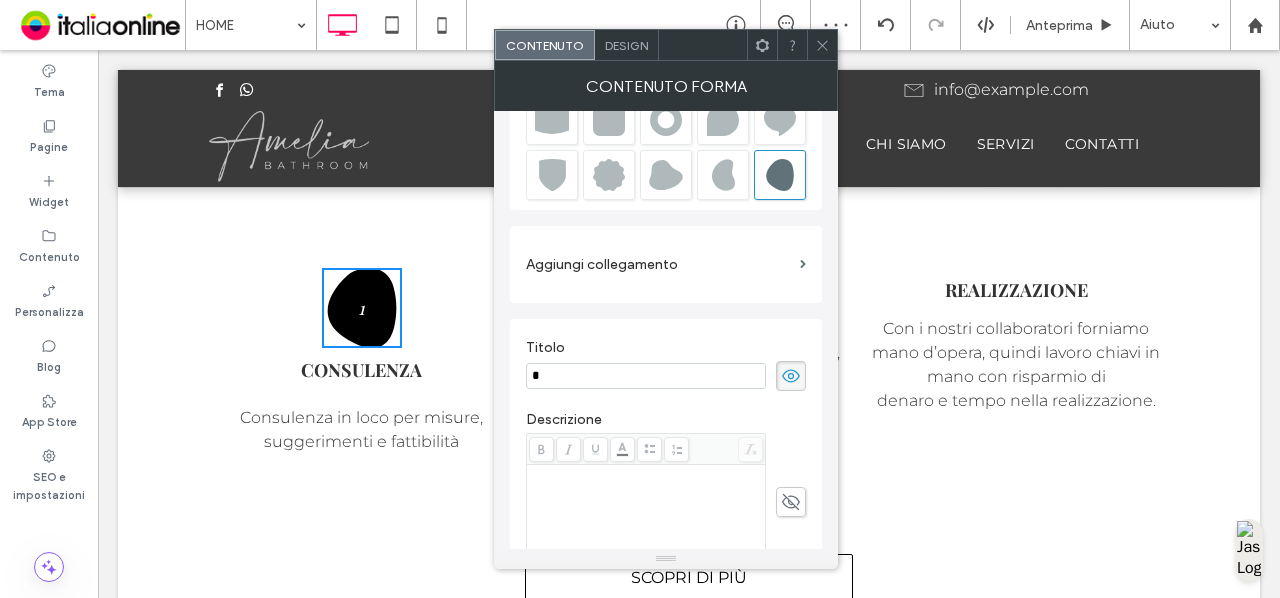 scroll, scrollTop: 0, scrollLeft: 0, axis: both 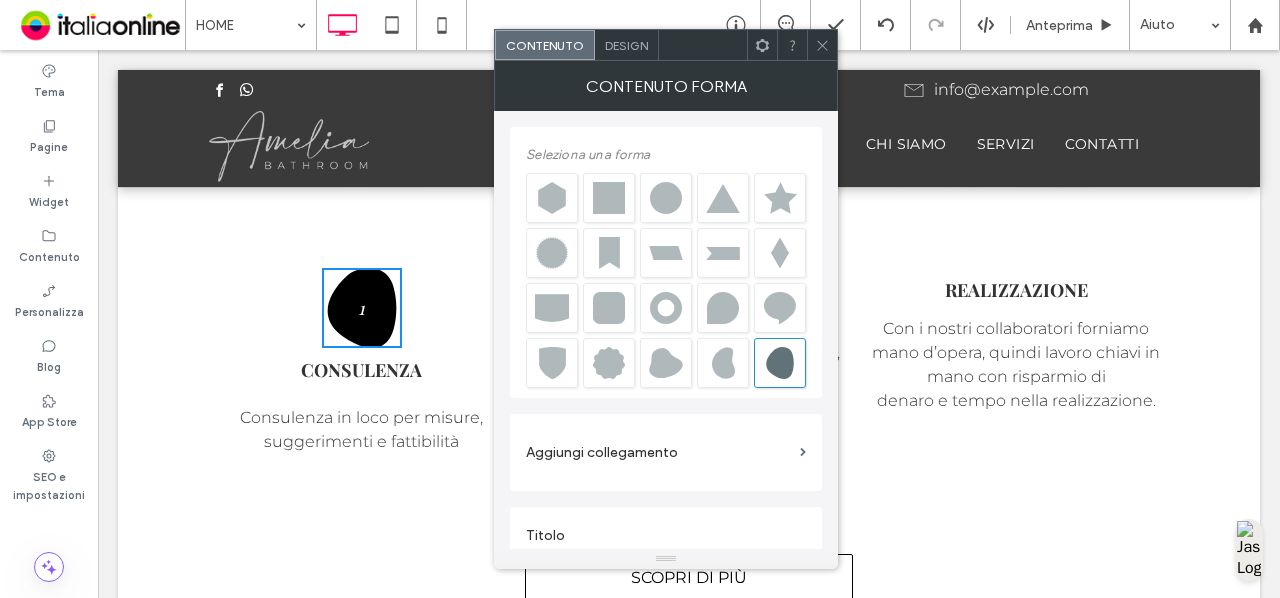 type on "*" 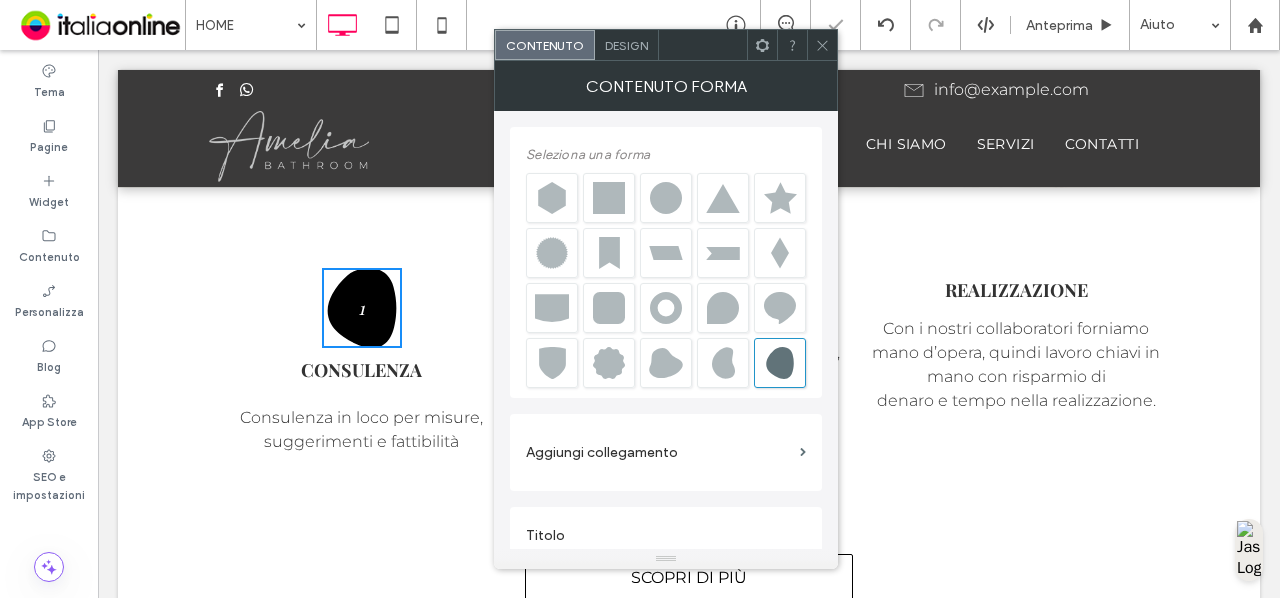 scroll, scrollTop: 233, scrollLeft: 0, axis: vertical 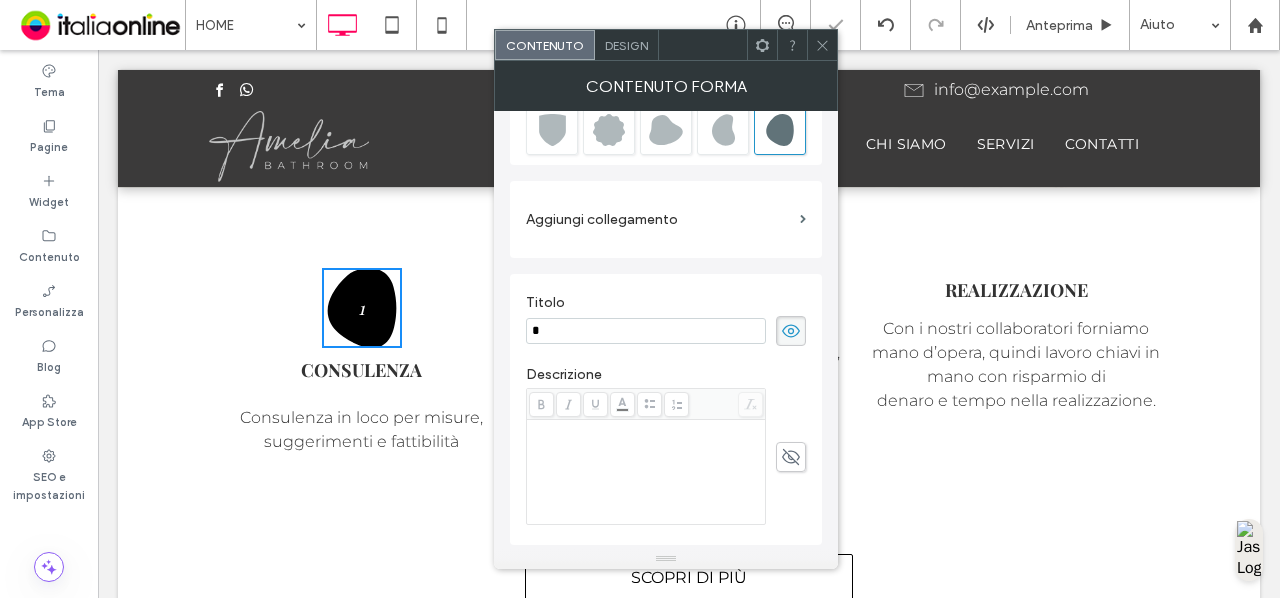 click on "Seleziona una forma Aggiungi collegamento Titolo * Descrizione Testo alternativo Tutto il testo alternativo Descrizione comando" at bounding box center [666, 319] 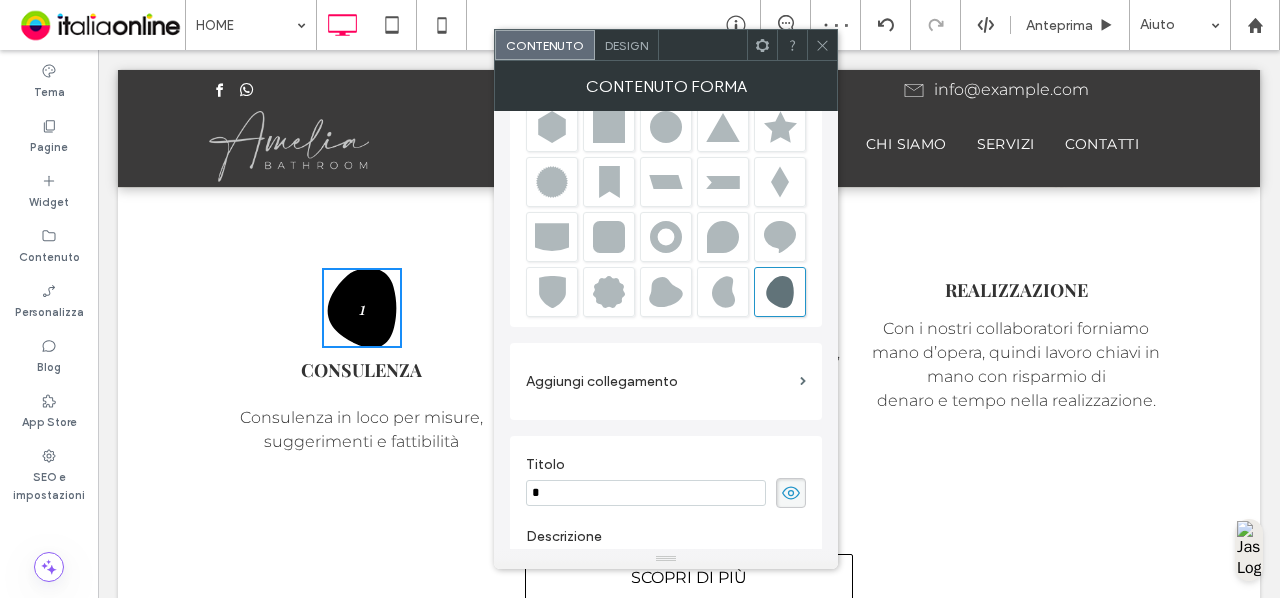 scroll, scrollTop: 0, scrollLeft: 0, axis: both 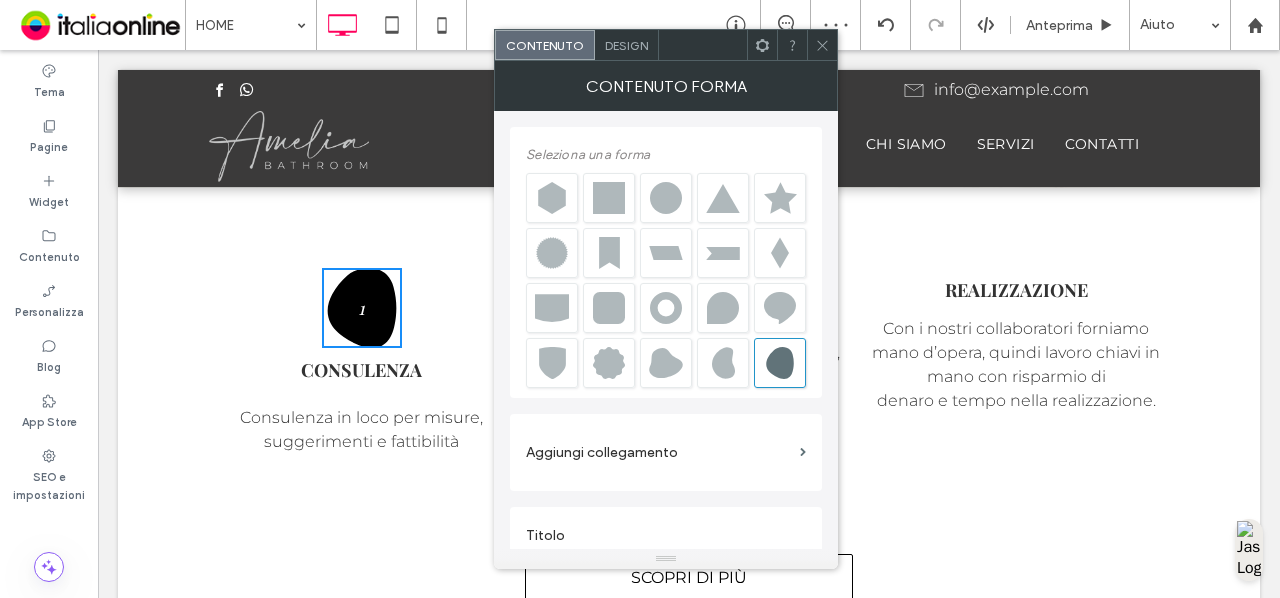 click at bounding box center (666, 198) 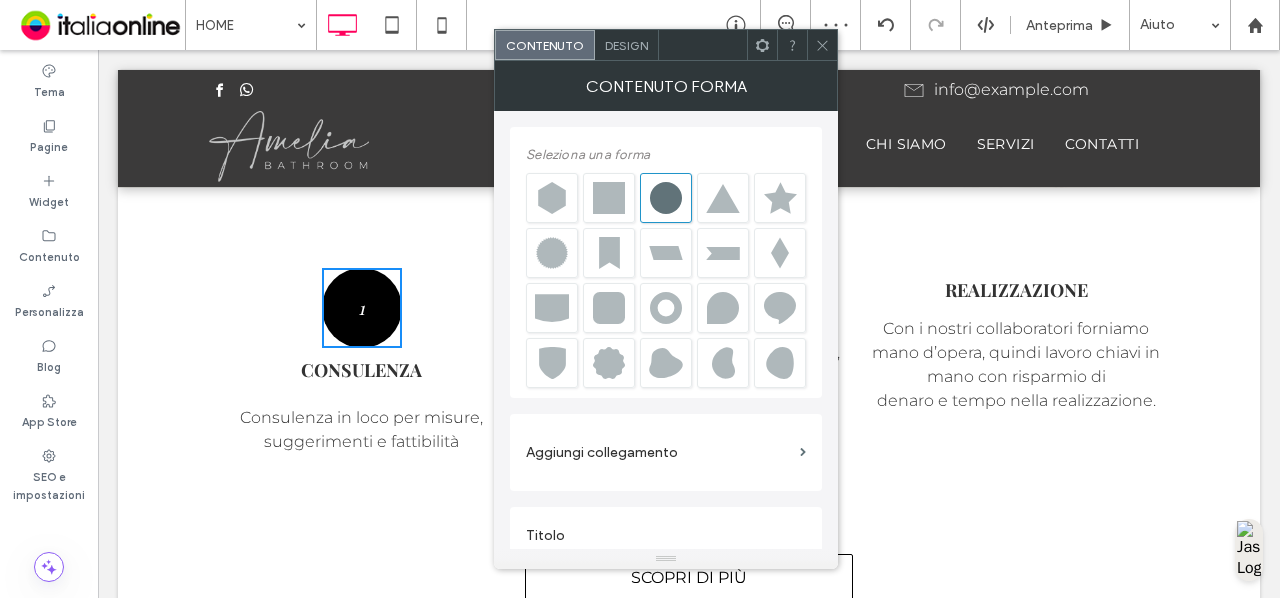 click on "Design" at bounding box center [626, 45] 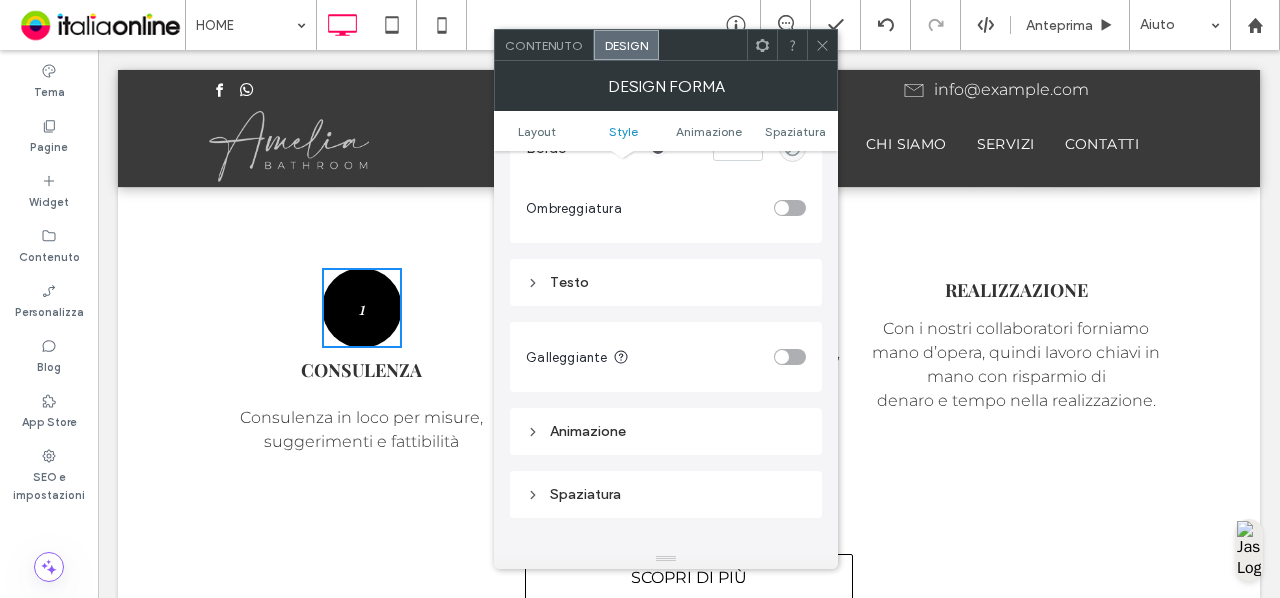 scroll, scrollTop: 901, scrollLeft: 0, axis: vertical 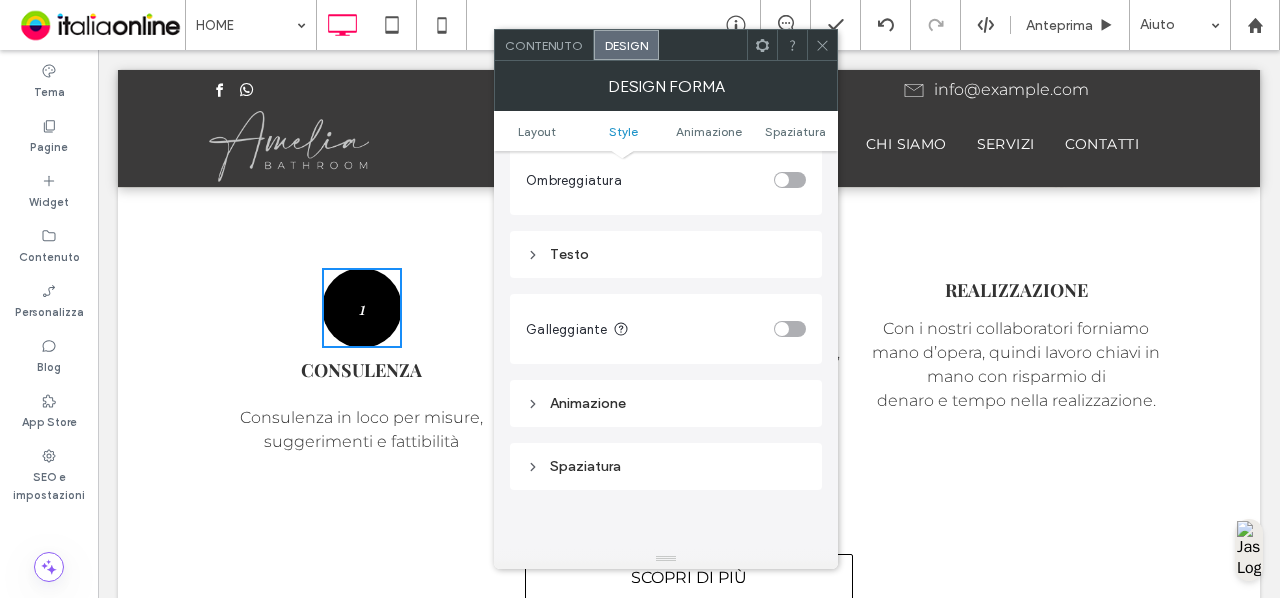 click on "Testo" at bounding box center [666, 254] 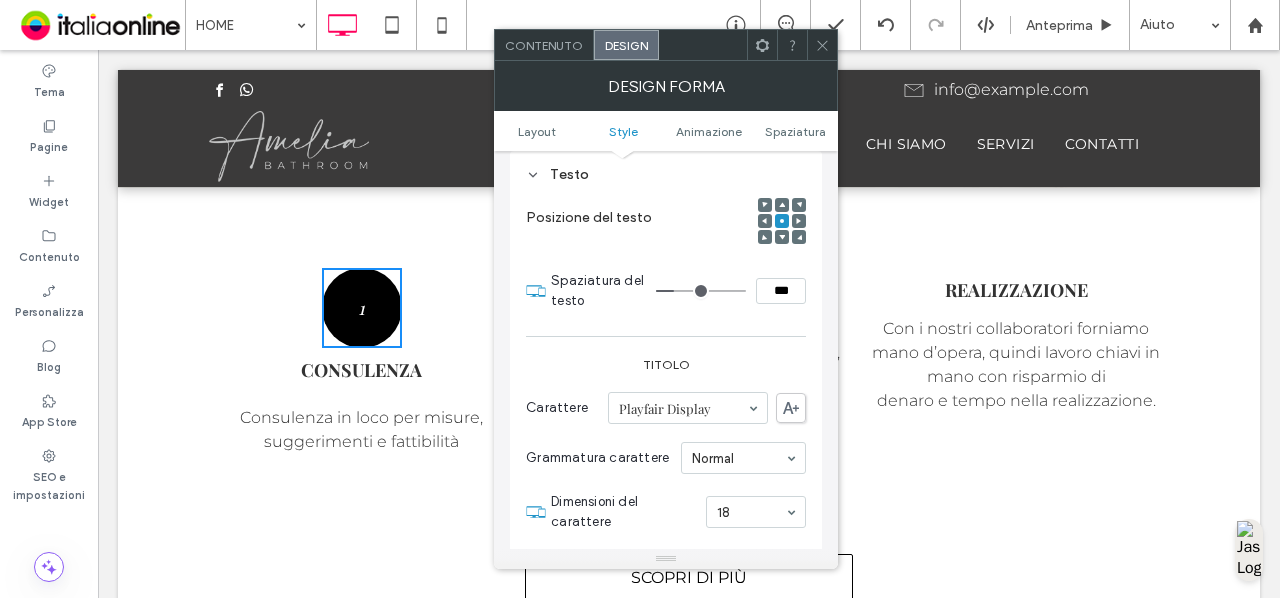 scroll, scrollTop: 980, scrollLeft: 0, axis: vertical 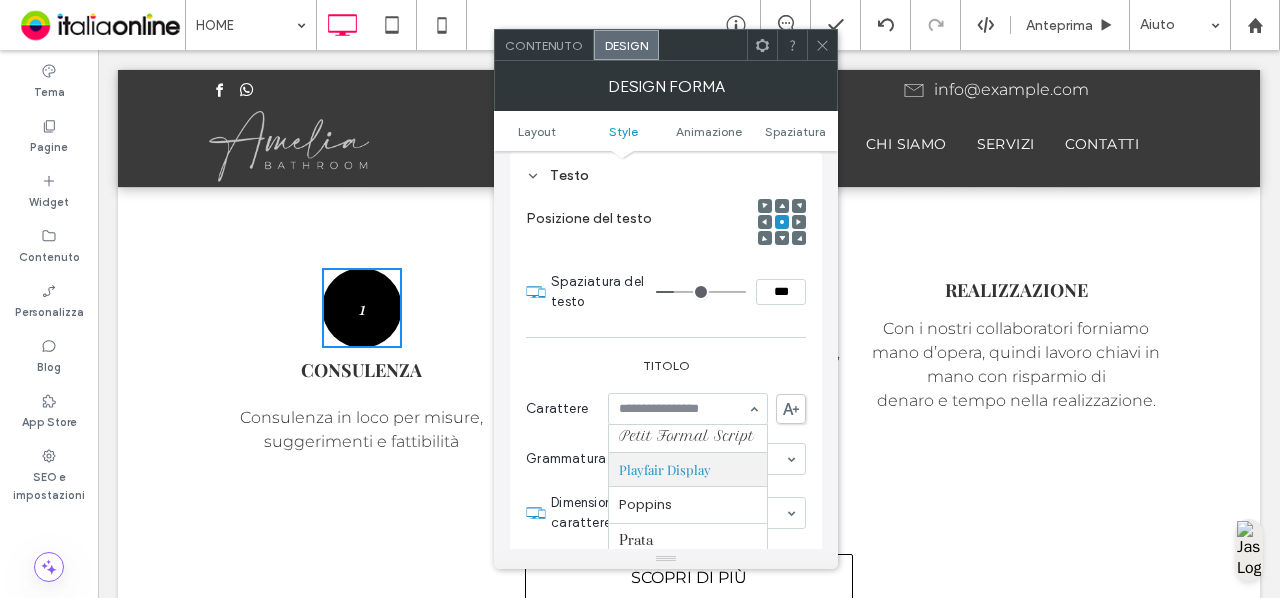 click at bounding box center [683, 409] 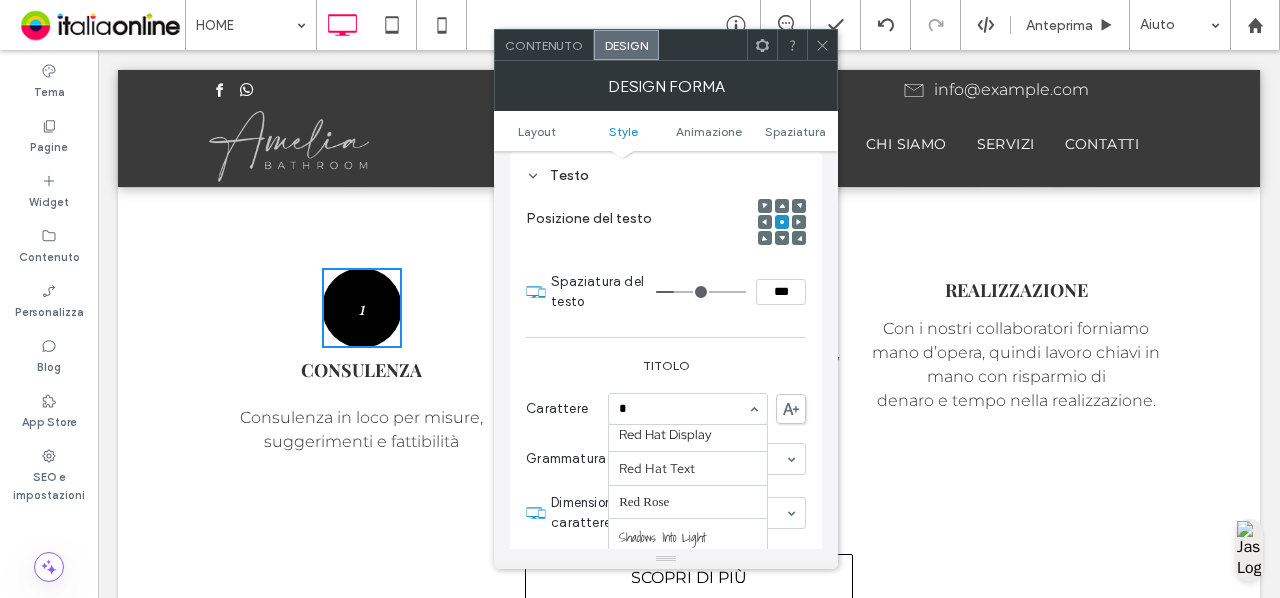 scroll, scrollTop: 371, scrollLeft: 0, axis: vertical 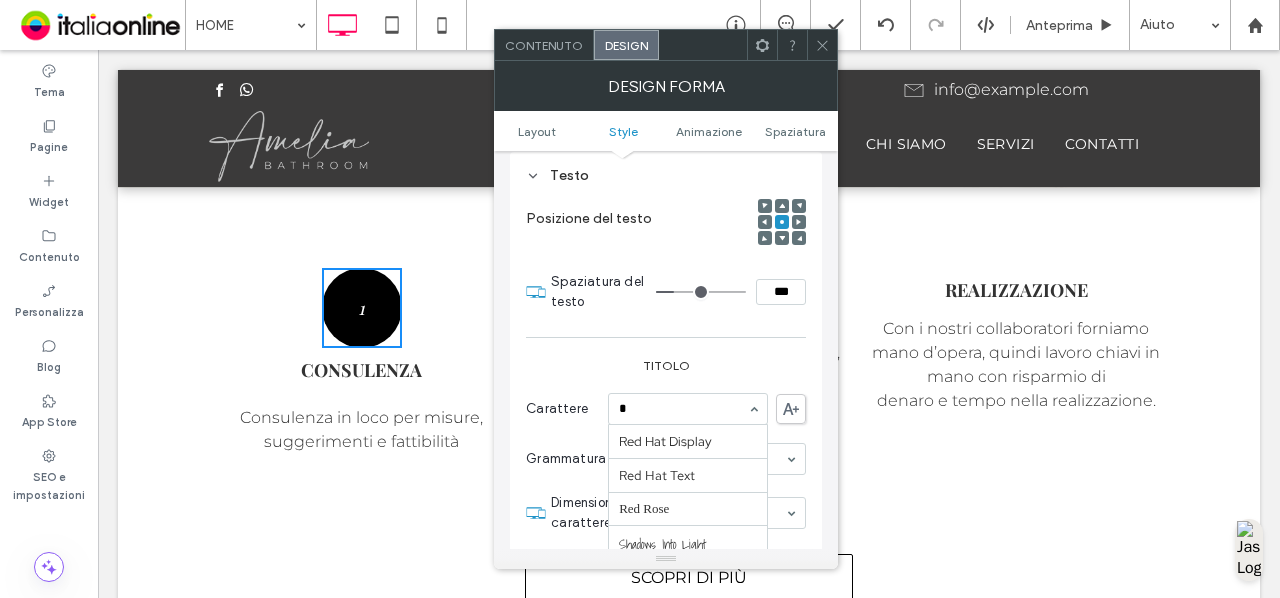 type on "**" 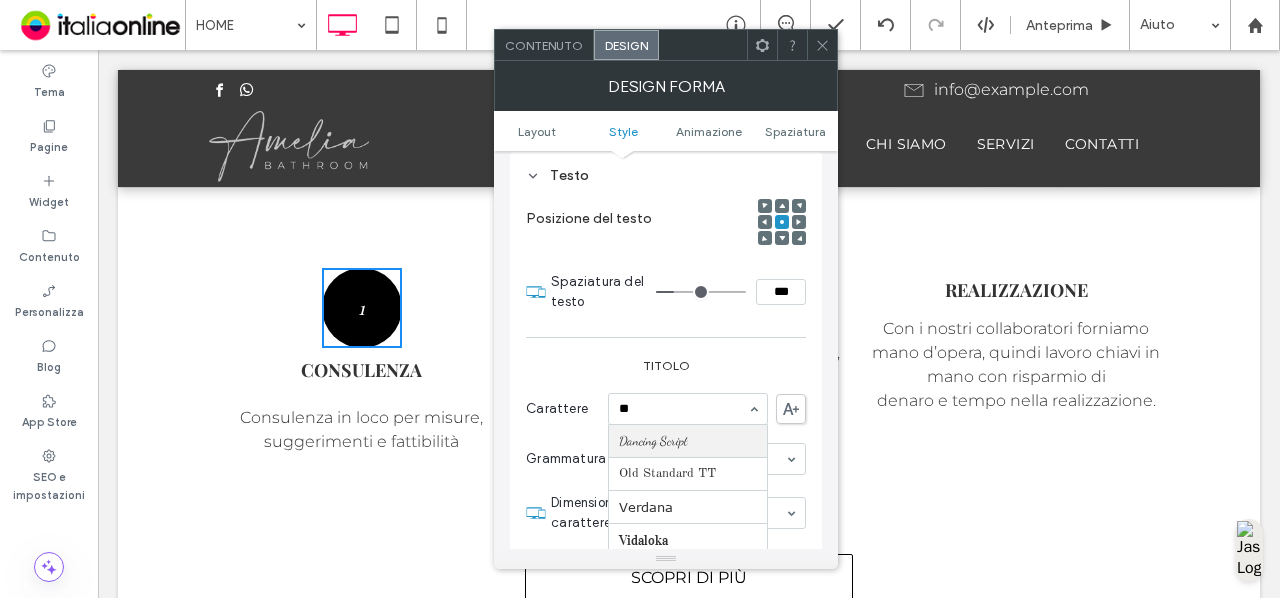 scroll, scrollTop: 0, scrollLeft: 0, axis: both 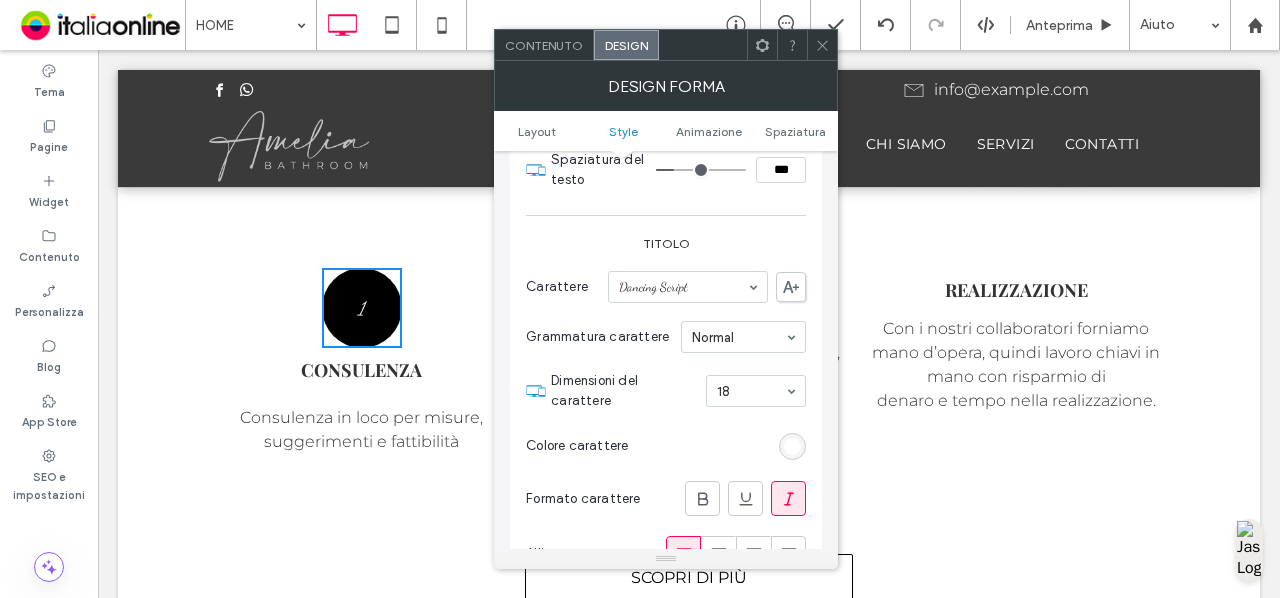 click 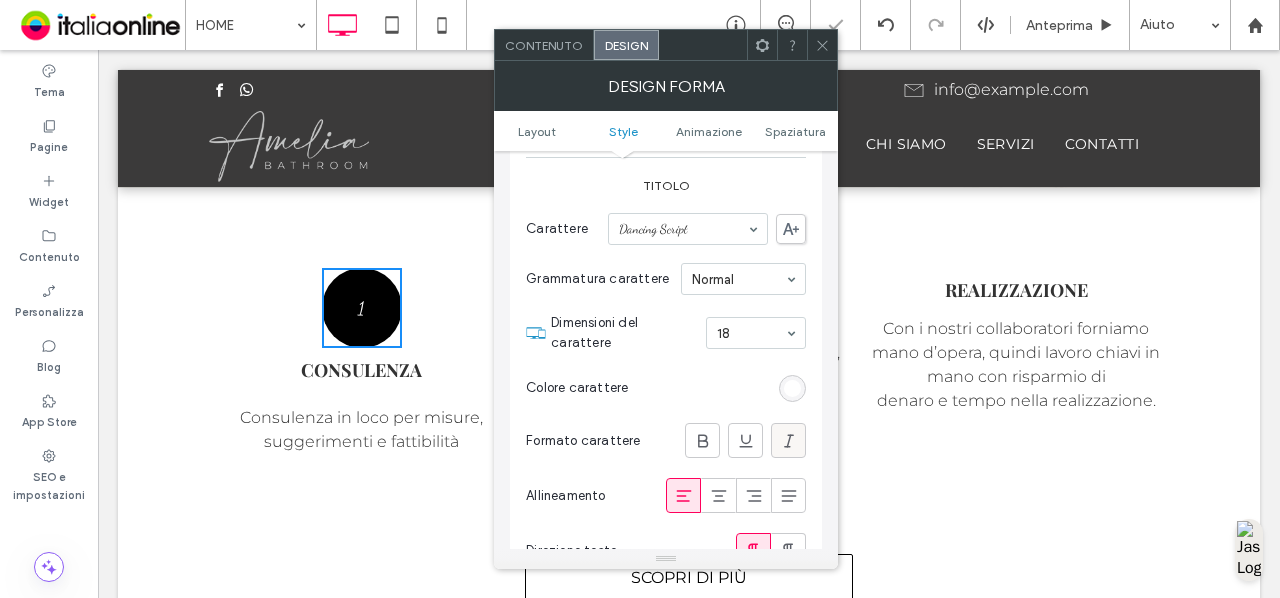 scroll, scrollTop: 1161, scrollLeft: 0, axis: vertical 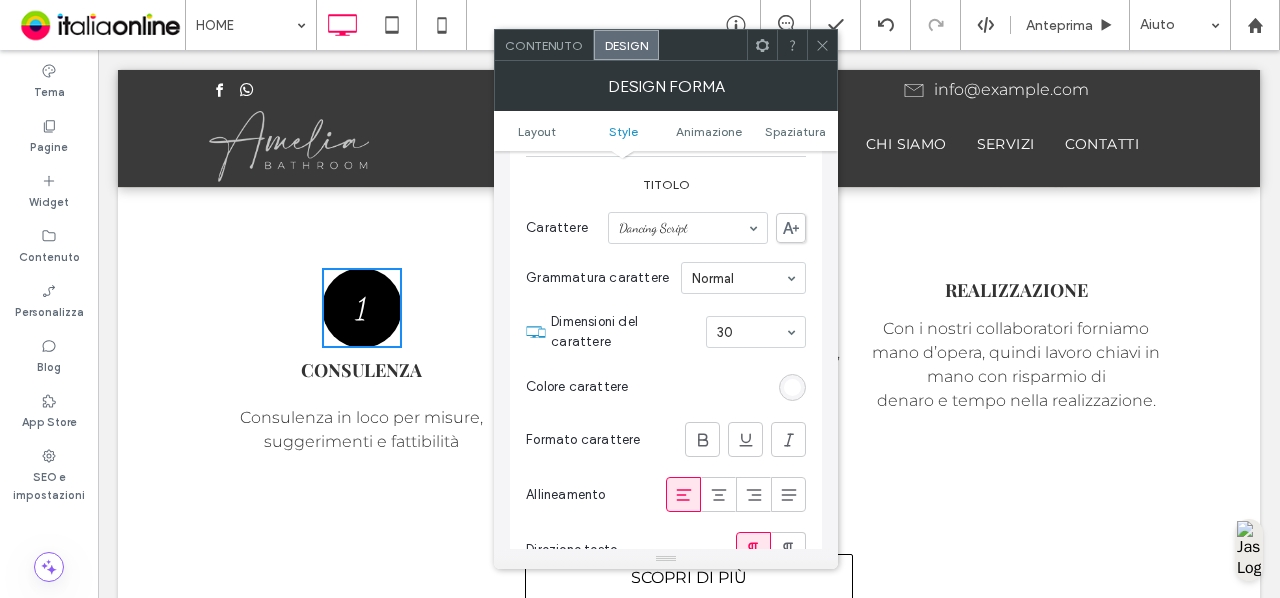 click on "Contenuto" at bounding box center (544, 45) 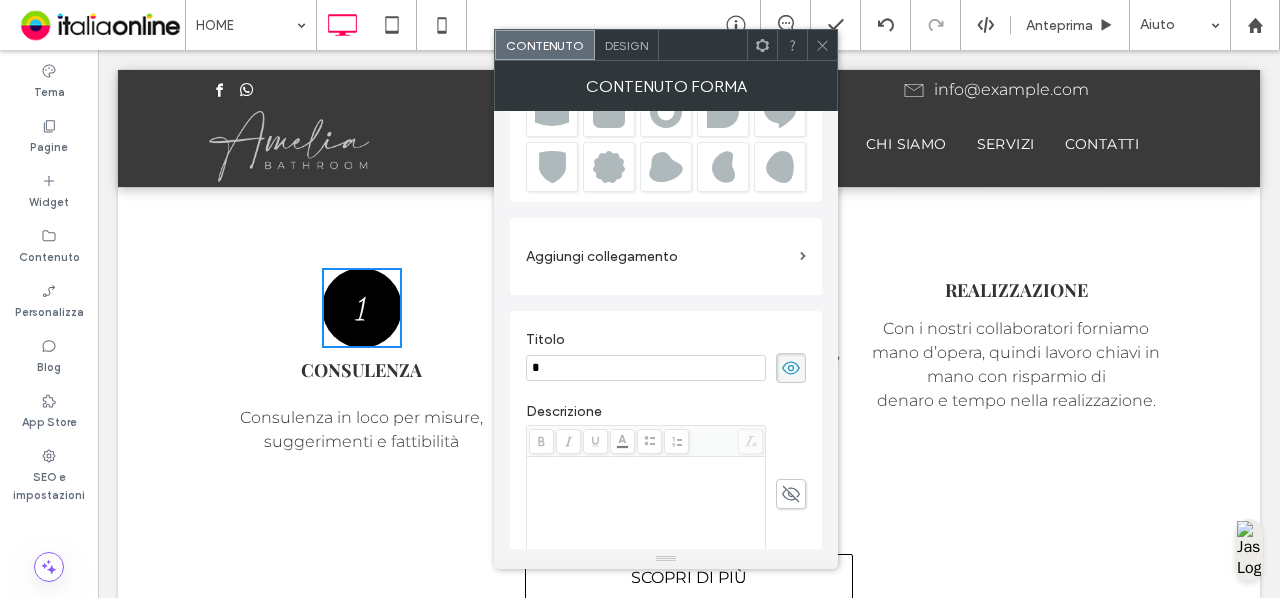 scroll, scrollTop: 0, scrollLeft: 0, axis: both 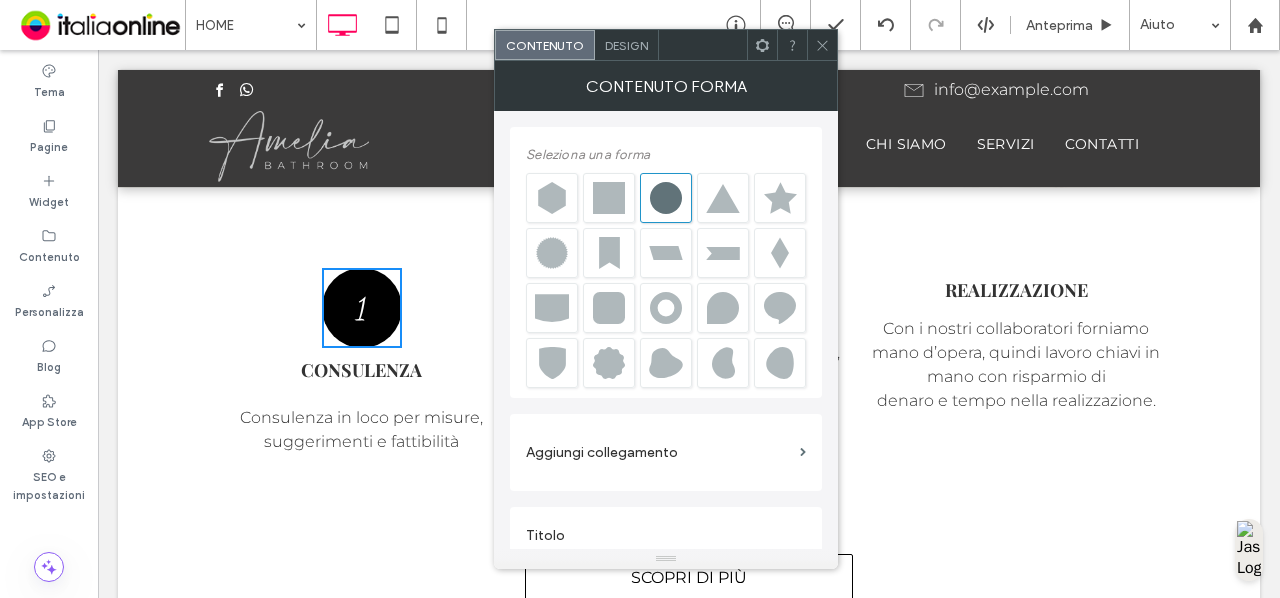click on "Design" at bounding box center (626, 45) 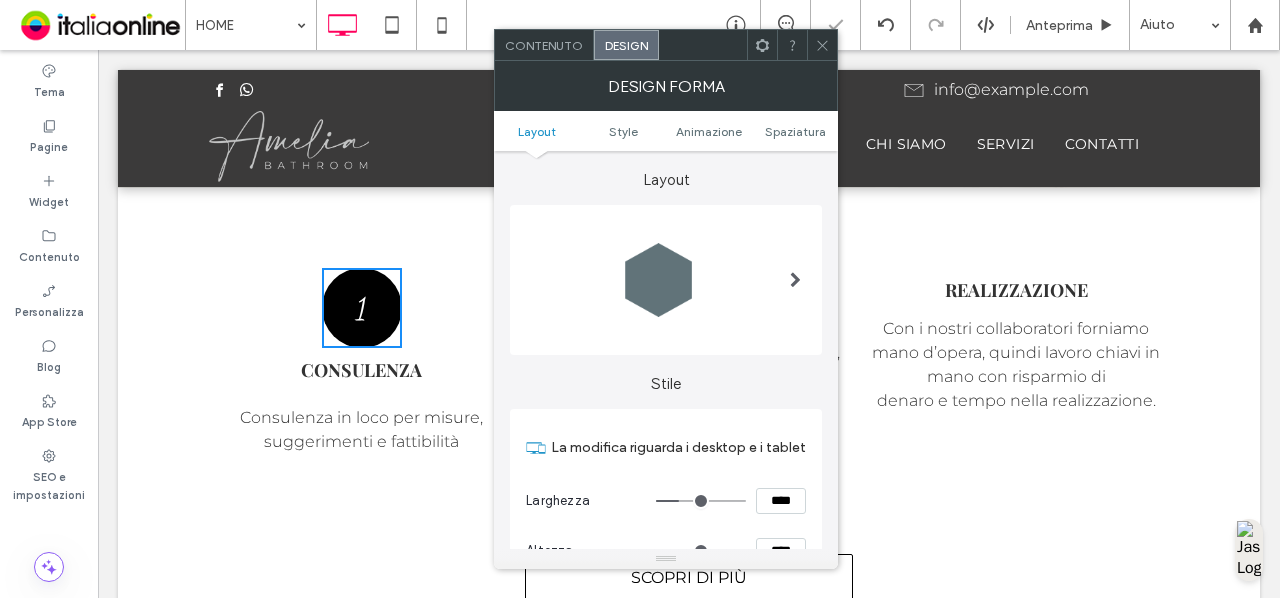 scroll, scrollTop: 73, scrollLeft: 0, axis: vertical 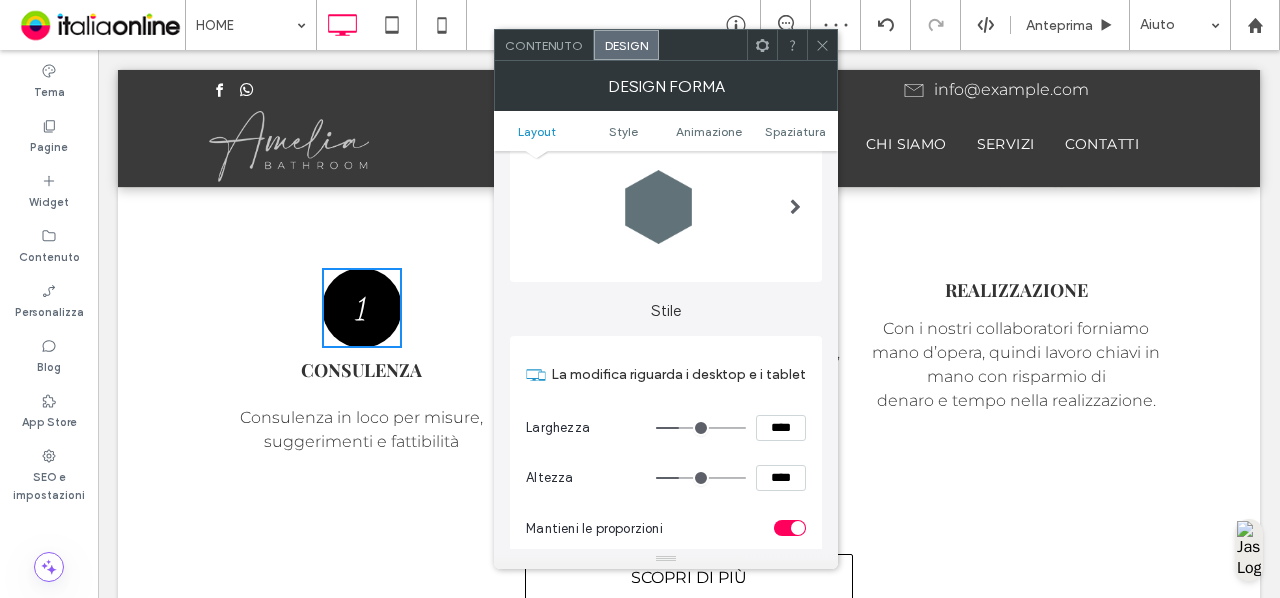 click on "****" at bounding box center (781, 428) 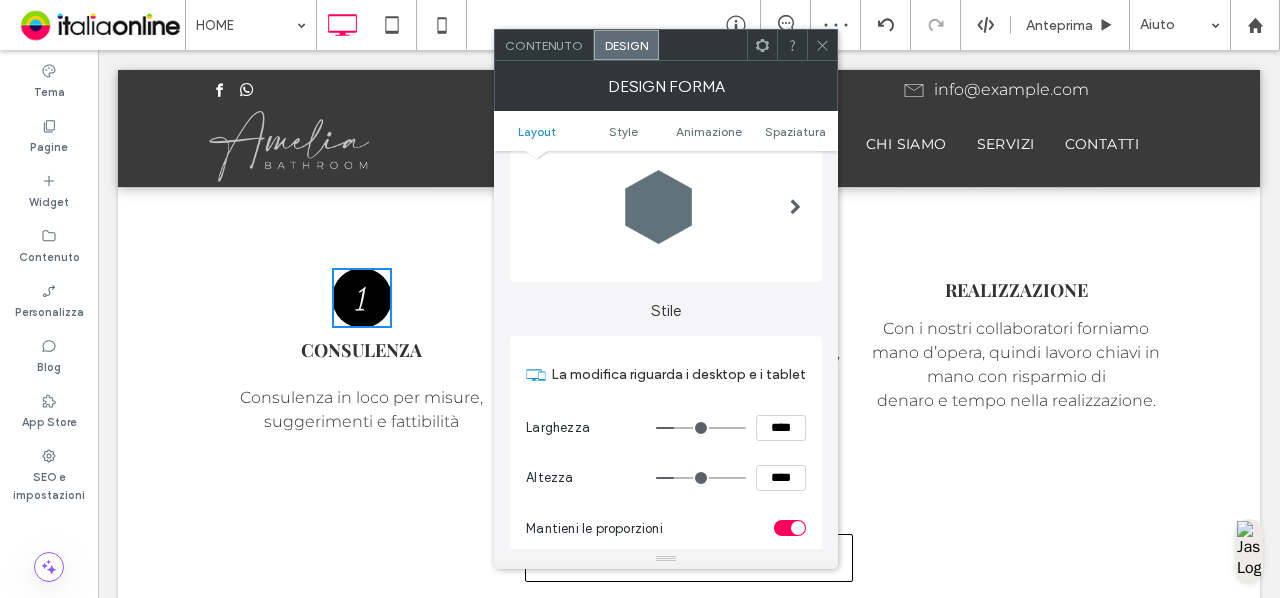click 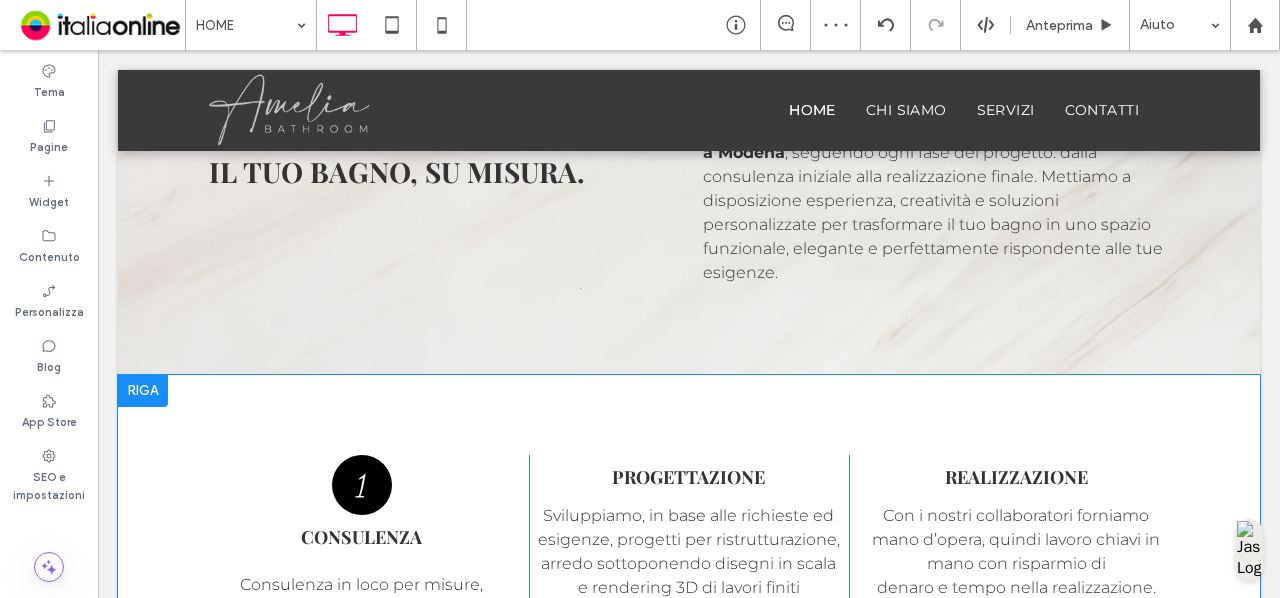 scroll, scrollTop: 1814, scrollLeft: 0, axis: vertical 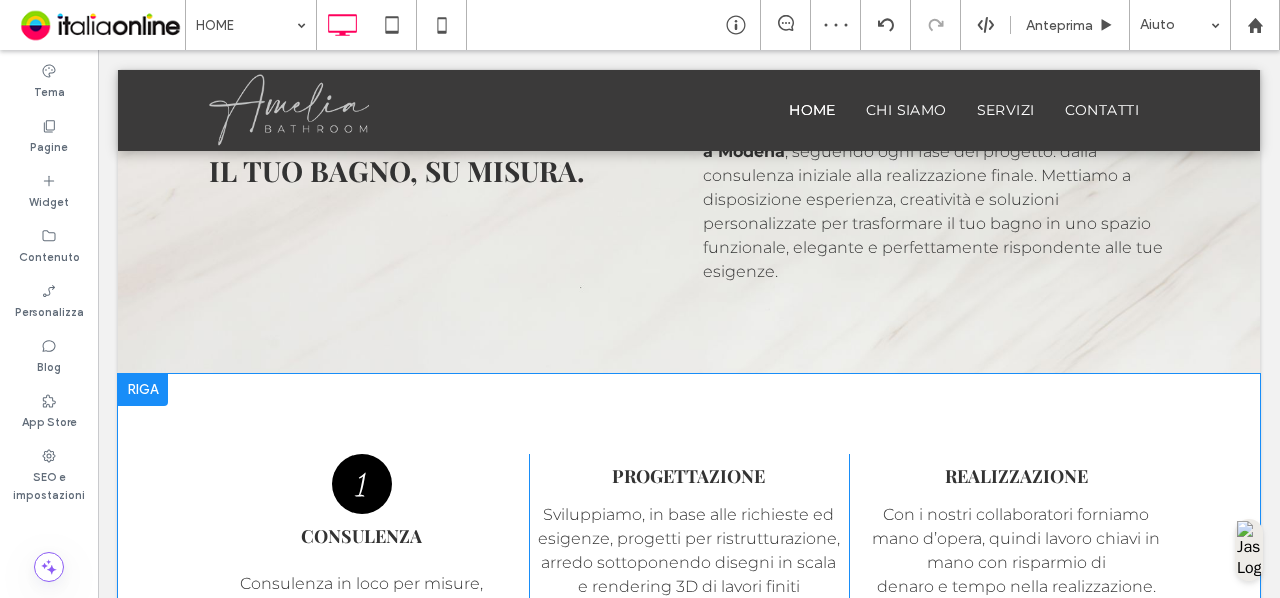 click on "1
Consulenza
Consulenza in loco per misure, suggerimenti e fattibilità
Click To Paste
Progettazione
Sviluppiamo, in base alle richieste ed esigenze, progetti per ristrutturazione, arredo sottoponendo disegni in scala e rendering 3D di lavori finiti
Click To Paste
rEALIZZAZIONE
Con i nostri collaboratori forniamo mano d’opera, quindi lavoro chiavi in mano con risparmio di denaro e tempo nella realizzazione.
Click To Paste
Riga + Aggiungi sezione" at bounding box center (689, 542) 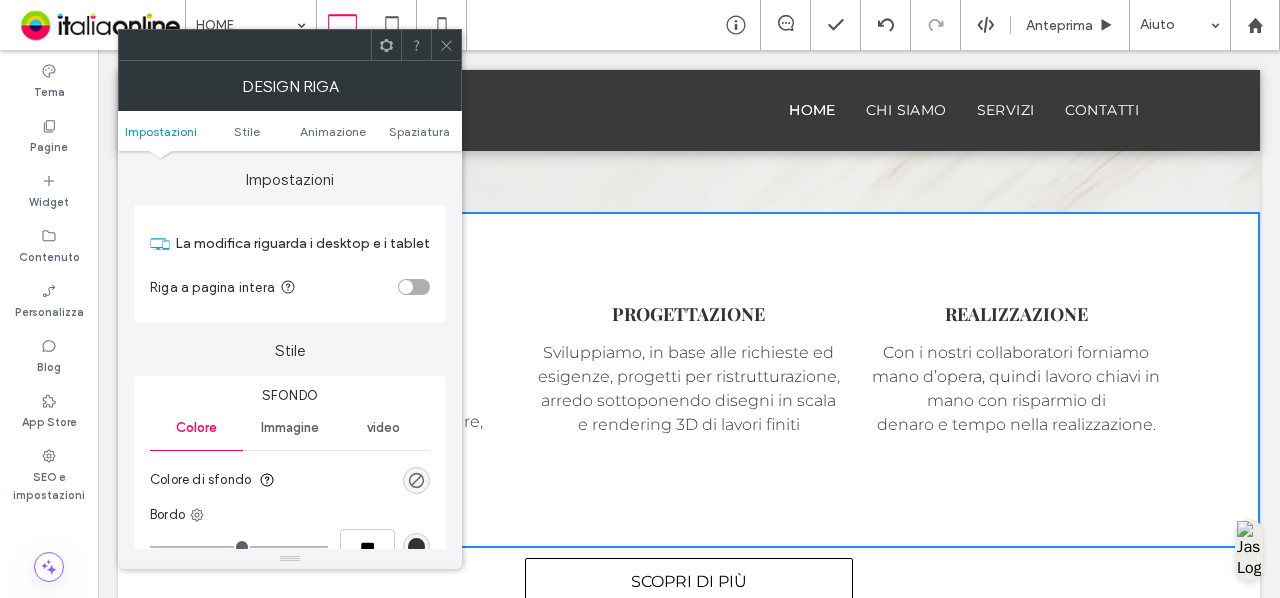 scroll, scrollTop: 1982, scrollLeft: 0, axis: vertical 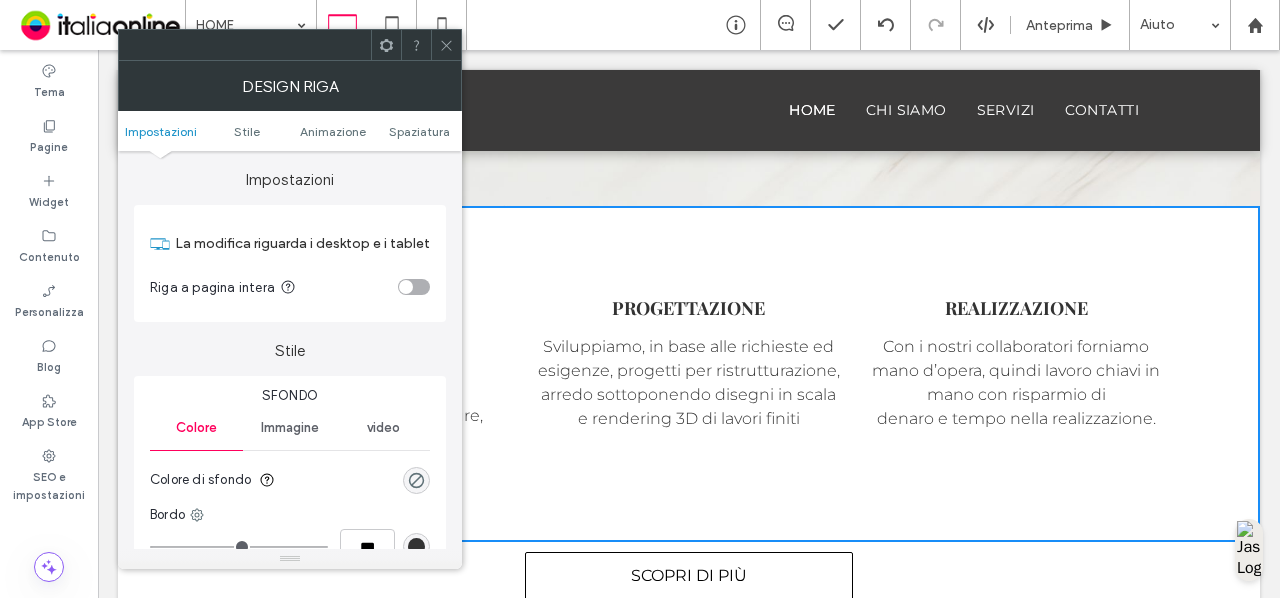 click 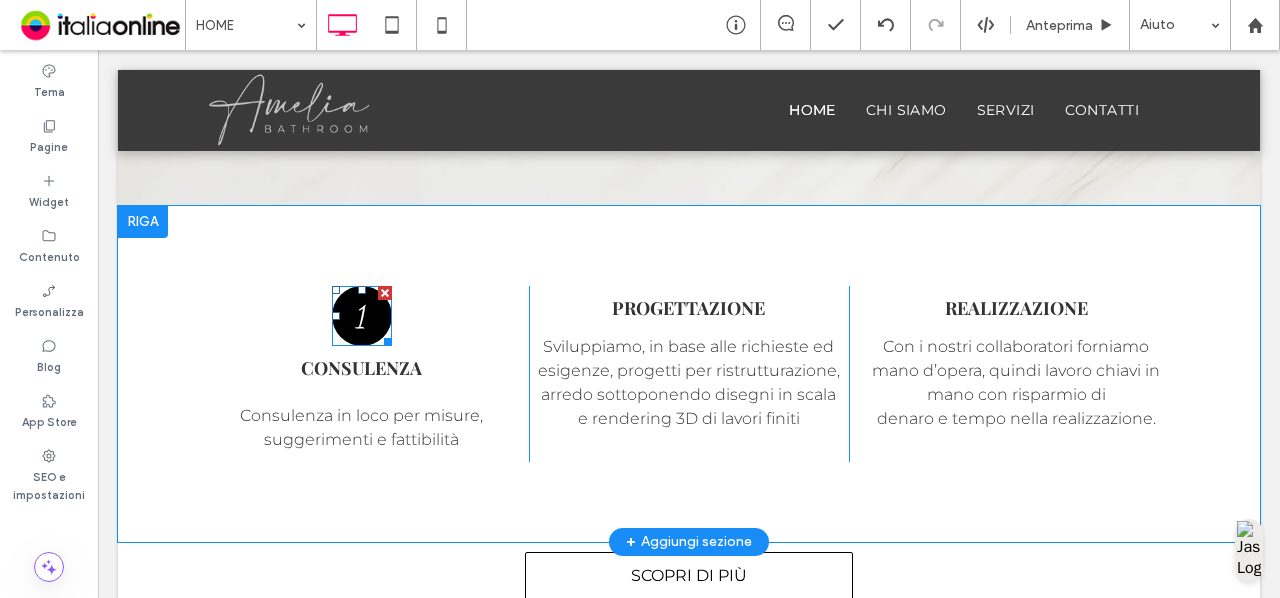 click at bounding box center (385, 293) 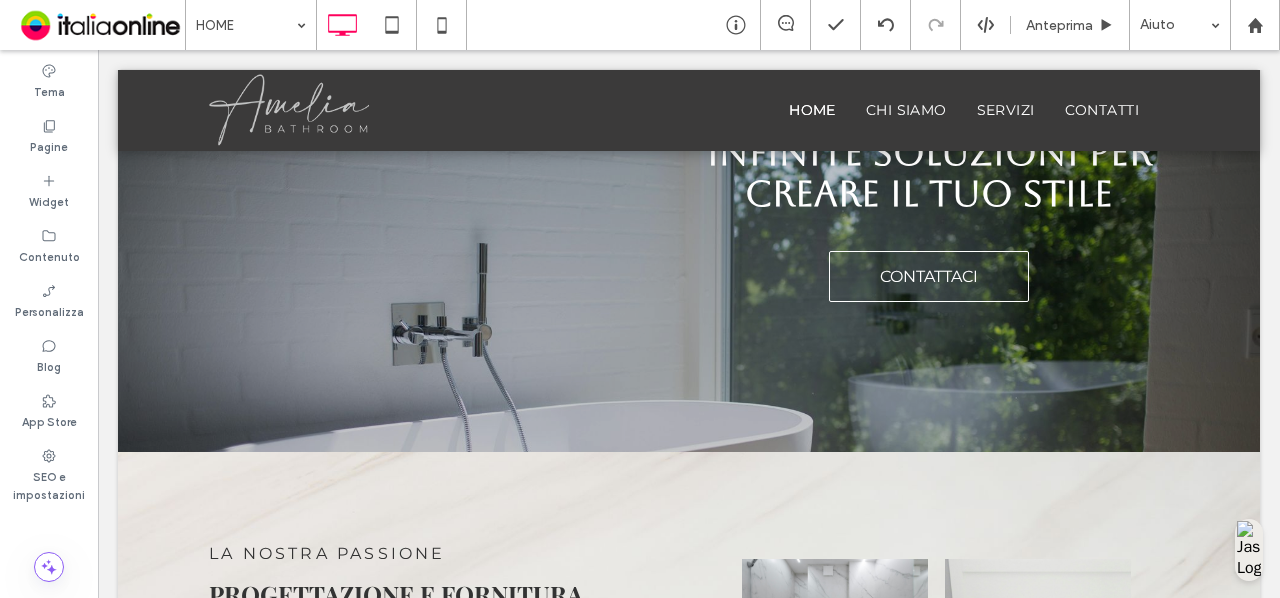 scroll, scrollTop: 218, scrollLeft: 0, axis: vertical 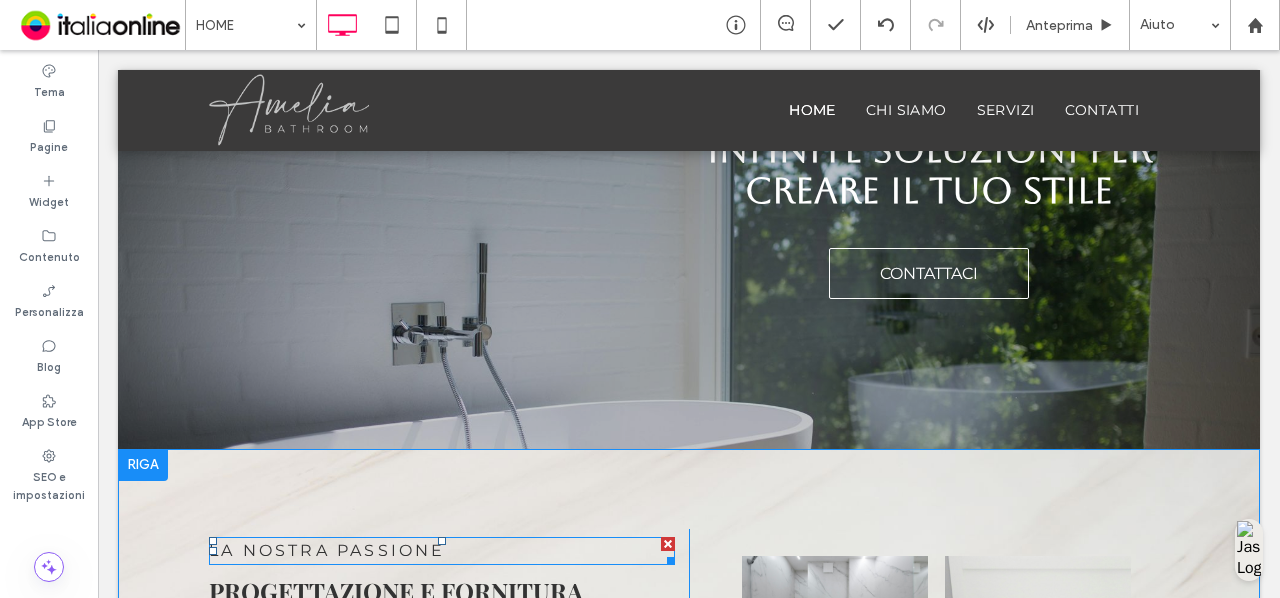 click on "LA NOSTRA PASSIONE" at bounding box center [327, 550] 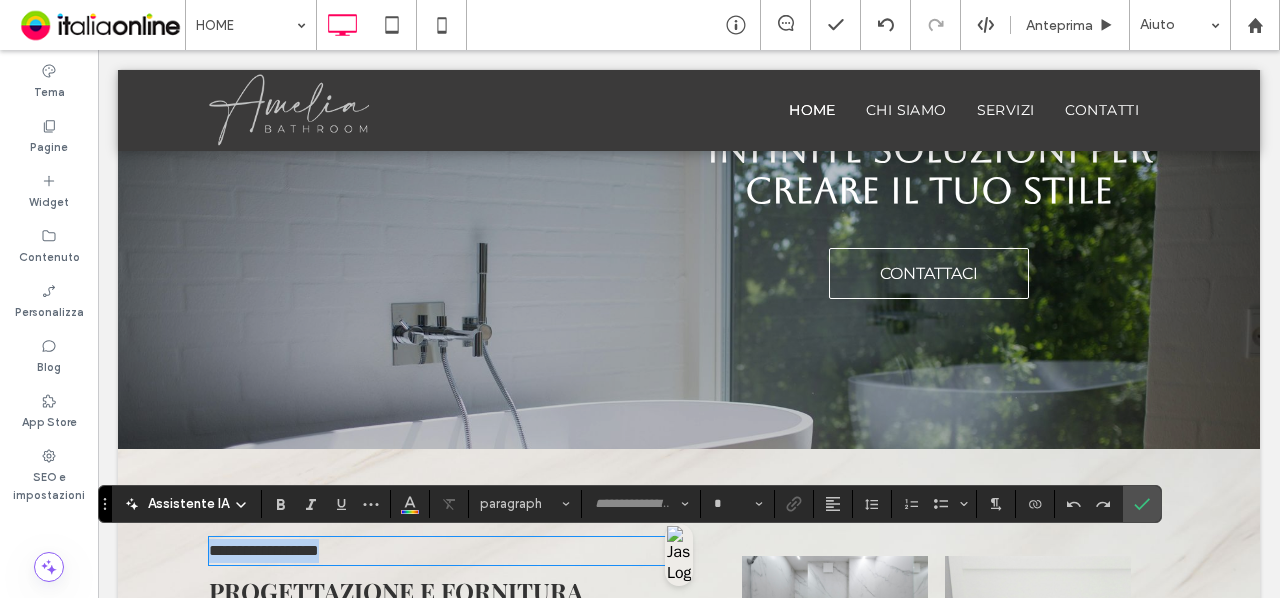 type on "**********" 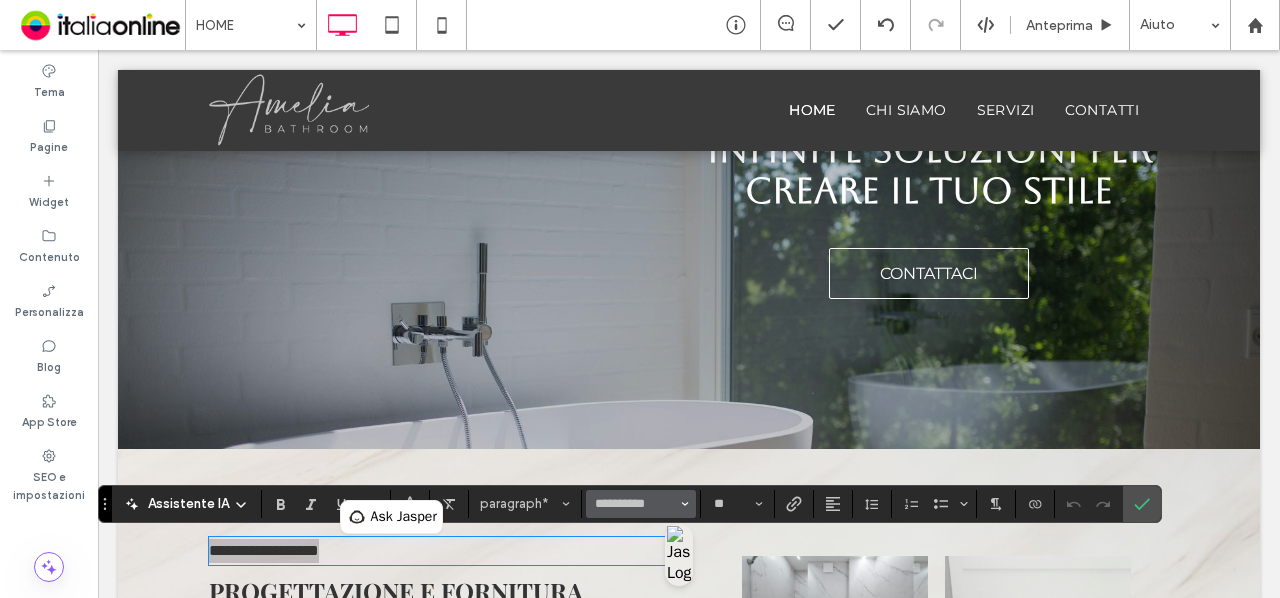 click on "**********" at bounding box center (641, 504) 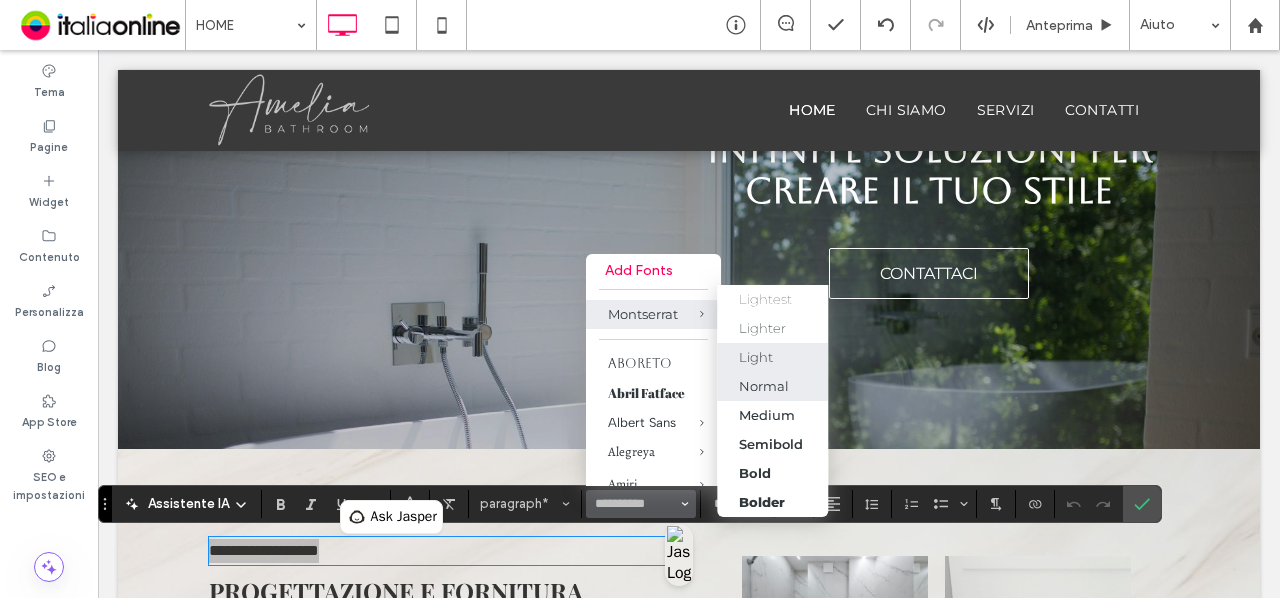 click on "Light" at bounding box center (772, 357) 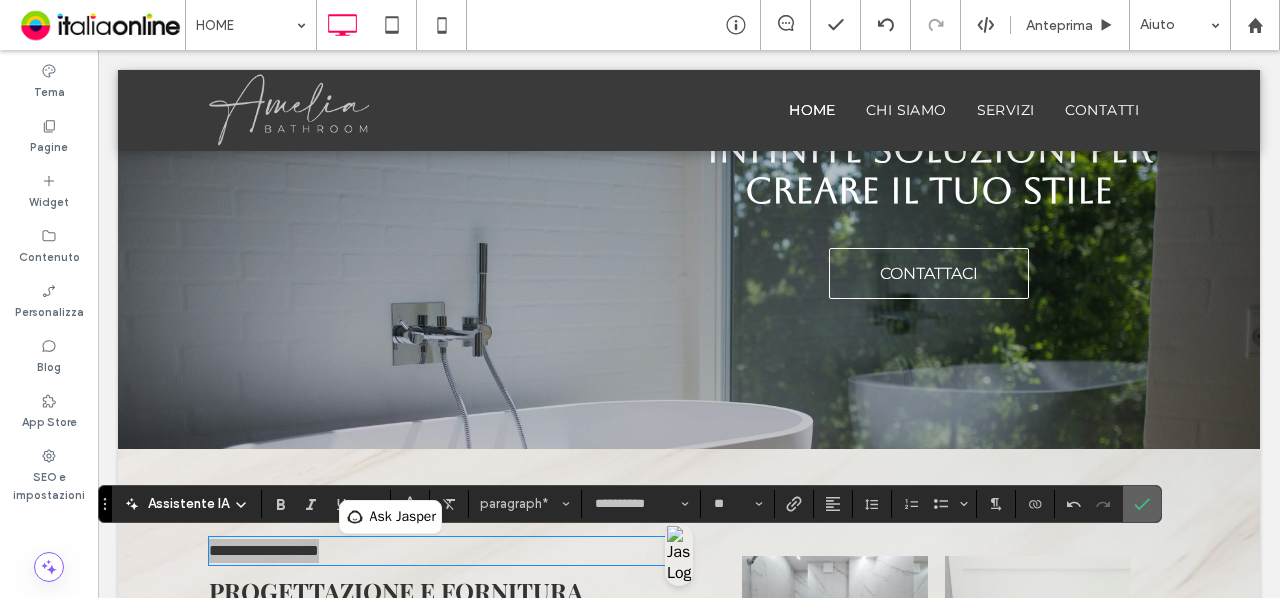 click at bounding box center [1142, 504] 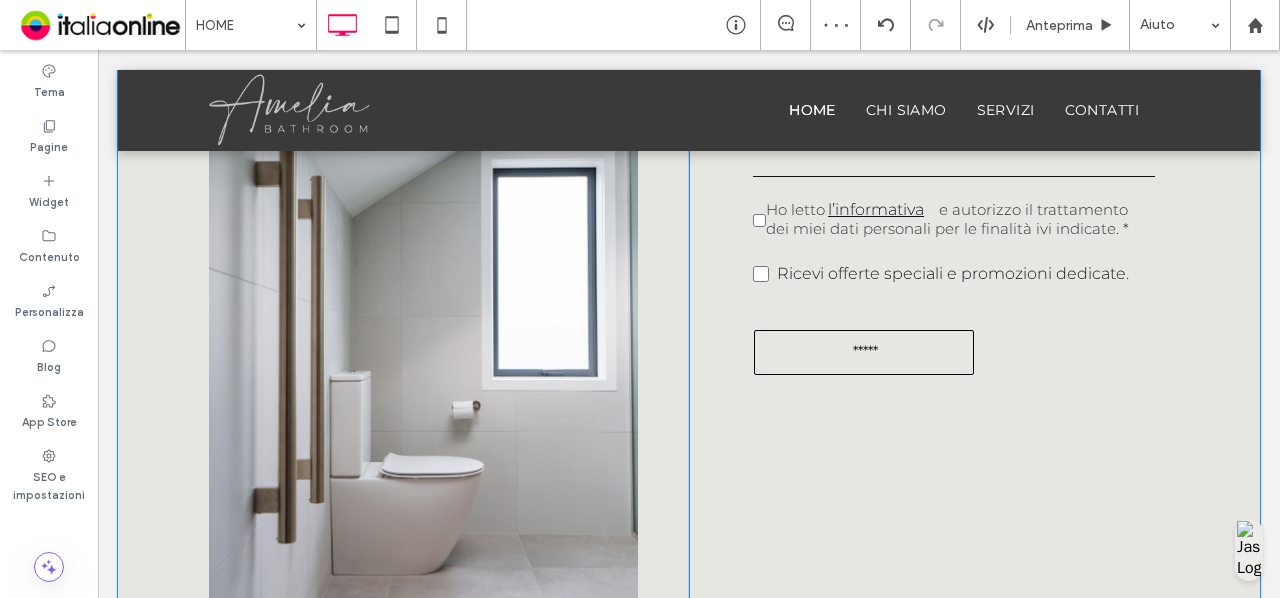 scroll, scrollTop: 3019, scrollLeft: 0, axis: vertical 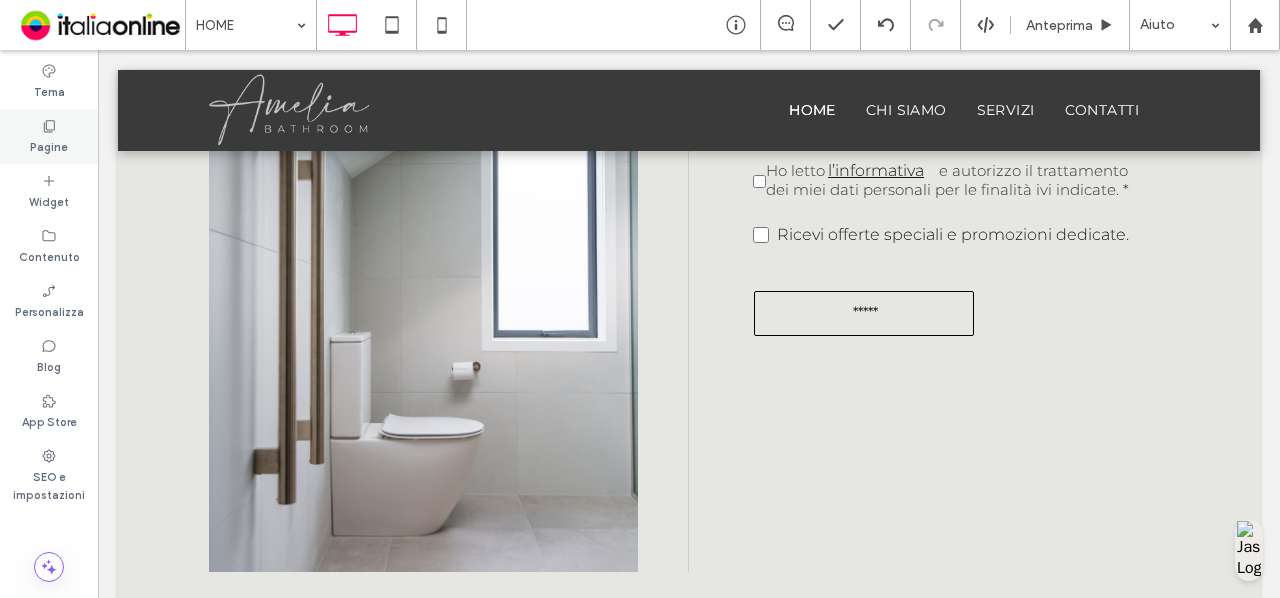 click on "Pagine" at bounding box center (49, 145) 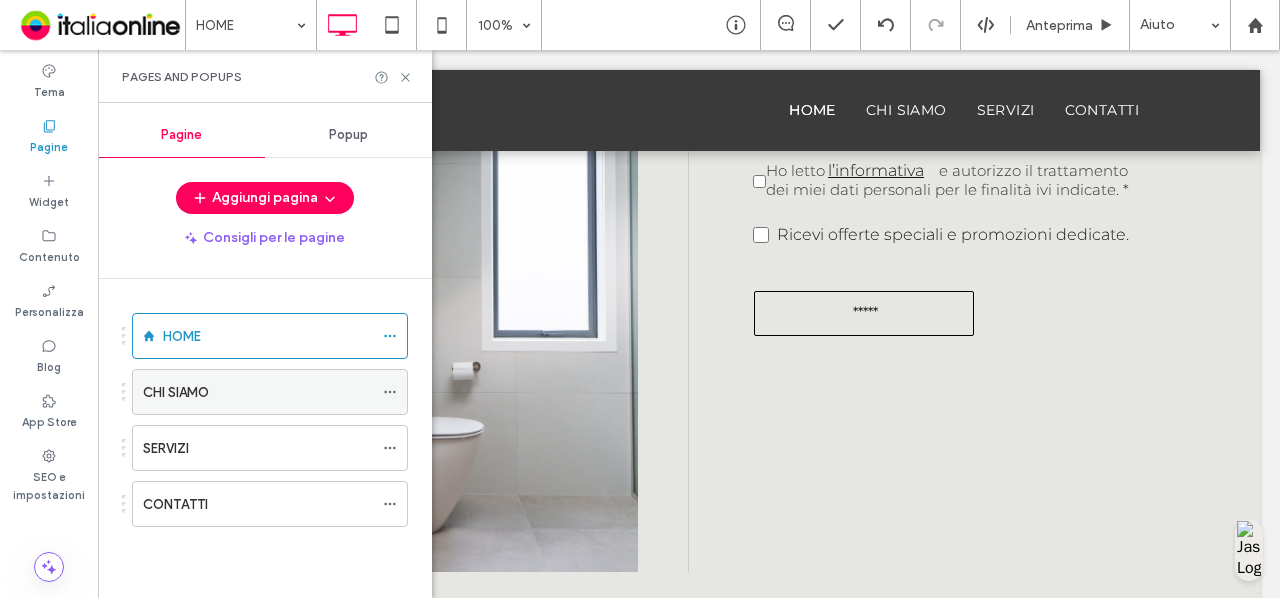 click on "CHI SIAMO" at bounding box center (258, 392) 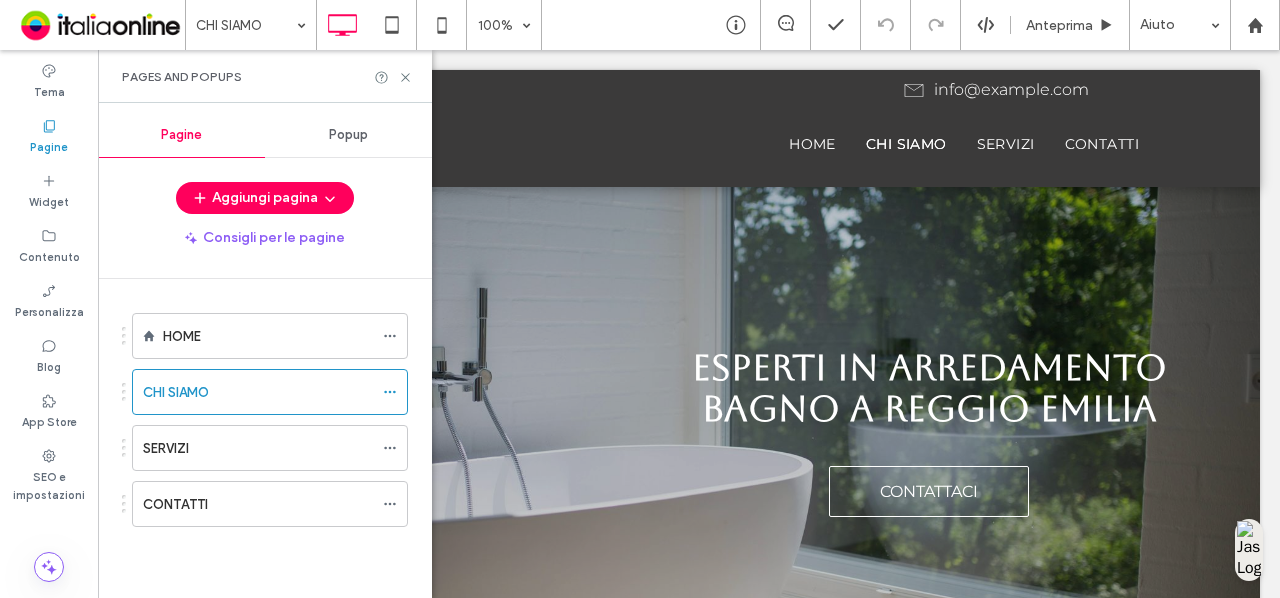 scroll, scrollTop: 0, scrollLeft: 0, axis: both 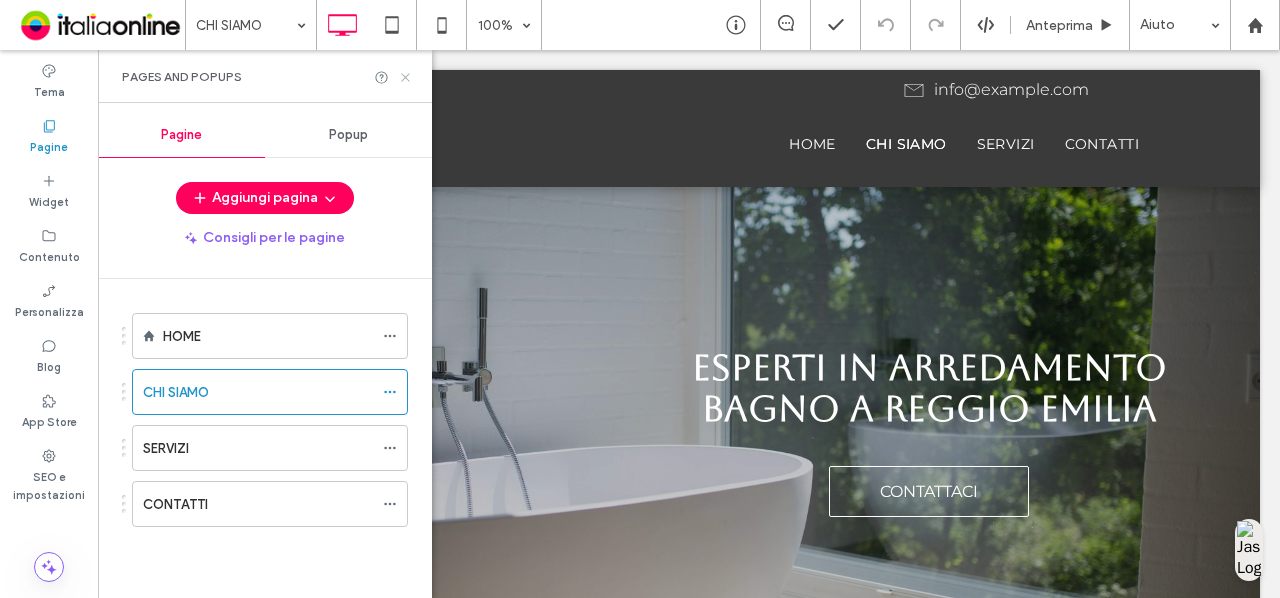 click 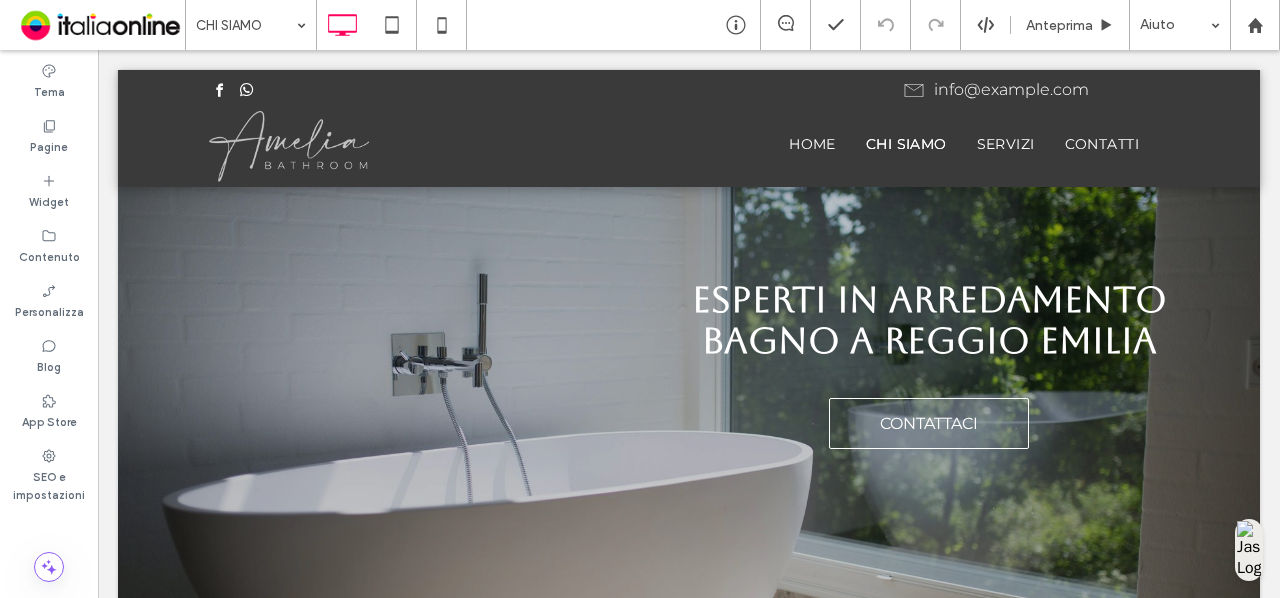 scroll, scrollTop: 0, scrollLeft: 0, axis: both 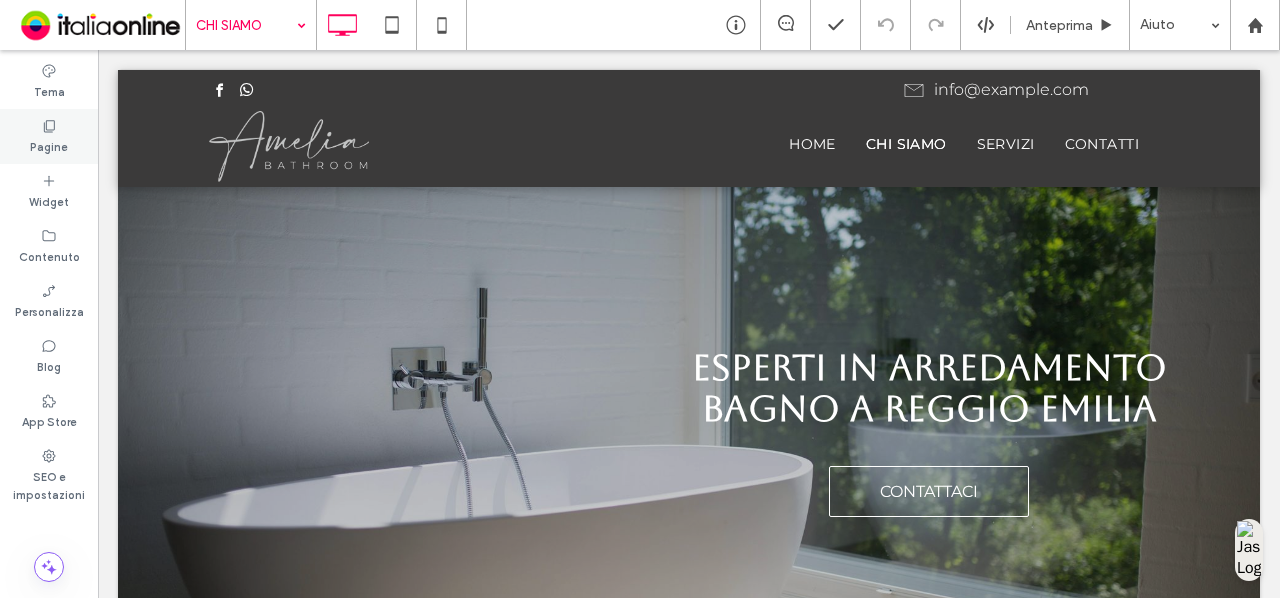 click on "Pagine" at bounding box center (49, 136) 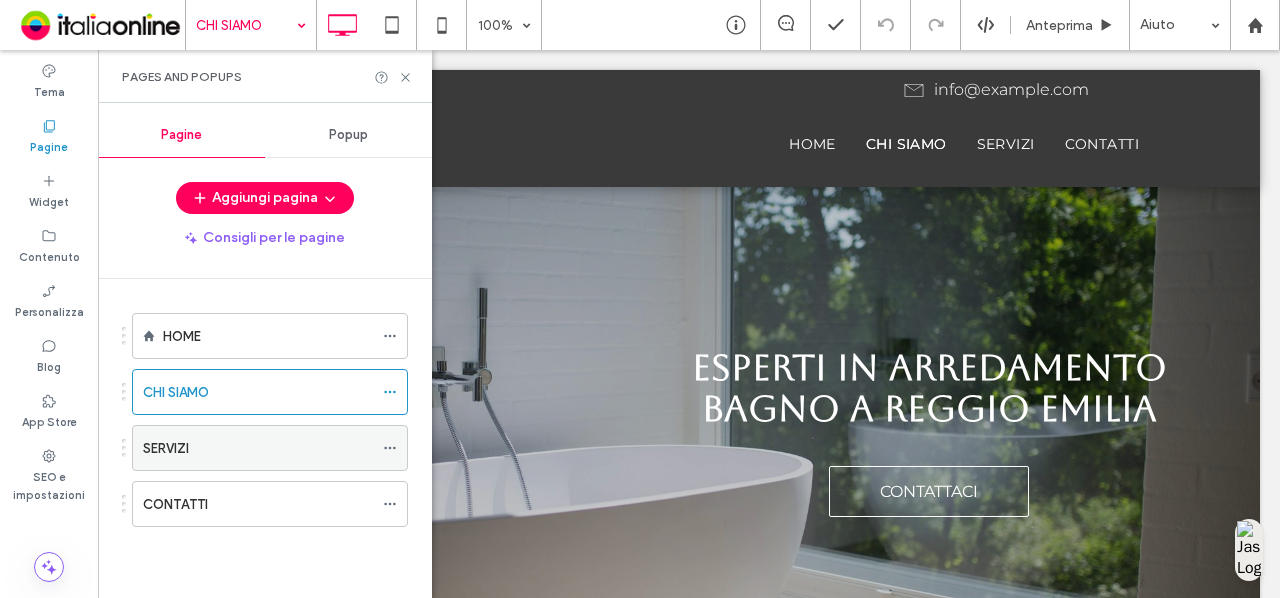 click on "SERVIZI" at bounding box center [258, 448] 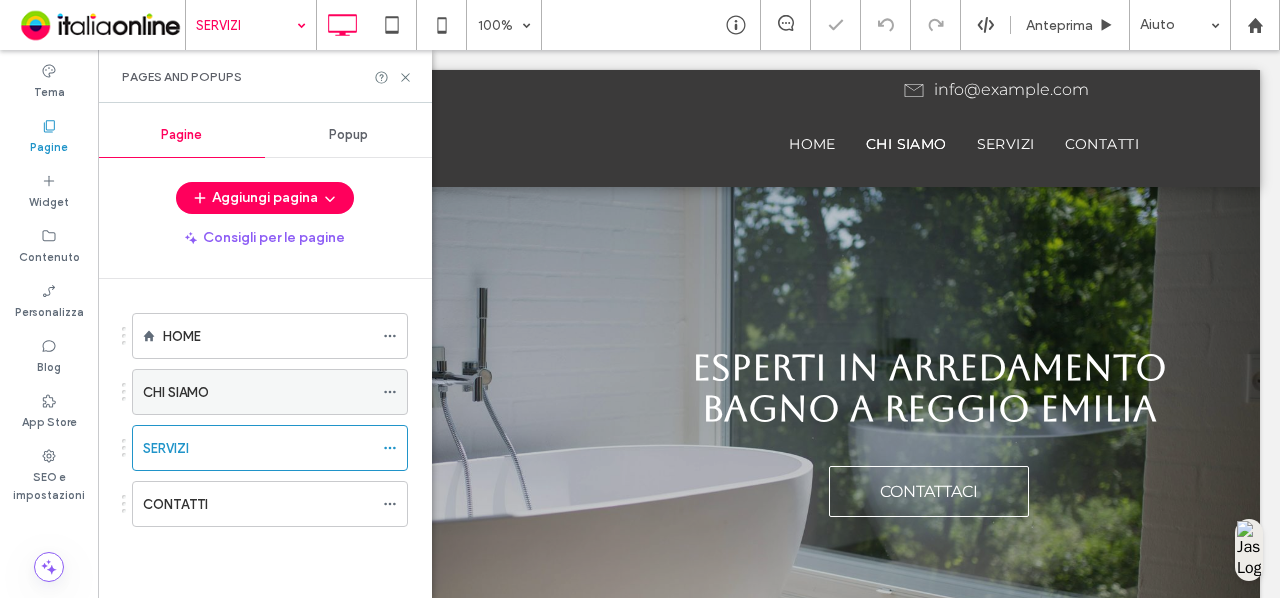 click 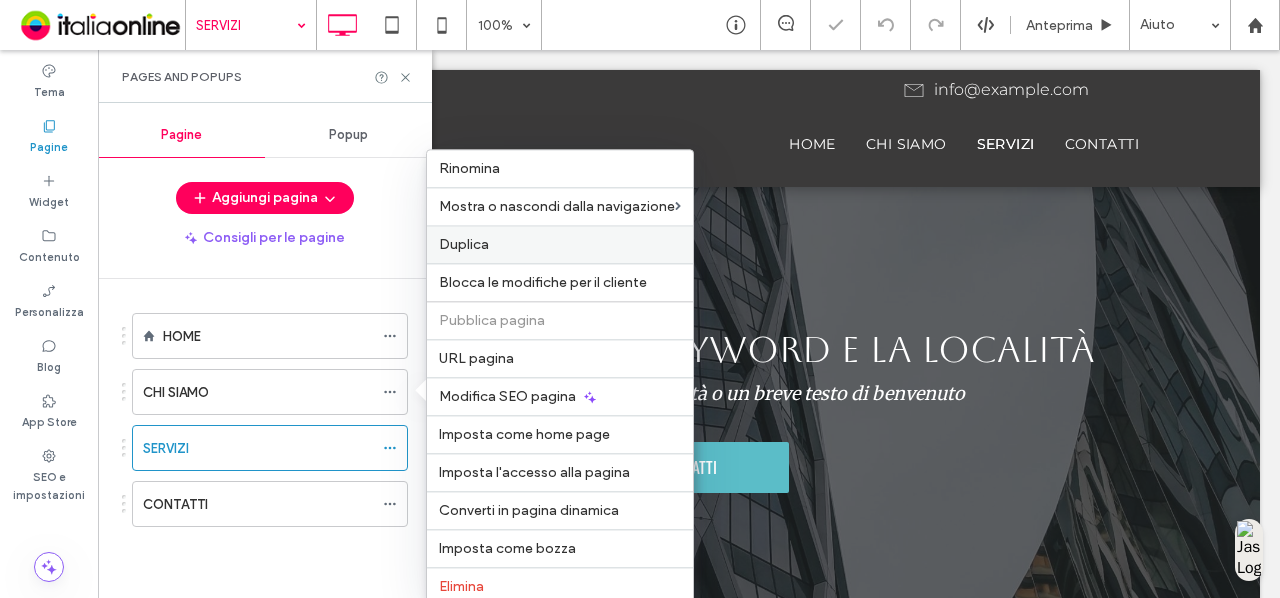 click on "Duplica" at bounding box center (560, 244) 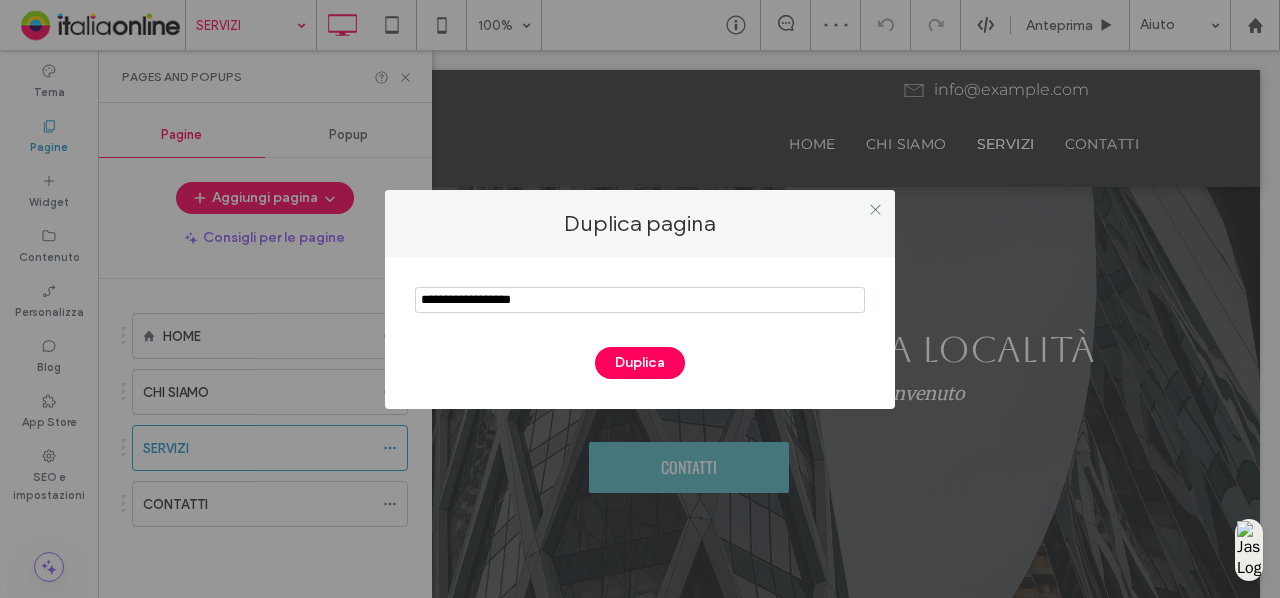 drag, startPoint x: 561, startPoint y: 301, endPoint x: 228, endPoint y: 301, distance: 333 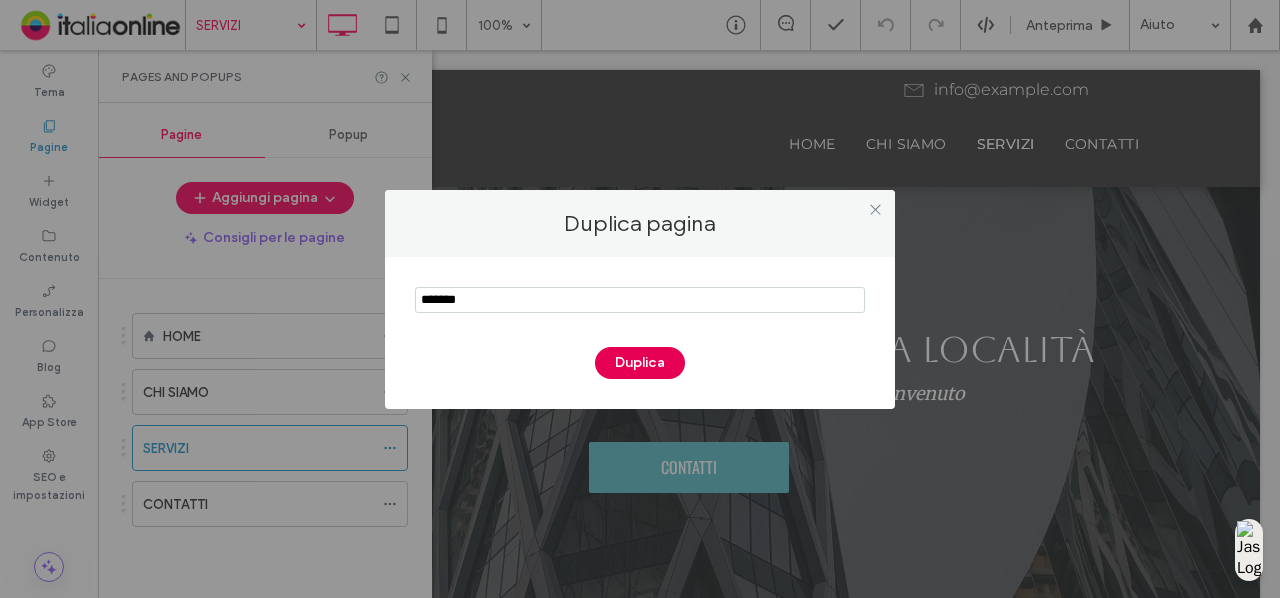 type on "*******" 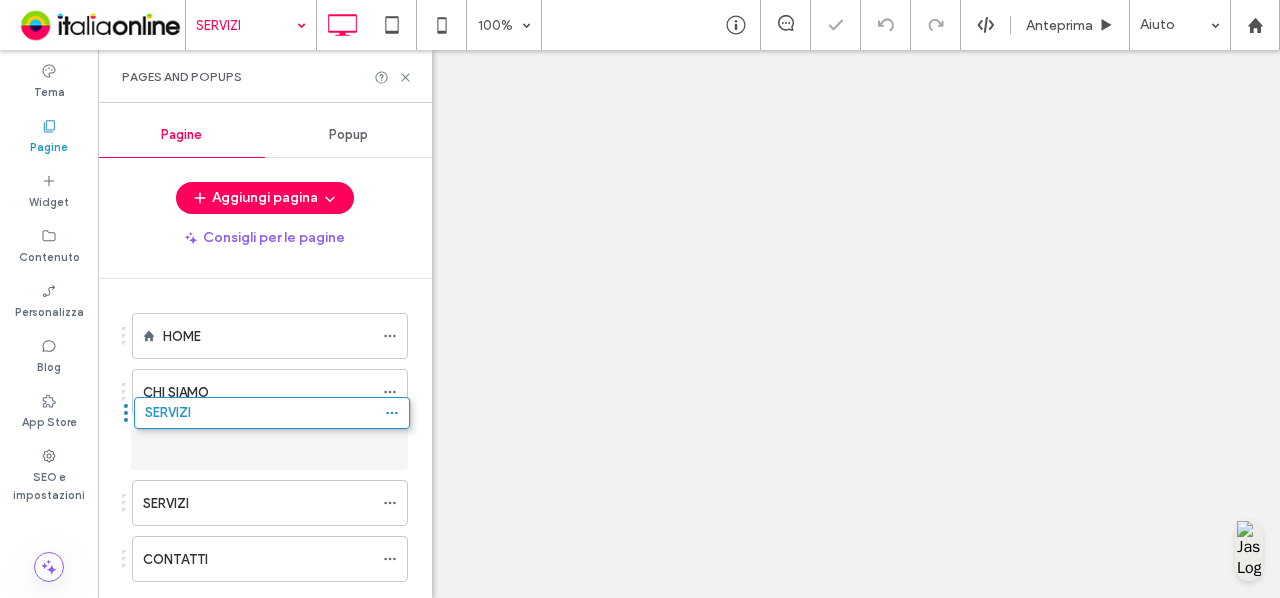 drag, startPoint x: 264, startPoint y: 545, endPoint x: 265, endPoint y: 419, distance: 126.00397 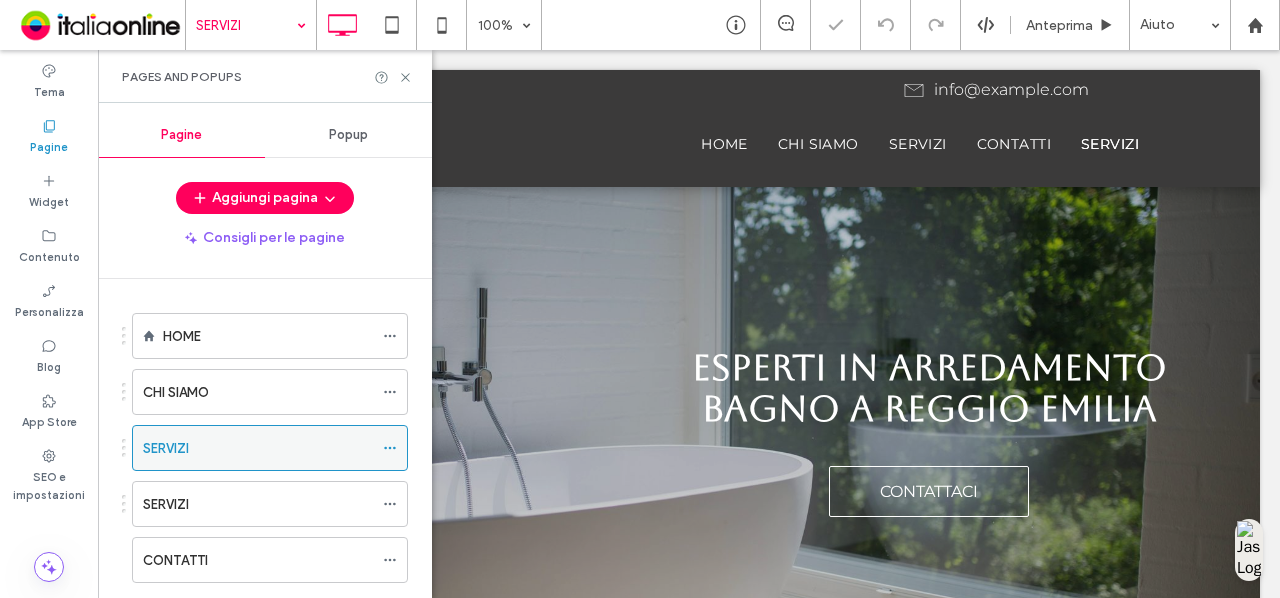 scroll, scrollTop: 0, scrollLeft: 0, axis: both 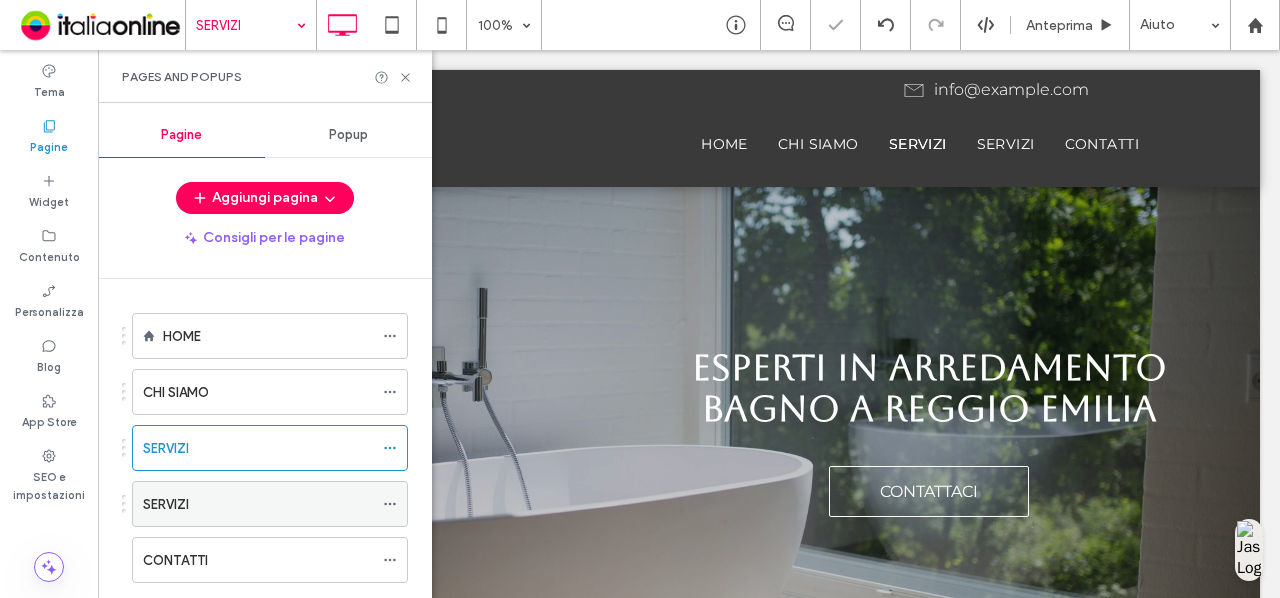 click 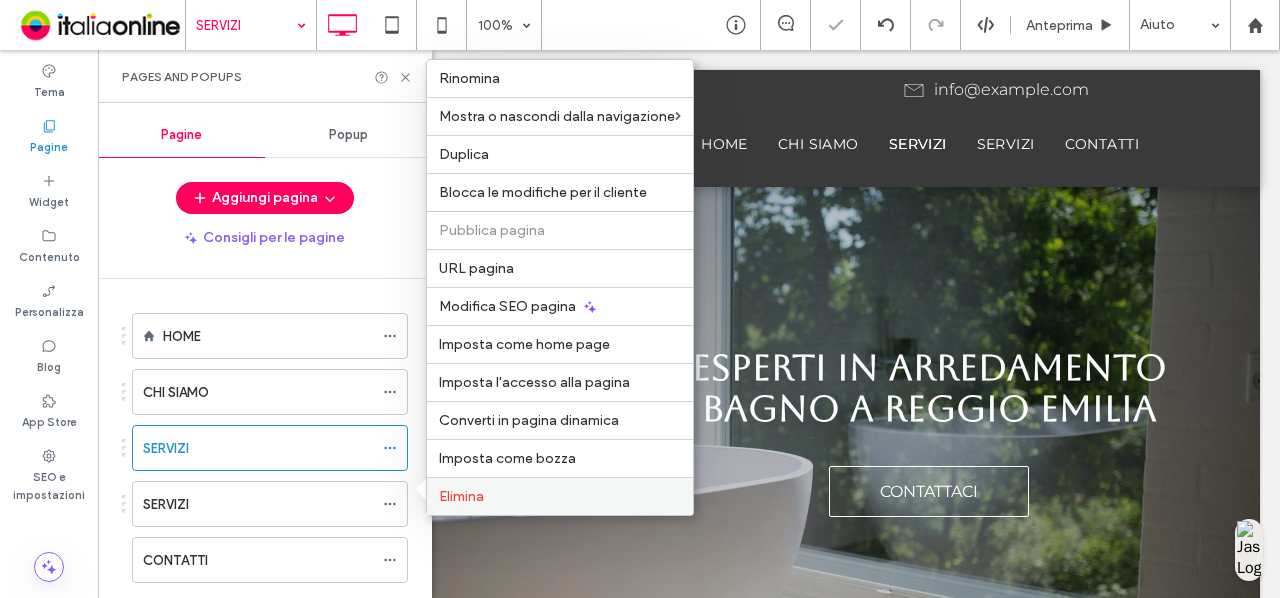 click on "Elimina" at bounding box center [560, 496] 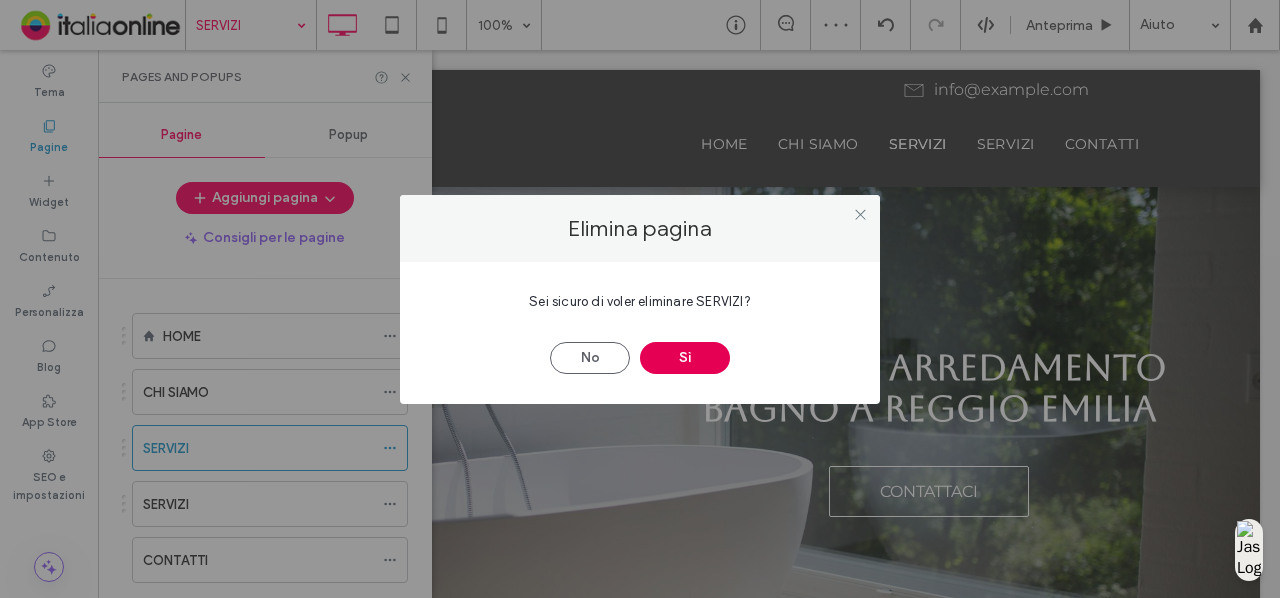 click on "Sì" at bounding box center (685, 358) 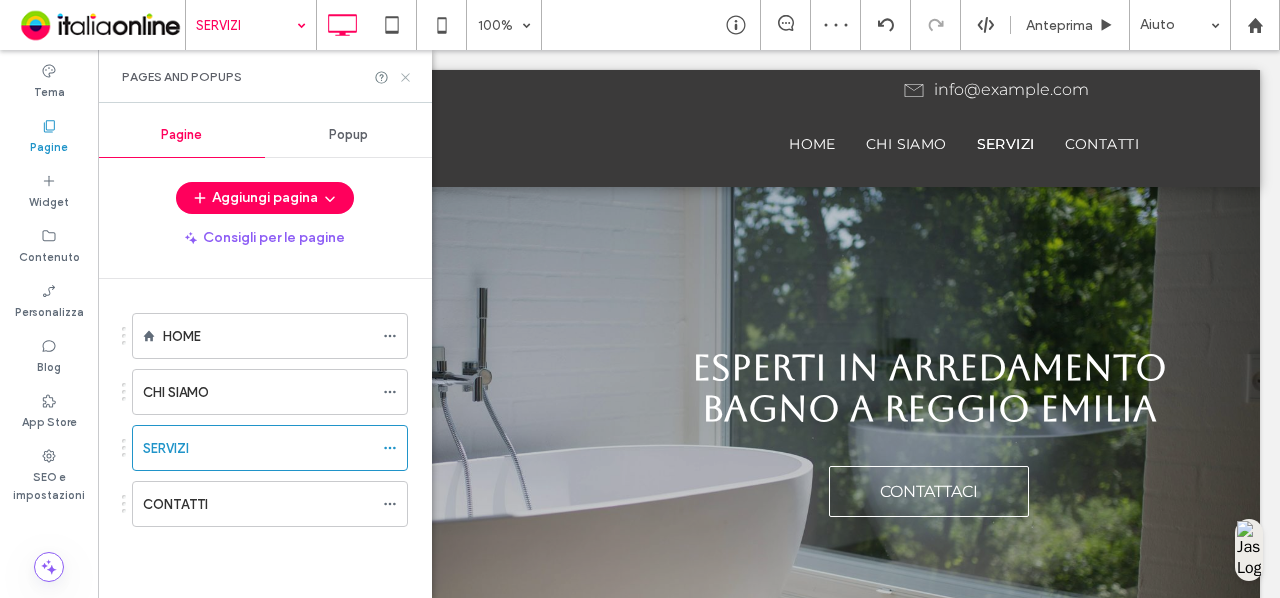 click 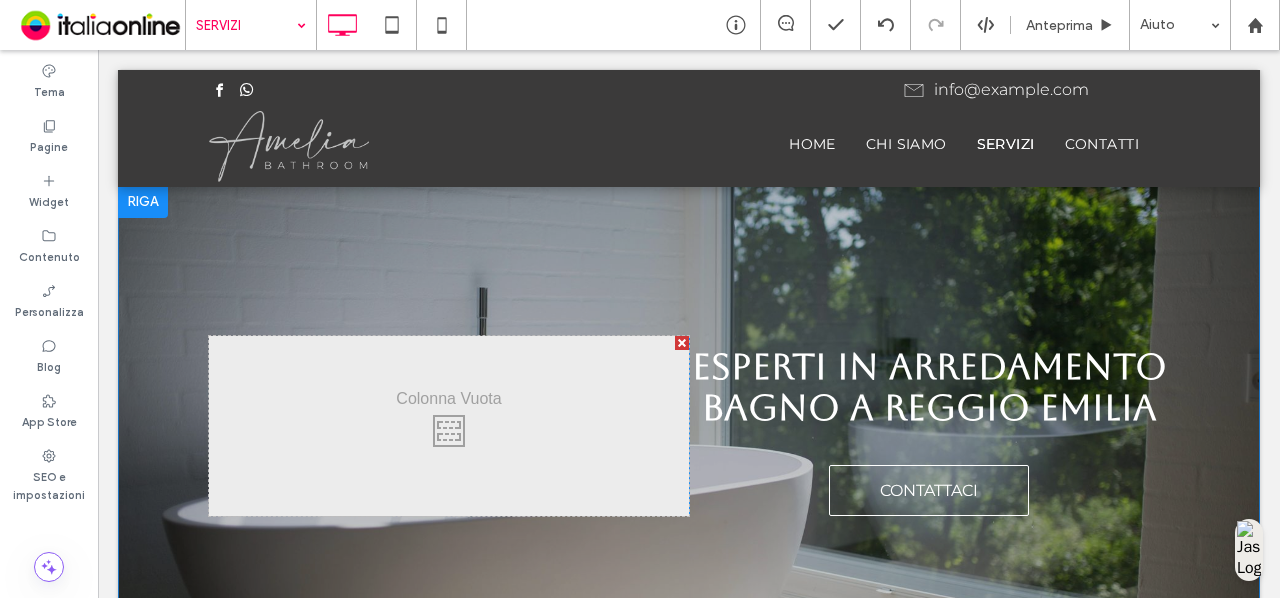 scroll, scrollTop: 0, scrollLeft: 0, axis: both 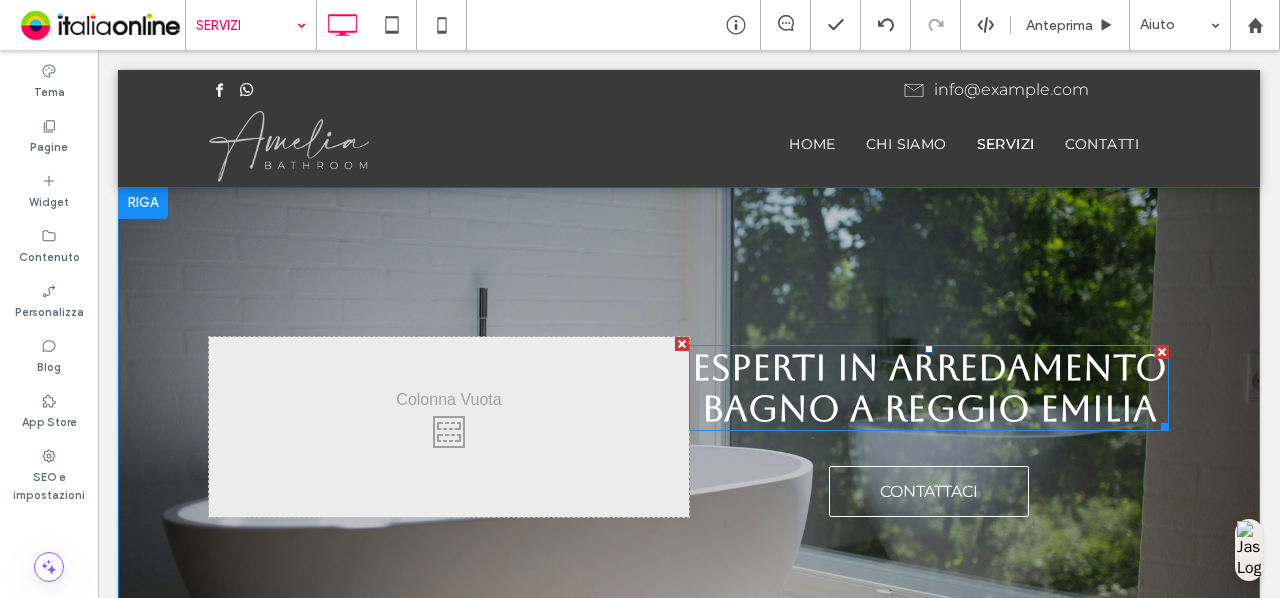 click on "ESPERTI IN ARREDAMENTO BAGNO A REGGIO EMILIA" at bounding box center [929, 388] 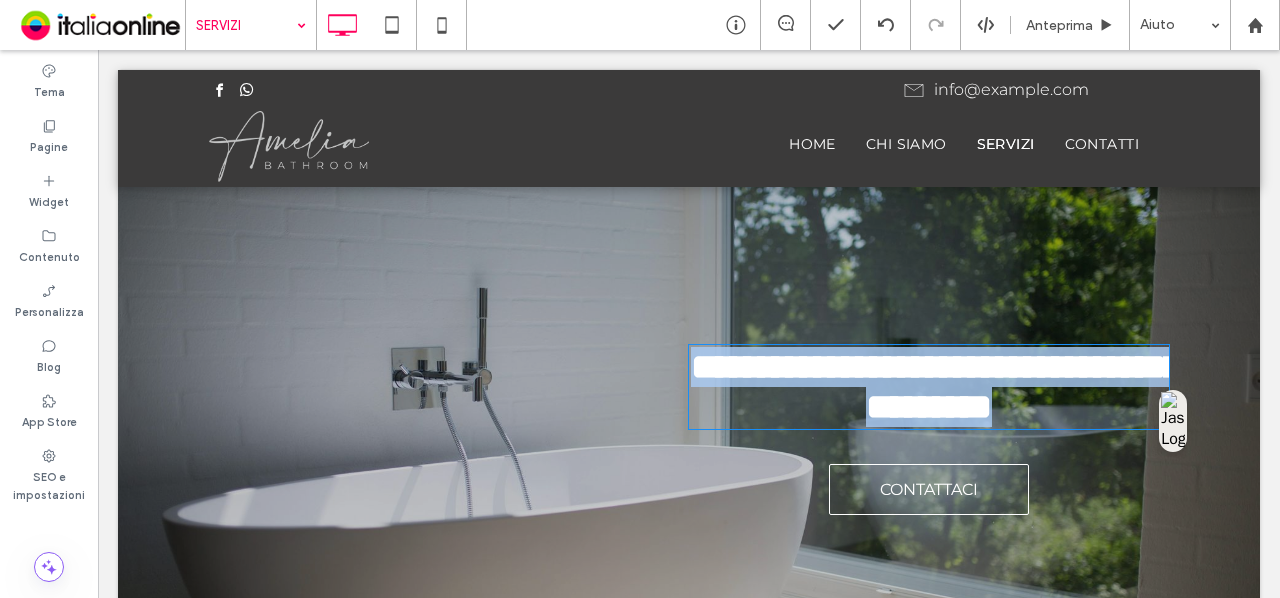 type on "*******" 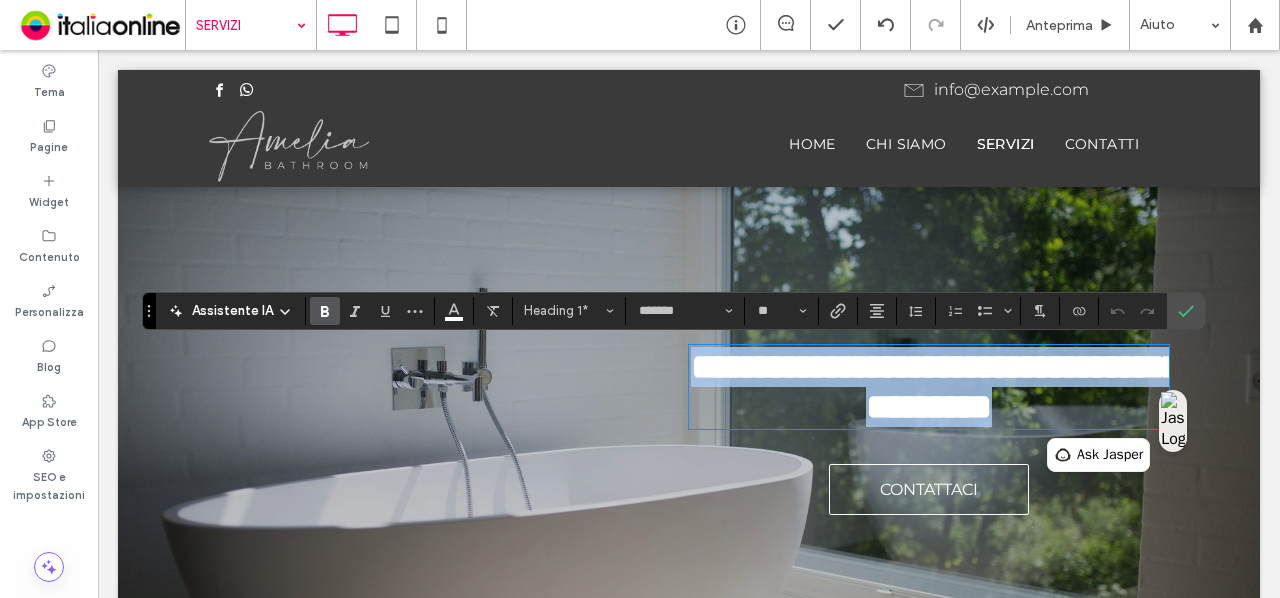 click on "**********" at bounding box center (936, 387) 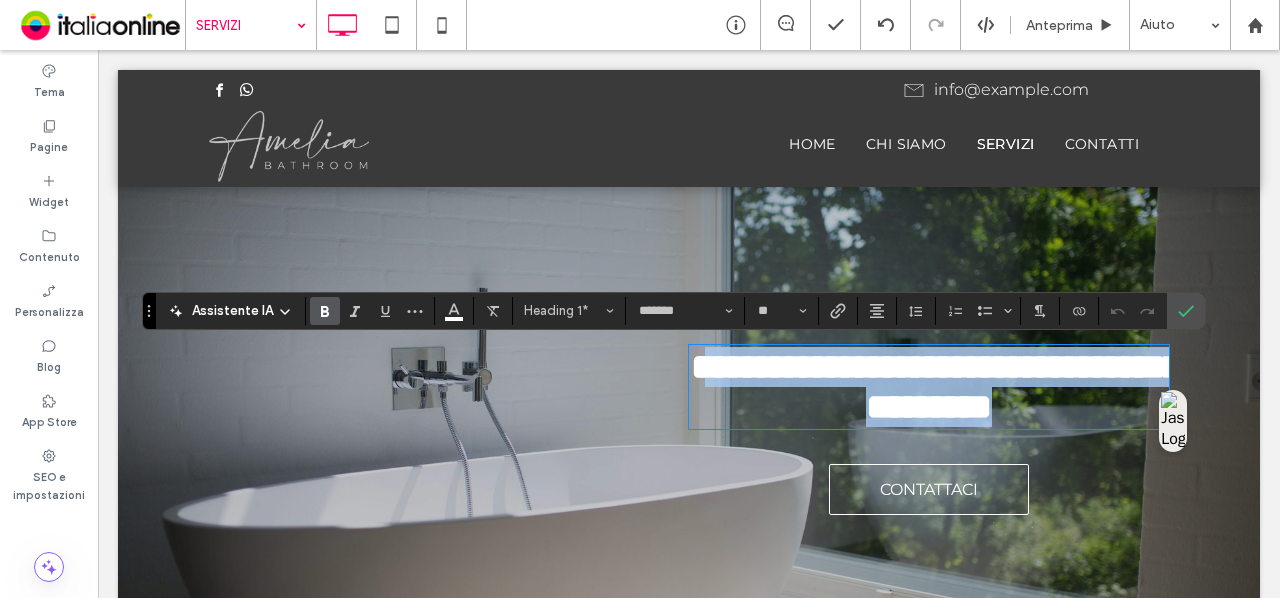 drag, startPoint x: 1148, startPoint y: 401, endPoint x: 711, endPoint y: 358, distance: 439.11047 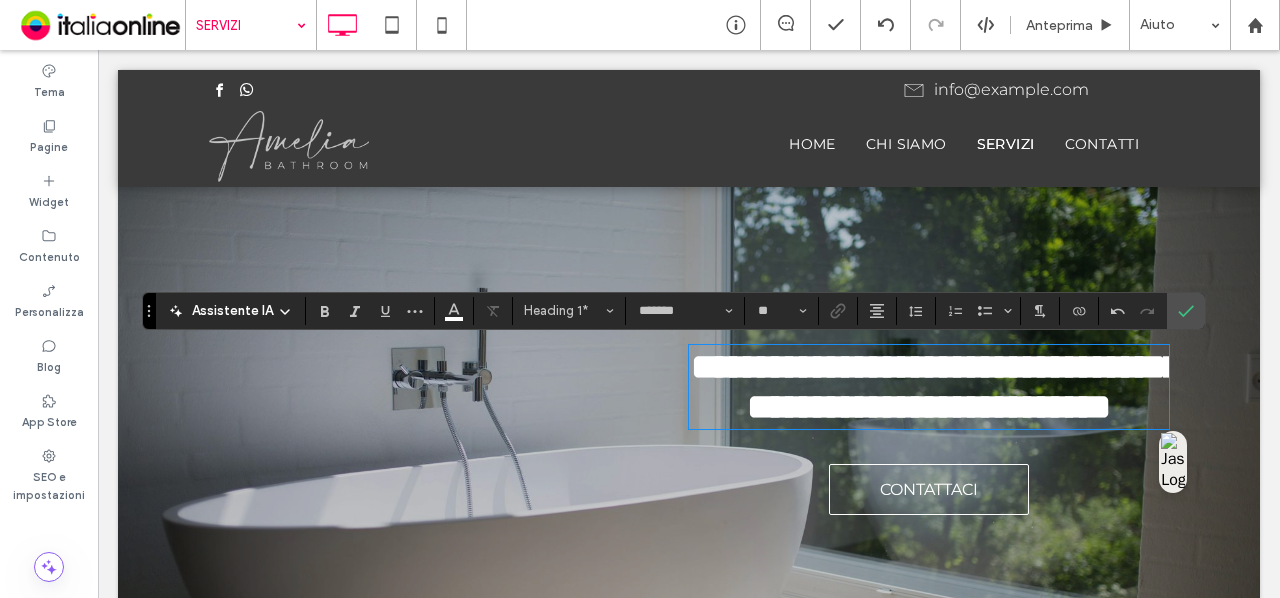 type on "**********" 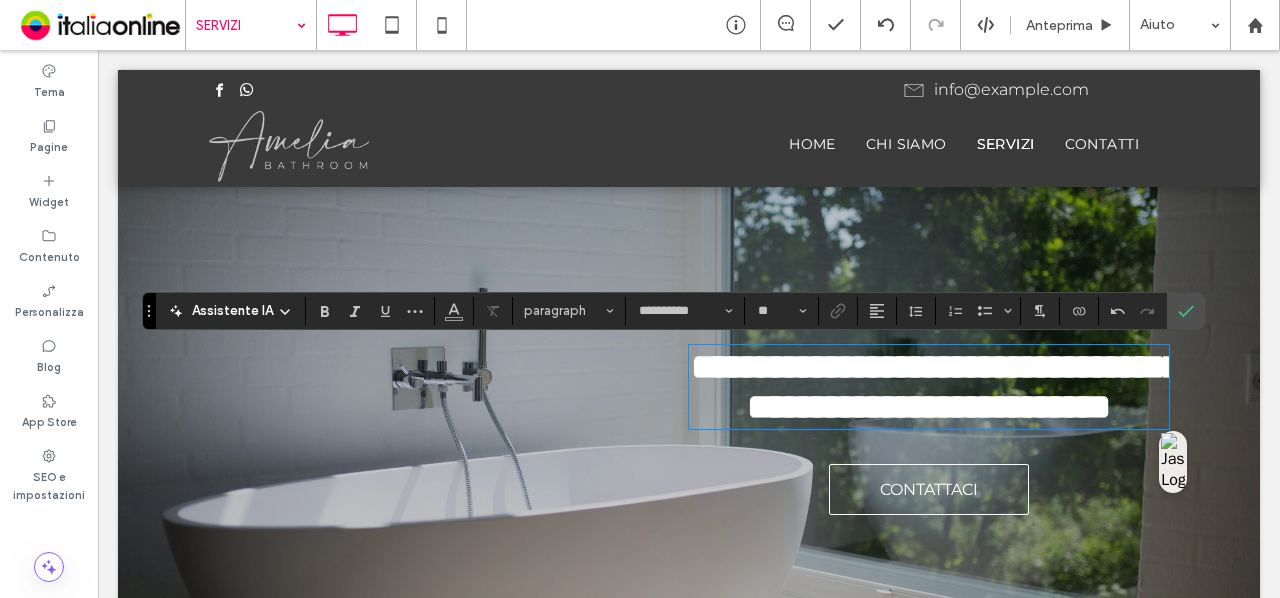 type on "*******" 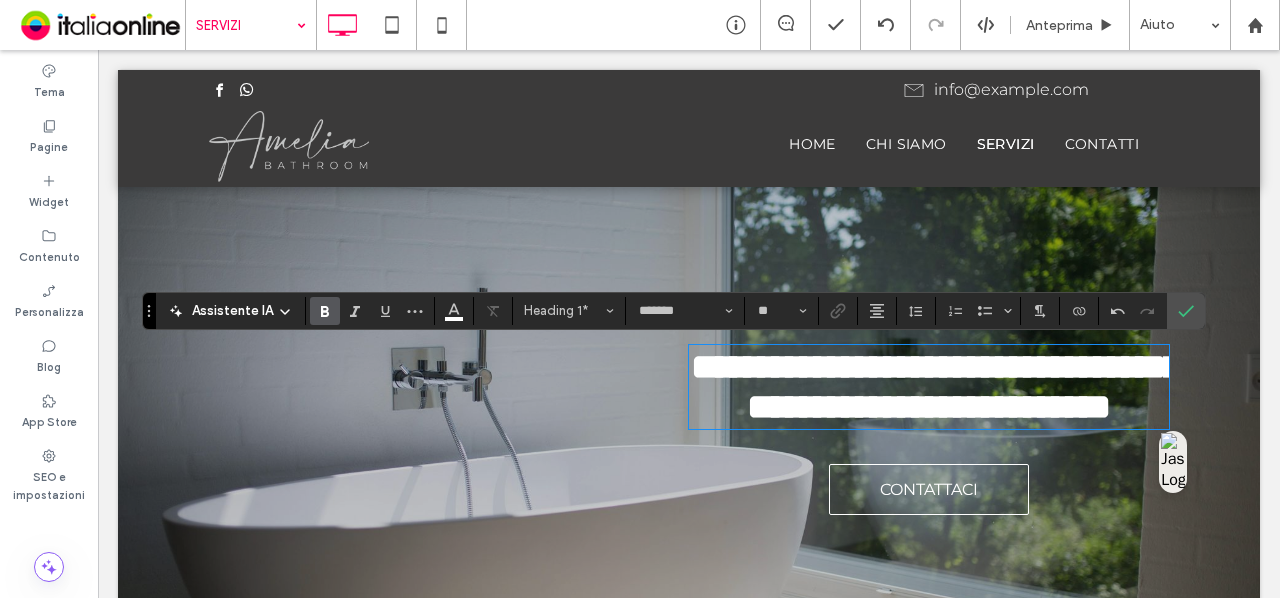 click on "**********" at bounding box center (936, 387) 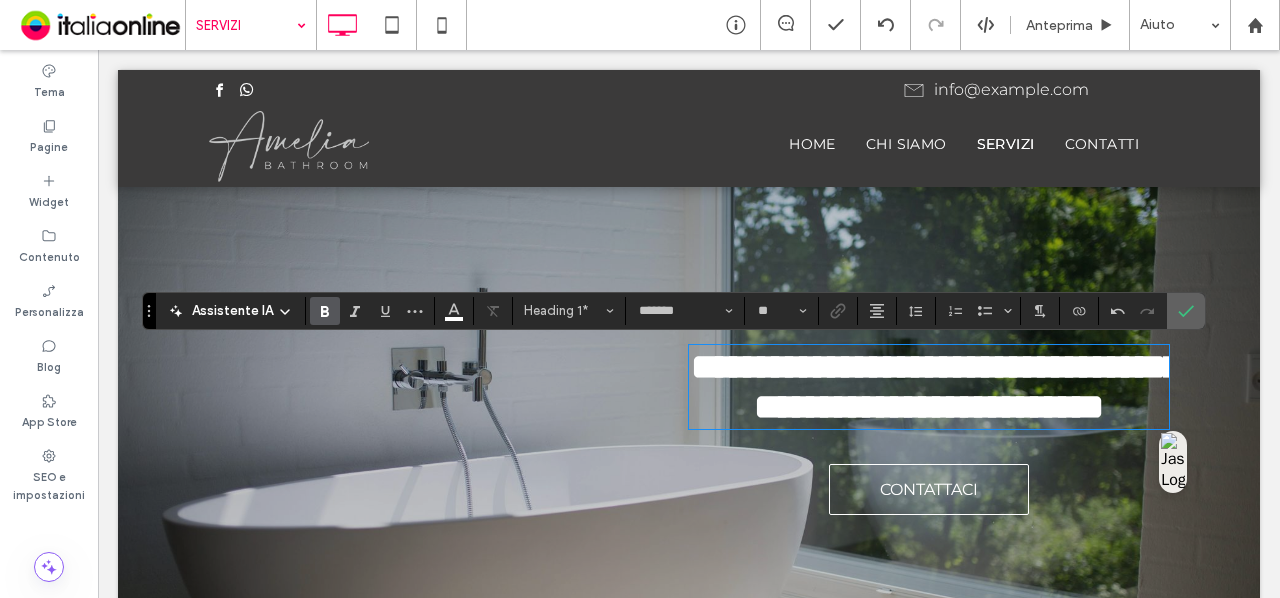click 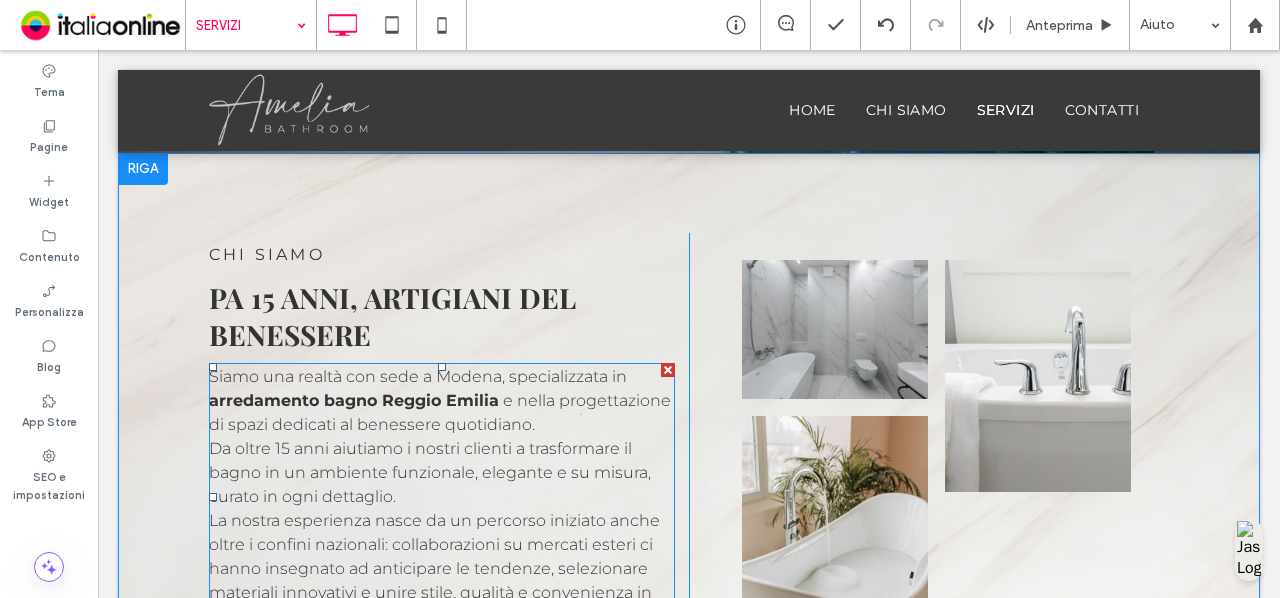 scroll, scrollTop: 554, scrollLeft: 0, axis: vertical 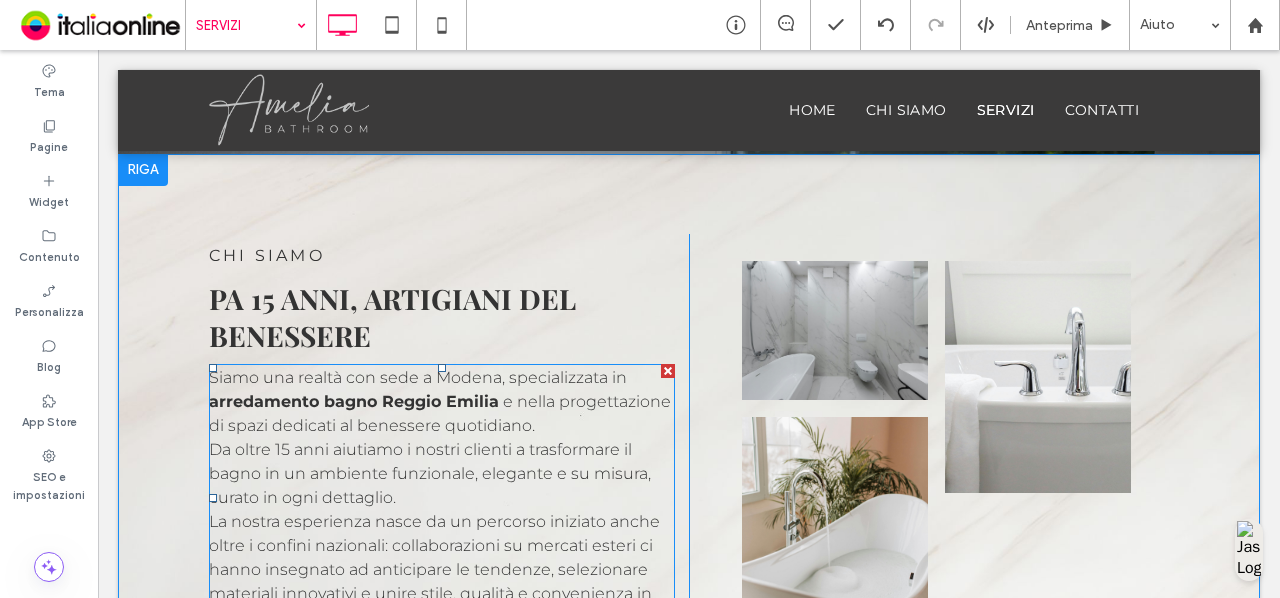 click at bounding box center (668, 371) 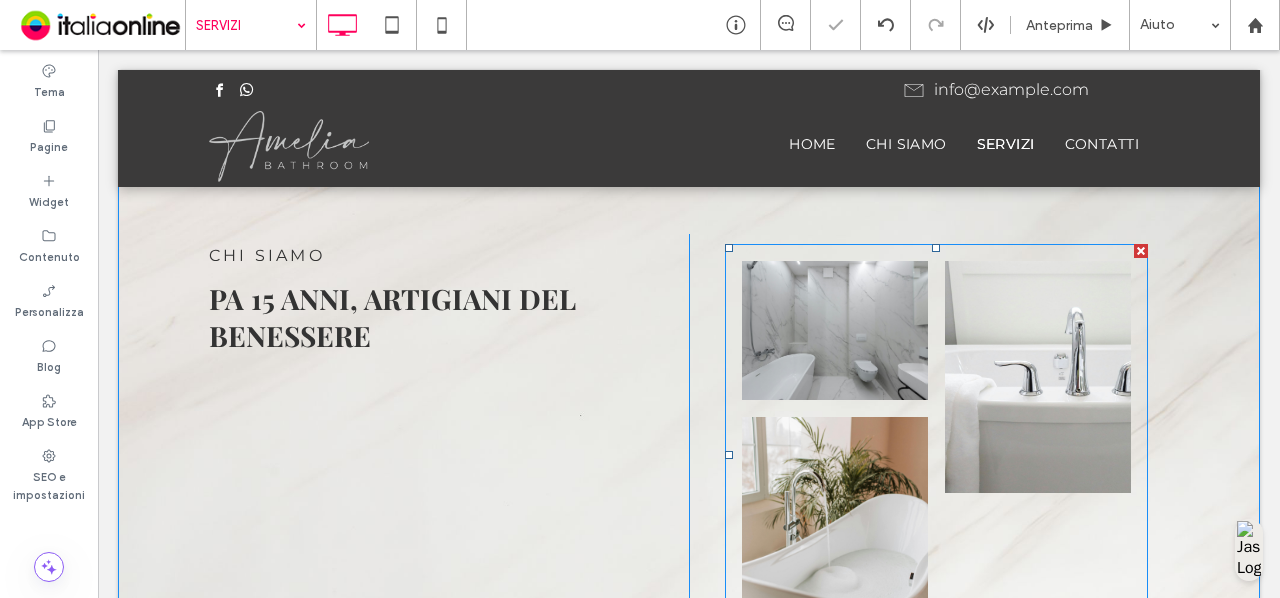 click at bounding box center [1141, 251] 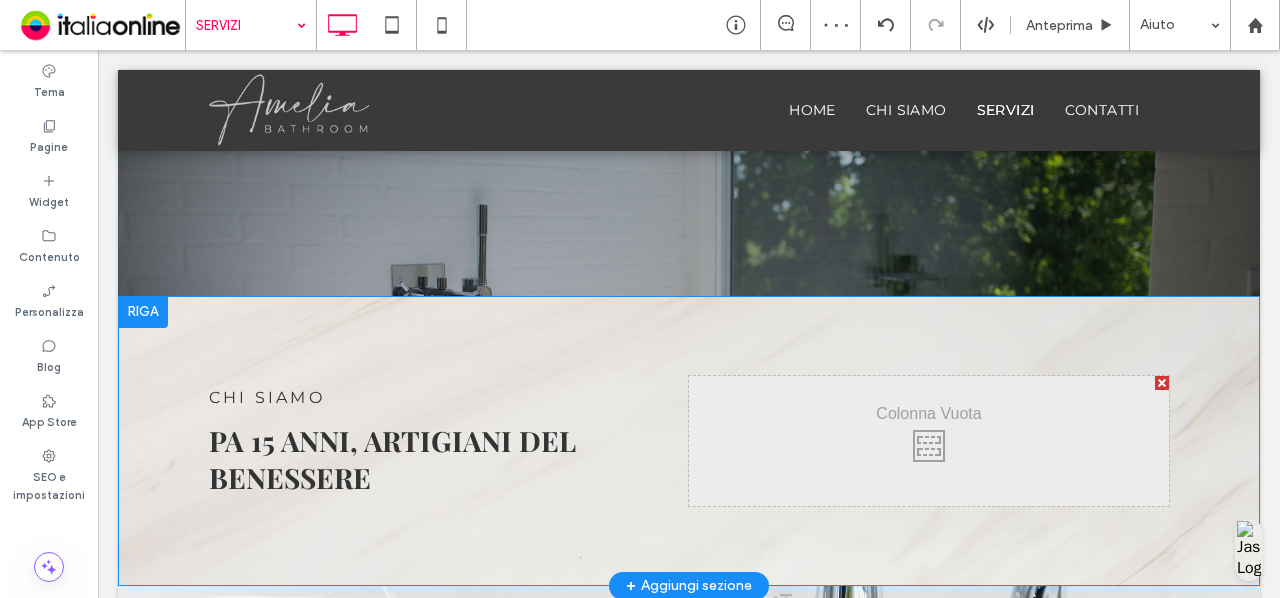 scroll, scrollTop: 400, scrollLeft: 0, axis: vertical 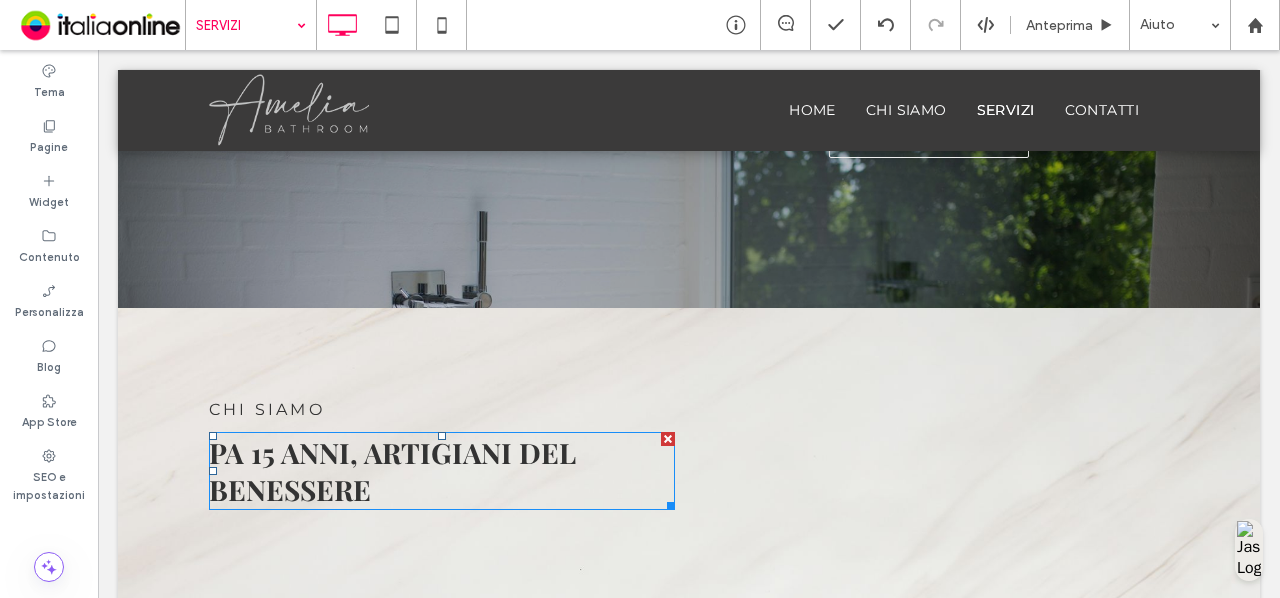 click on "Pa 15 Anni, Artigiani del Benessere" at bounding box center [392, 471] 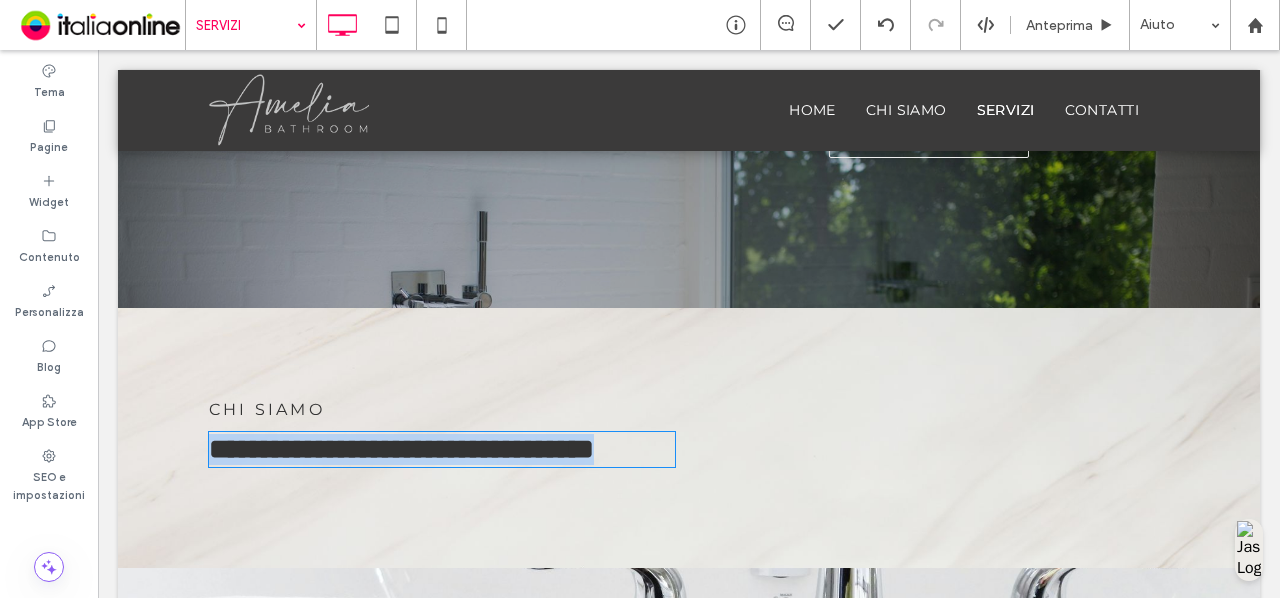 type on "**********" 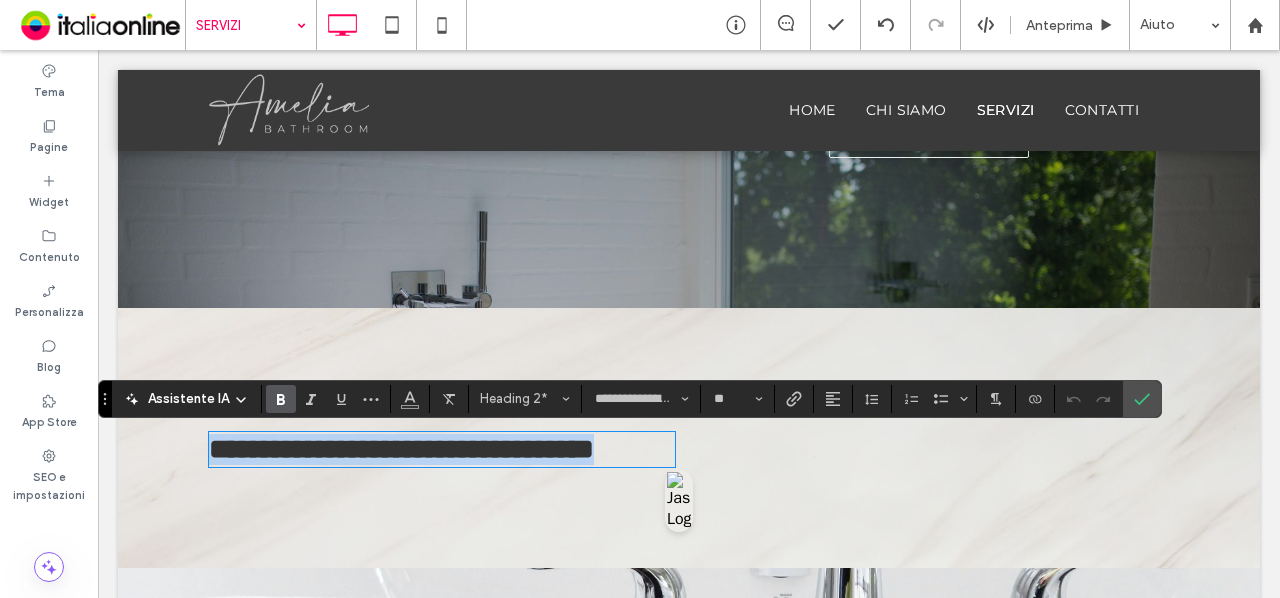click on "**********" at bounding box center (401, 449) 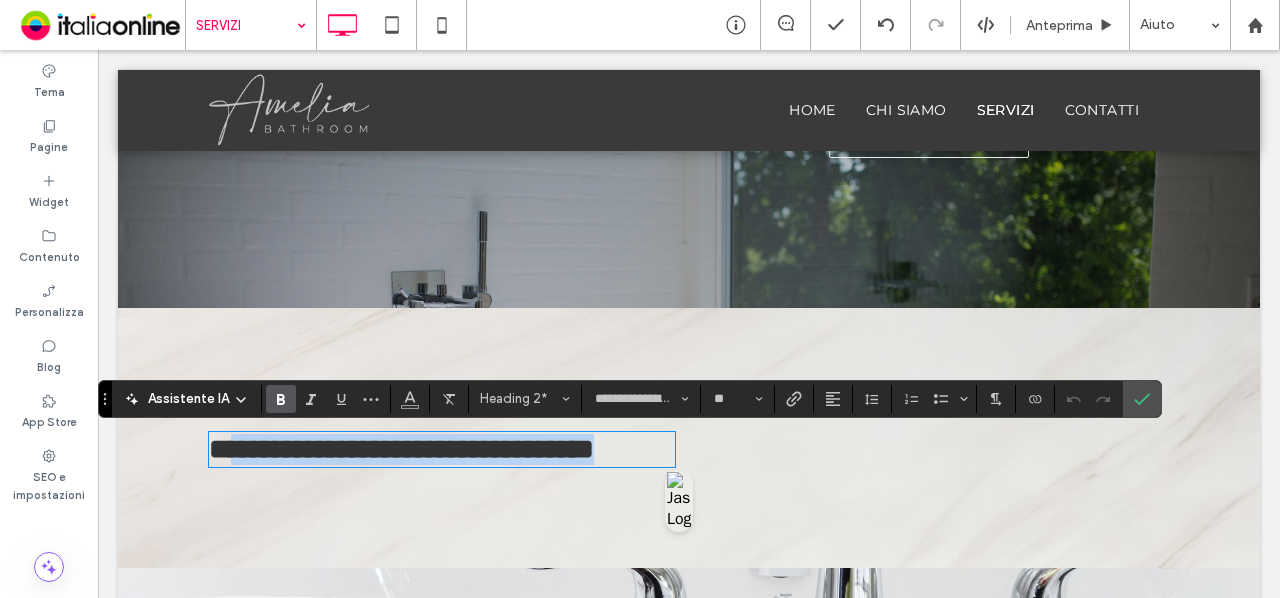 drag, startPoint x: 405, startPoint y: 505, endPoint x: 234, endPoint y: 443, distance: 181.89282 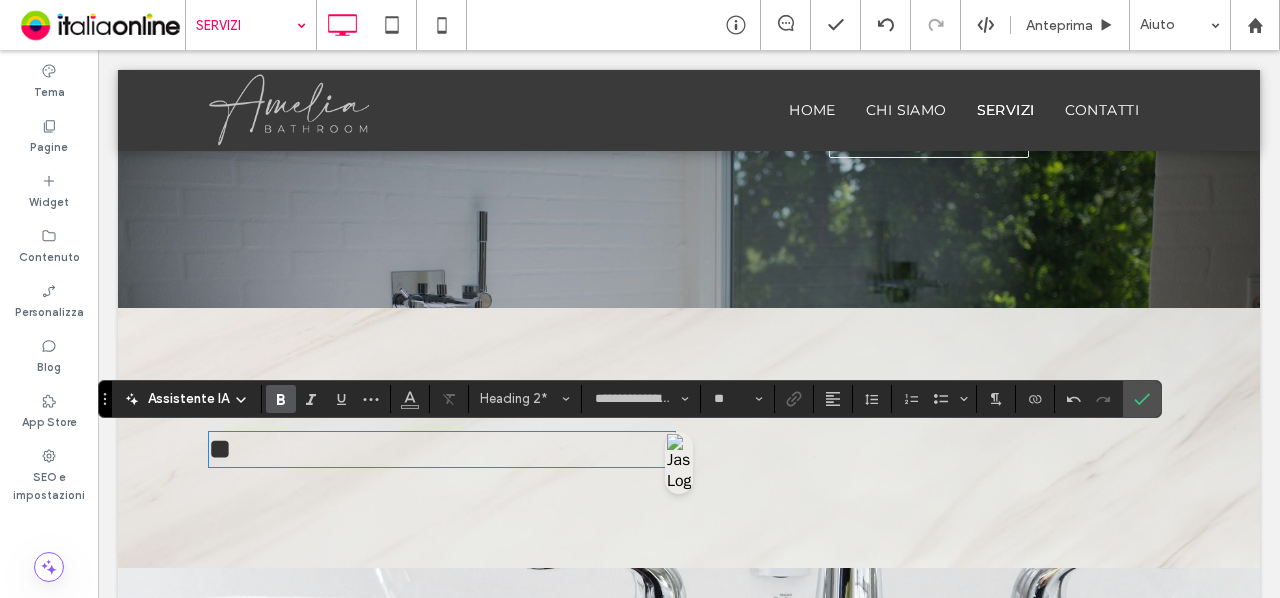 type 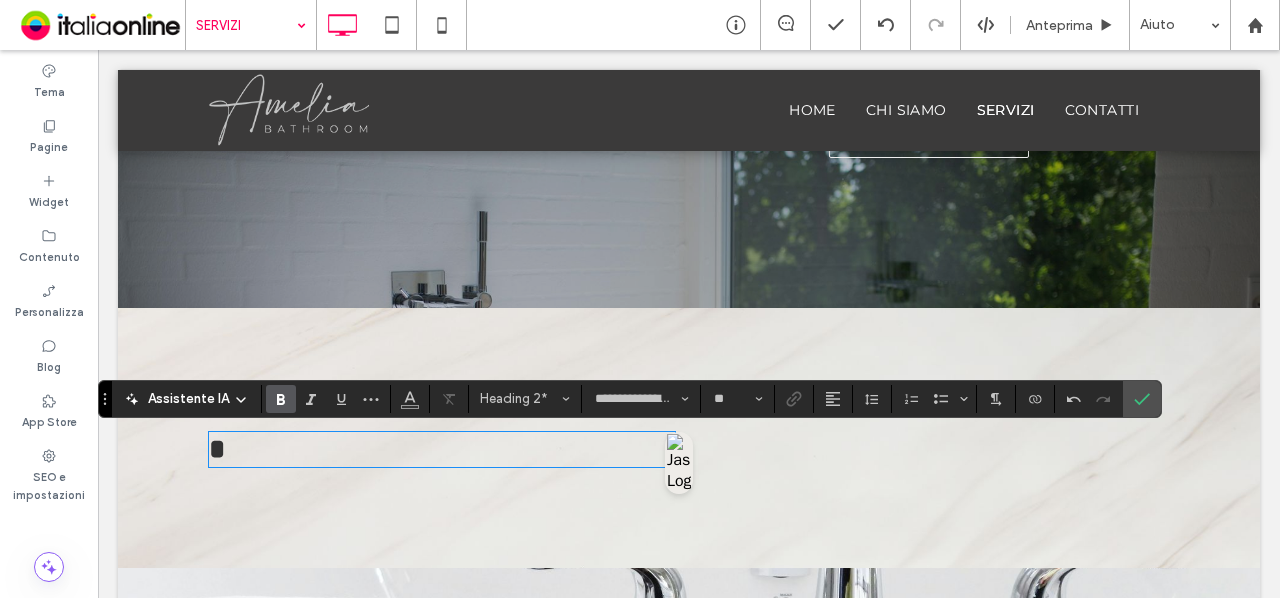 type on "**********" 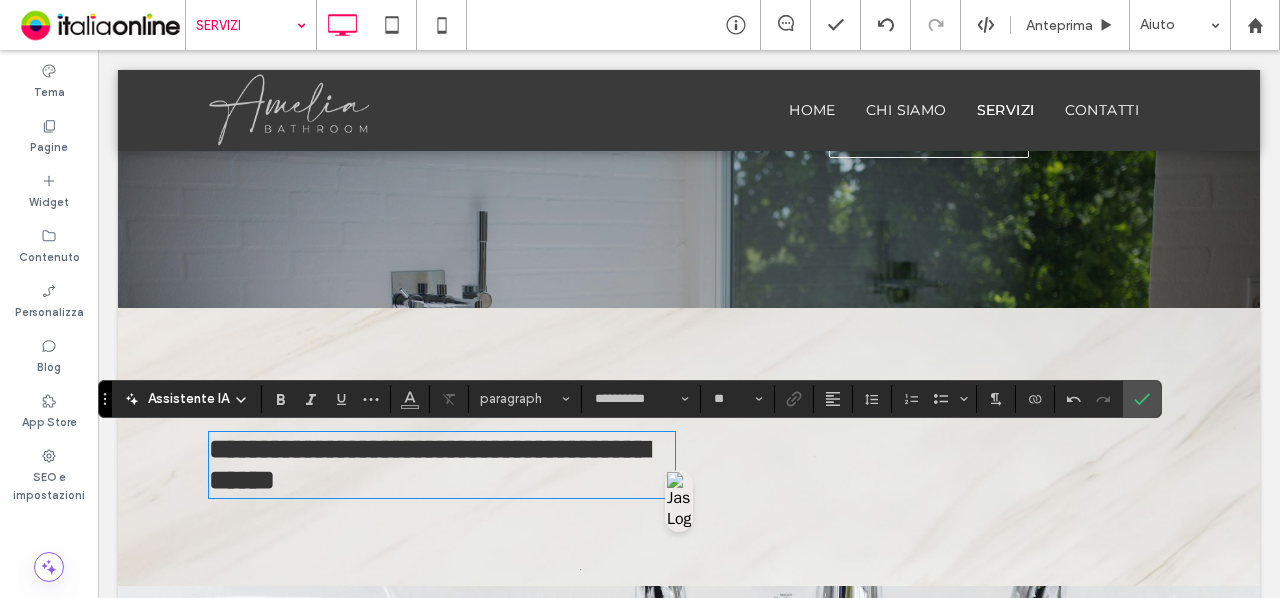 type on "**********" 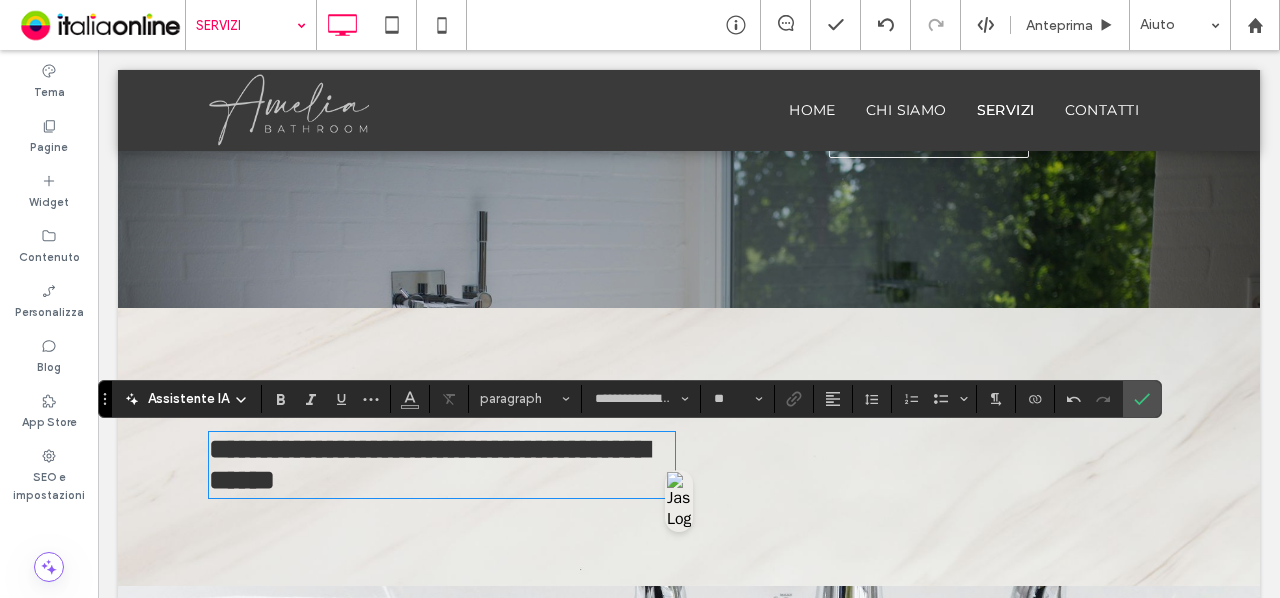click on "**********" at bounding box center (429, 464) 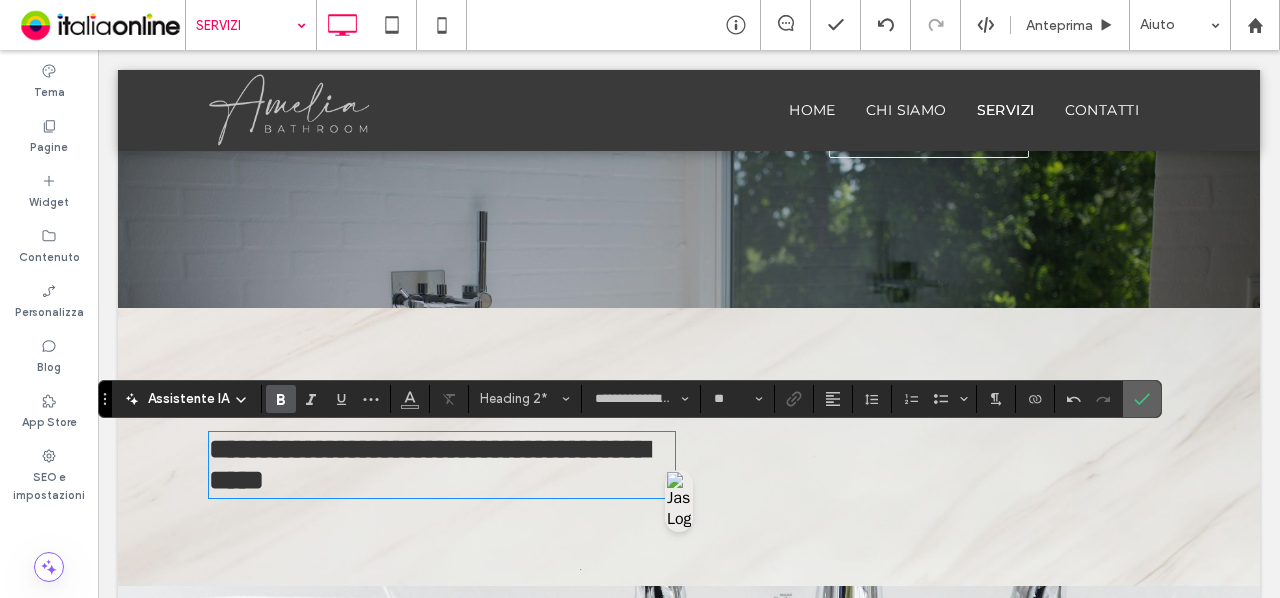 click 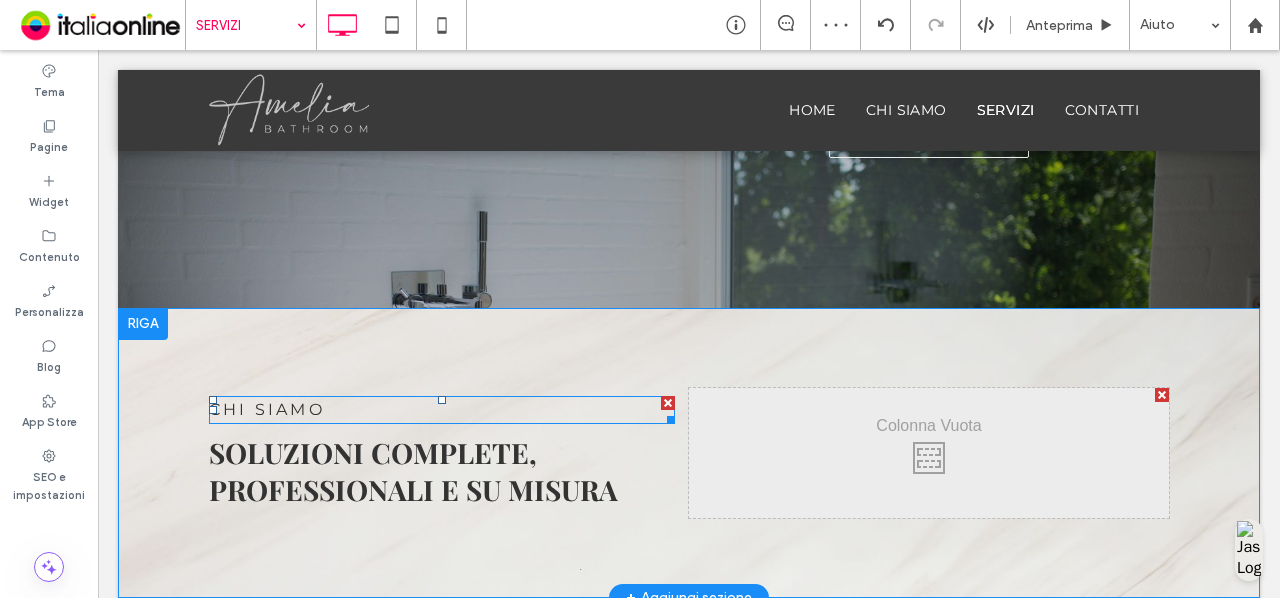 click at bounding box center (668, 403) 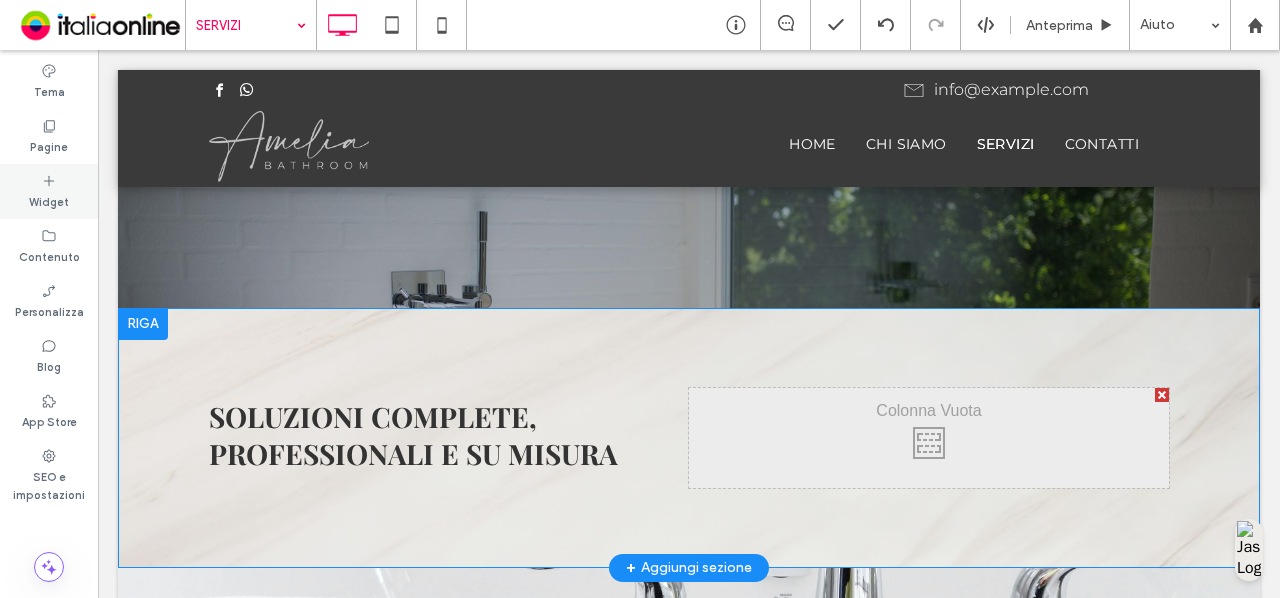 click on "Widget" at bounding box center (49, 200) 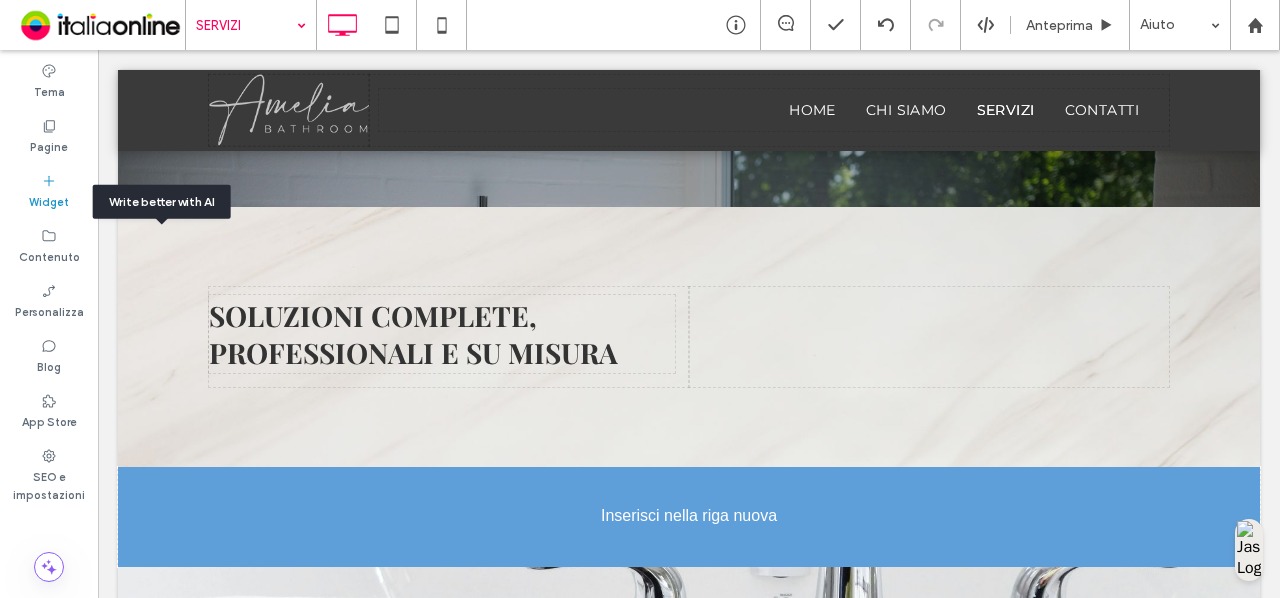 scroll, scrollTop: 522, scrollLeft: 0, axis: vertical 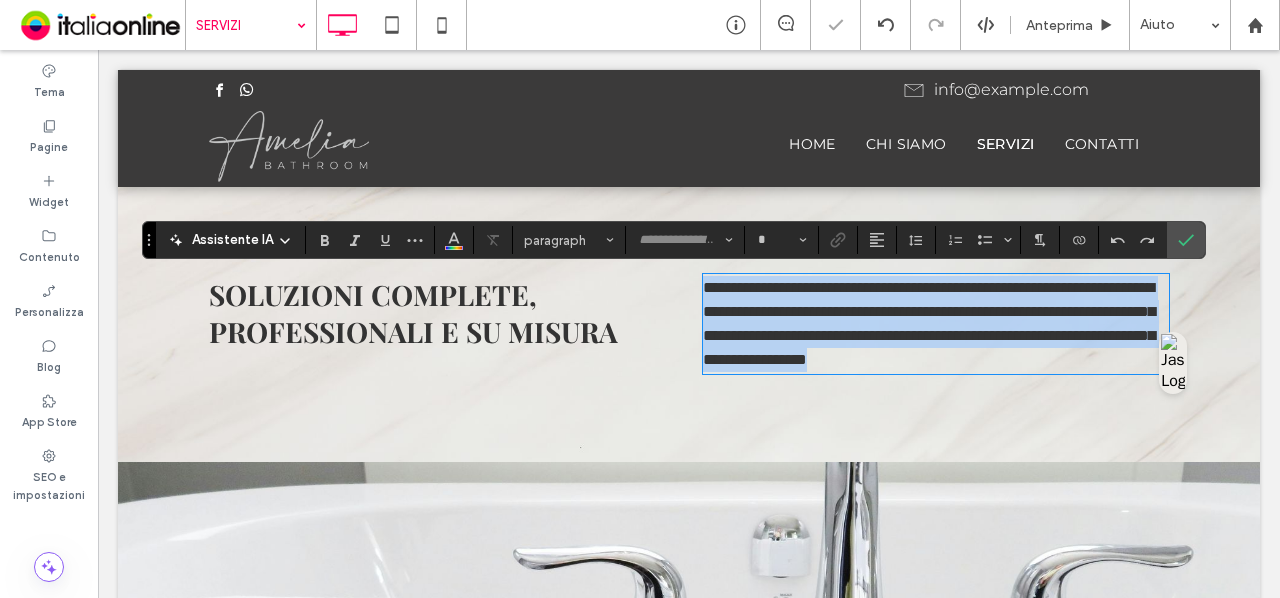 type on "**********" 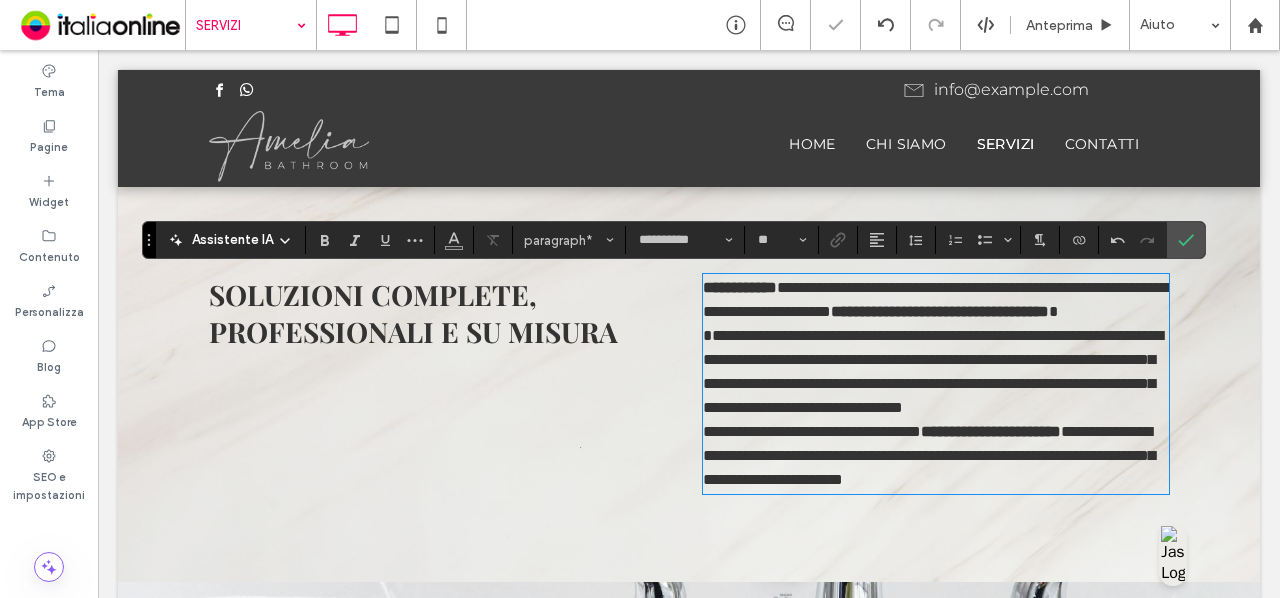 scroll, scrollTop: 0, scrollLeft: 0, axis: both 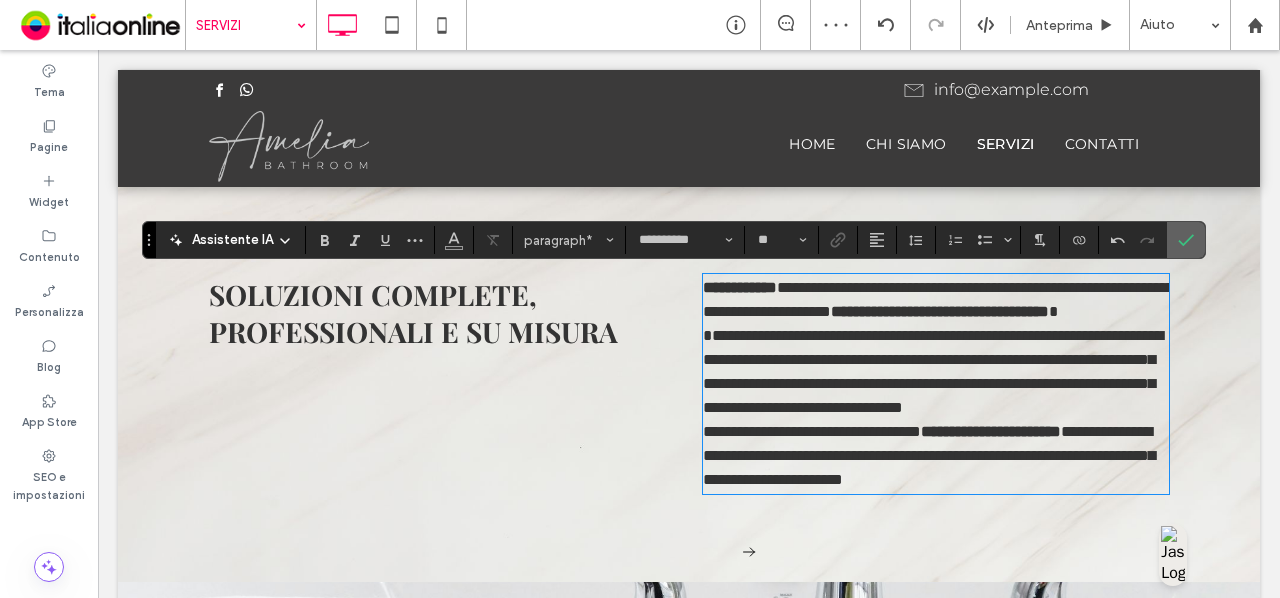 click at bounding box center [1186, 240] 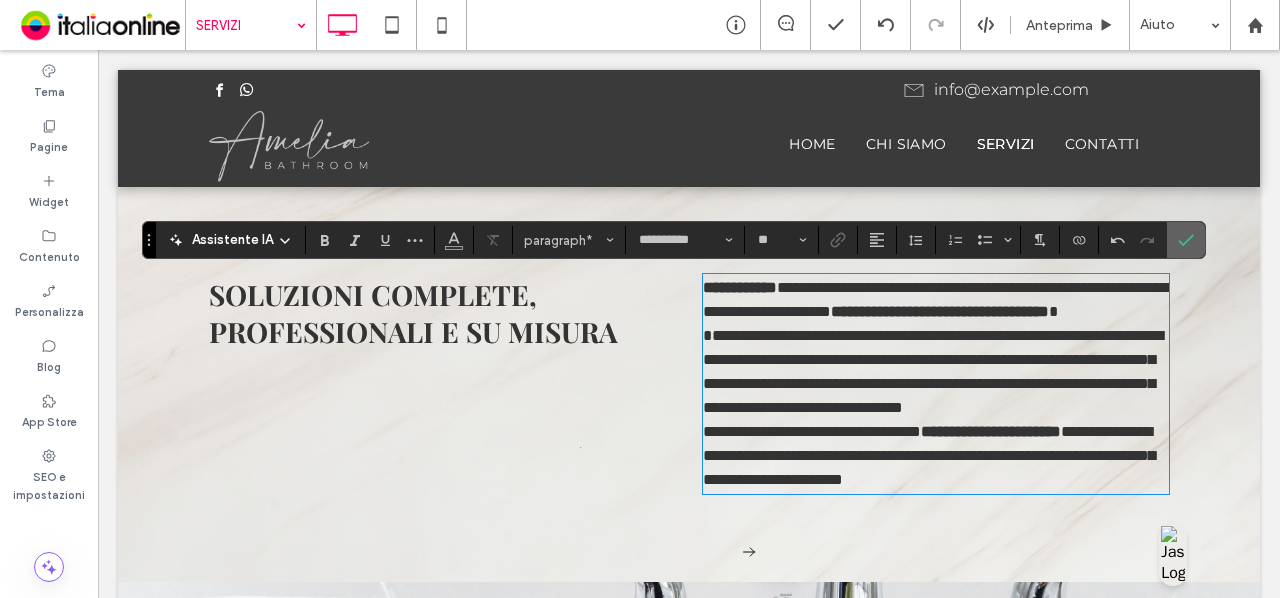click 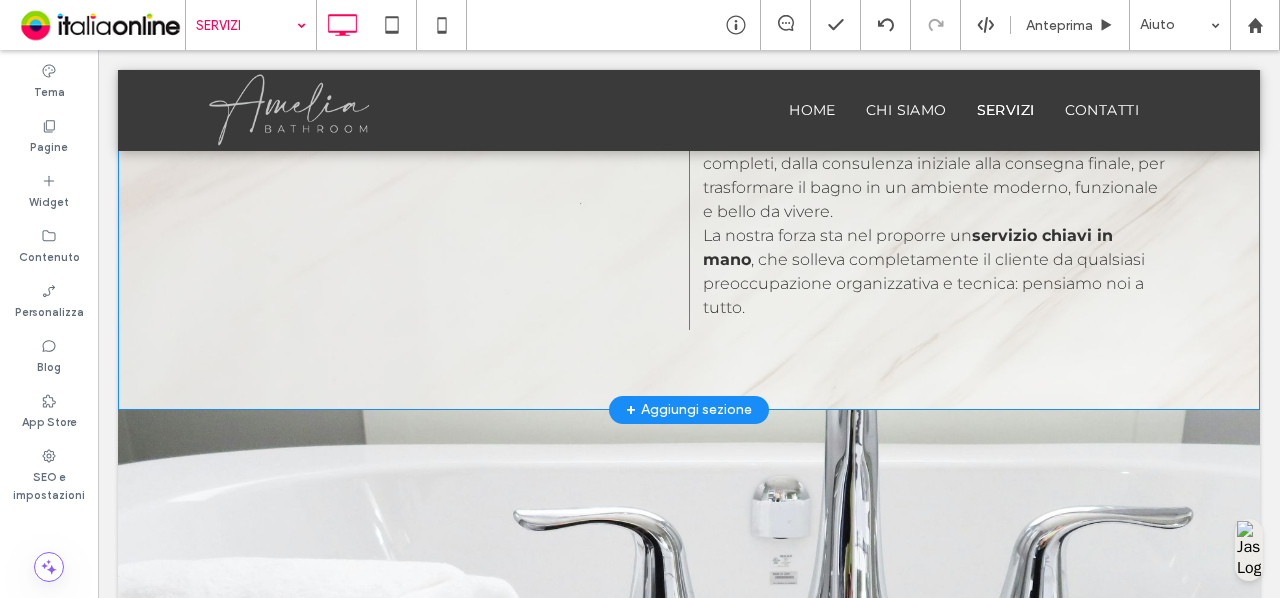 scroll, scrollTop: 884, scrollLeft: 0, axis: vertical 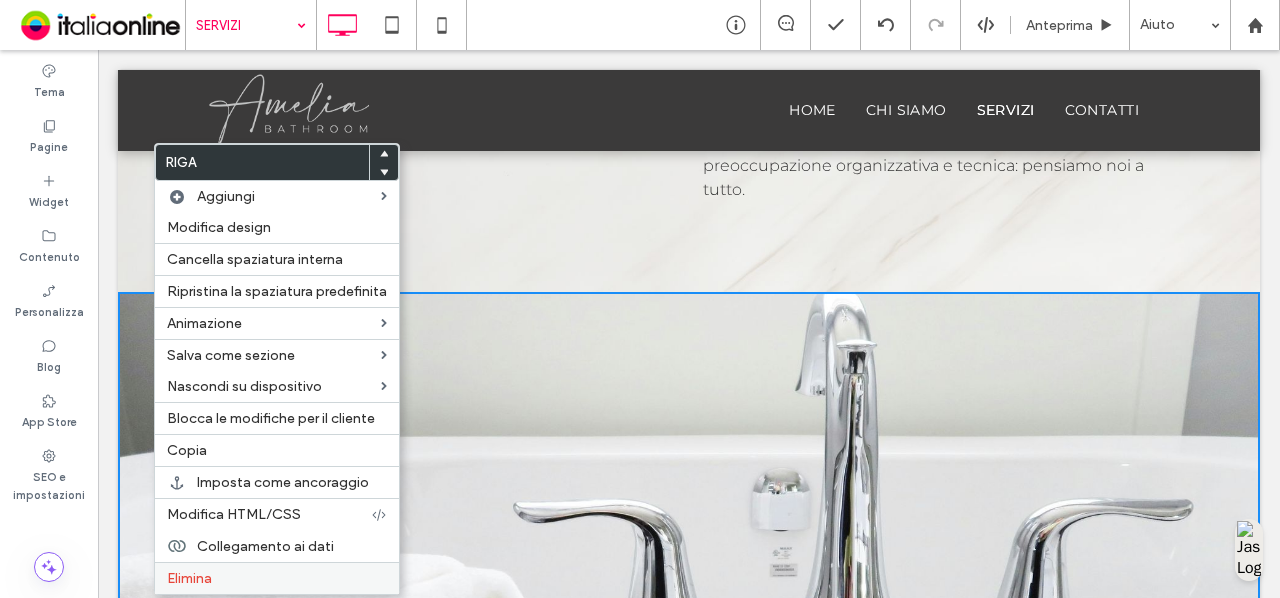 click on "Elimina" at bounding box center (277, 578) 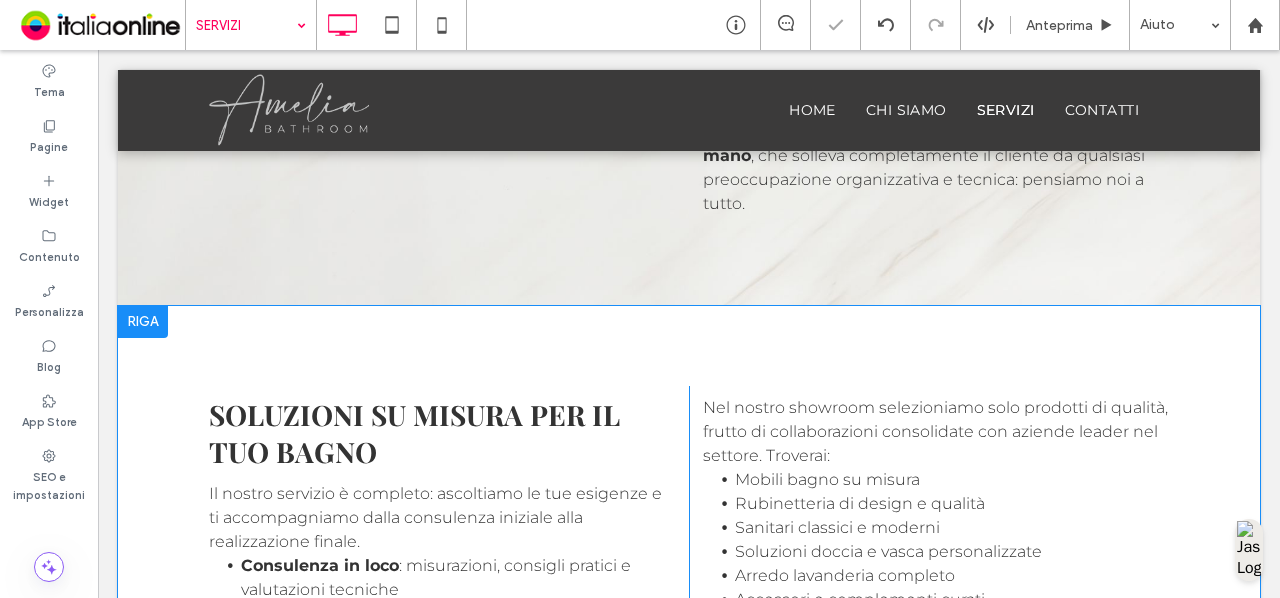 scroll, scrollTop: 870, scrollLeft: 0, axis: vertical 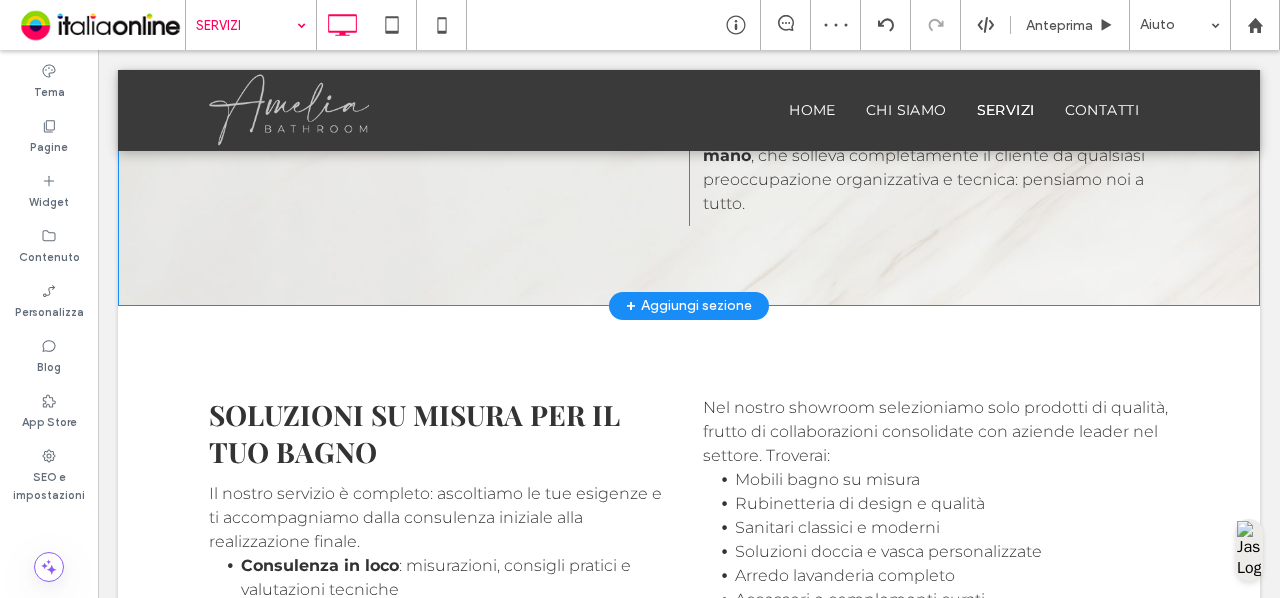 click on "+ Aggiungi sezione" at bounding box center (689, 306) 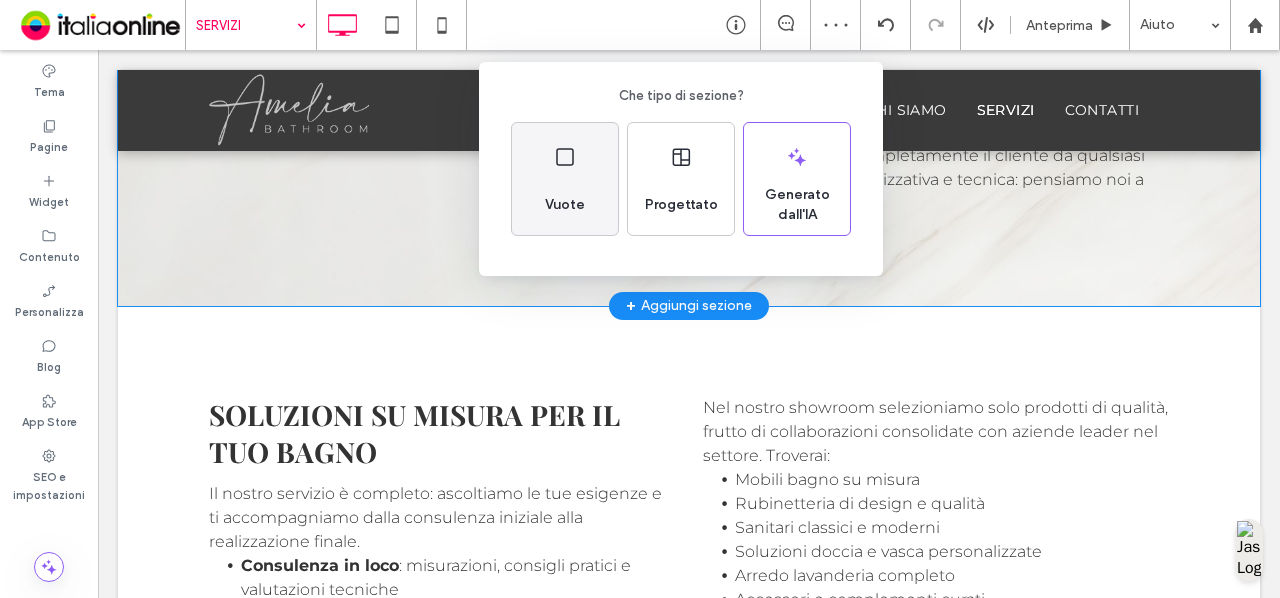 click 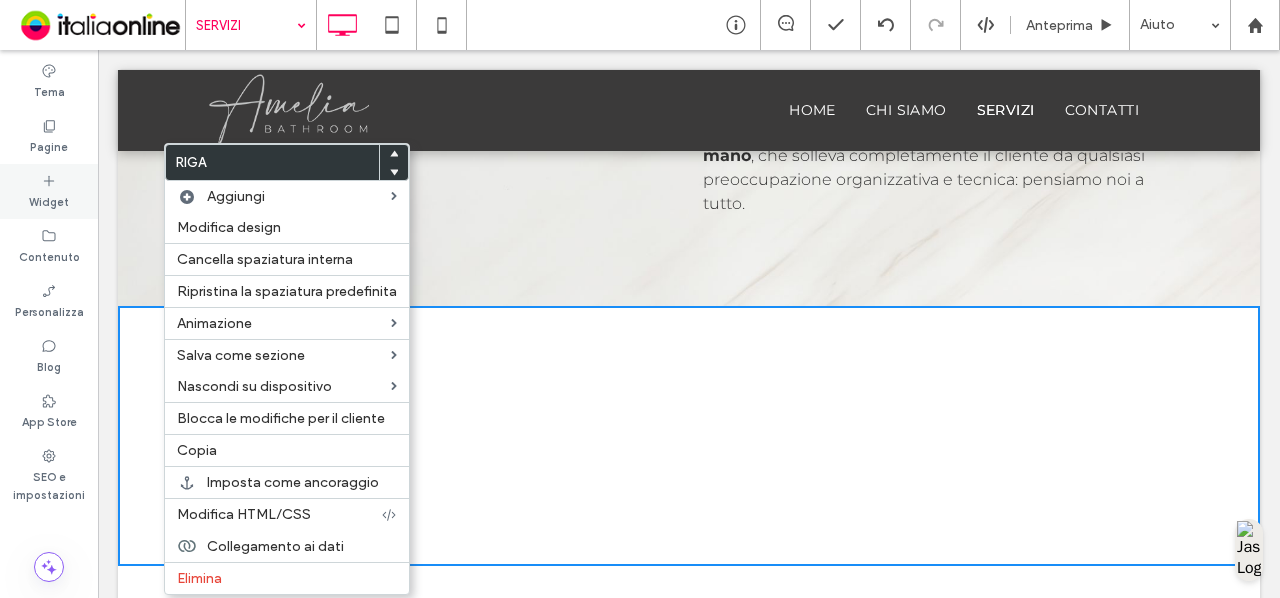 click on "Widget" at bounding box center (49, 191) 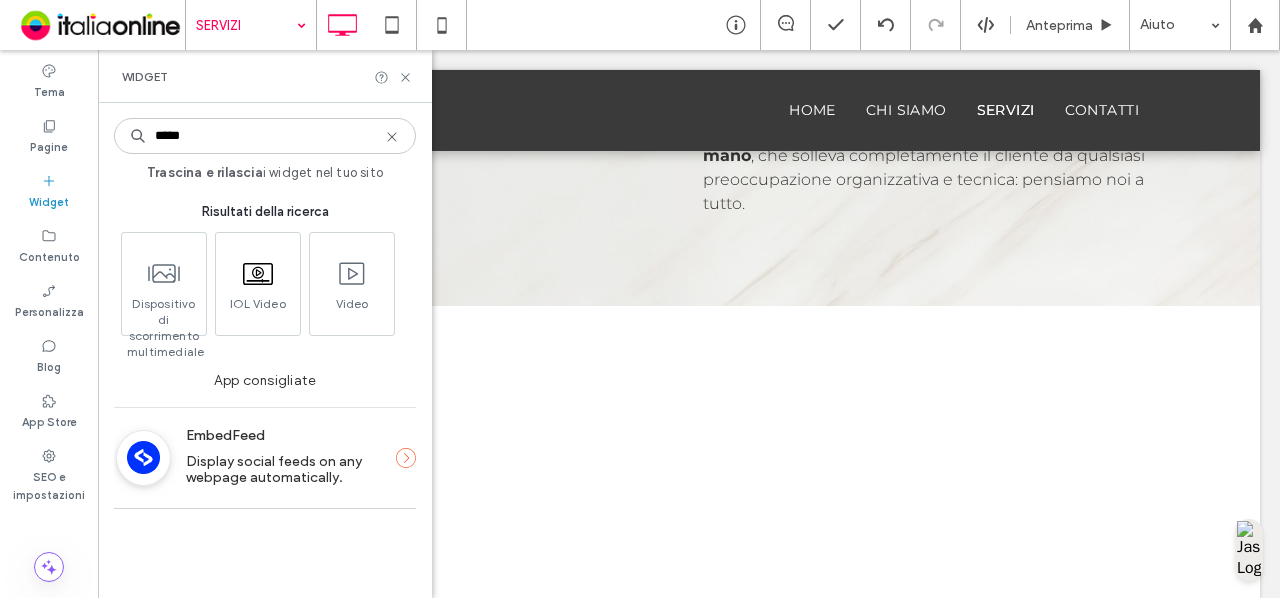 scroll, scrollTop: 0, scrollLeft: 0, axis: both 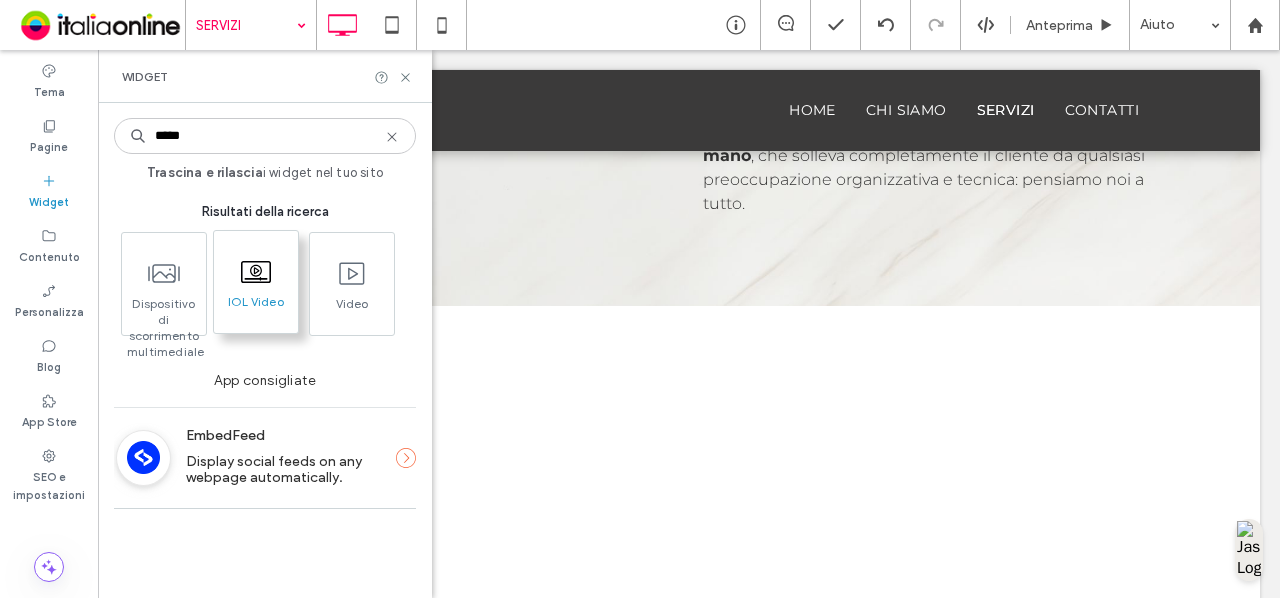 type on "*****" 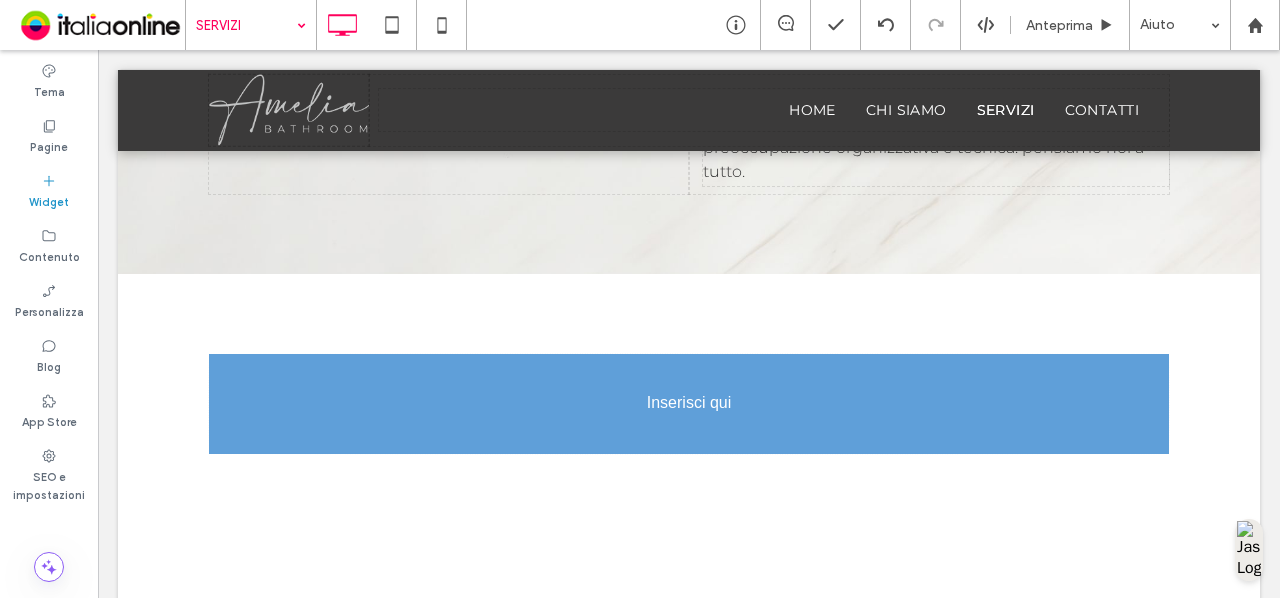 scroll, scrollTop: 924, scrollLeft: 0, axis: vertical 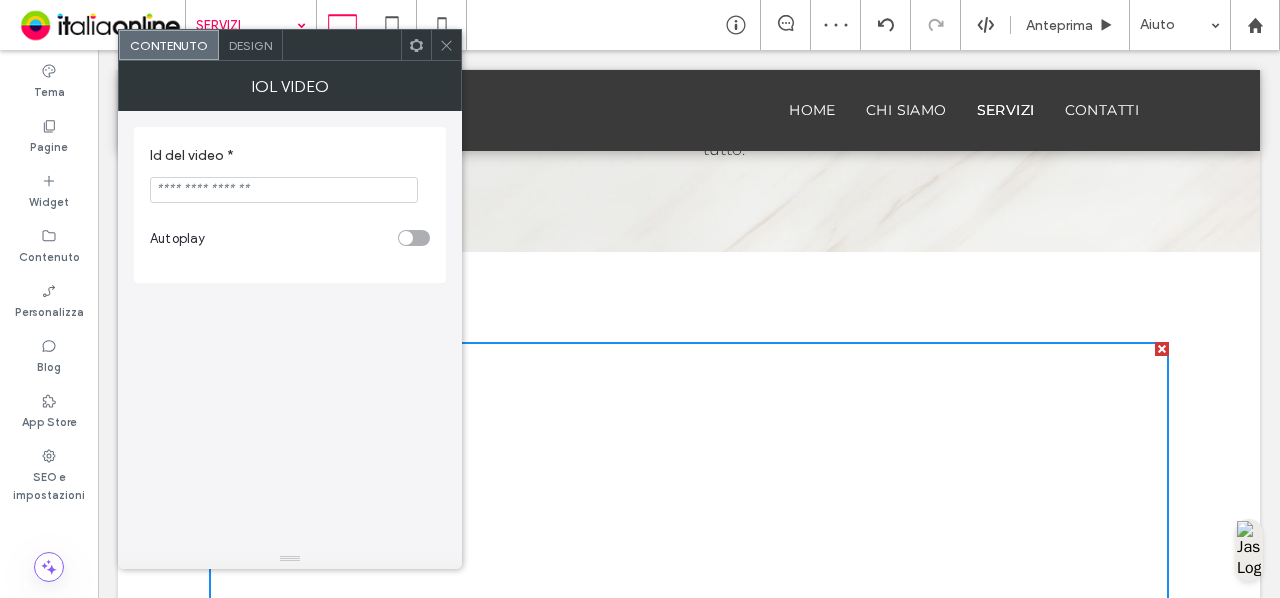 click at bounding box center (446, 45) 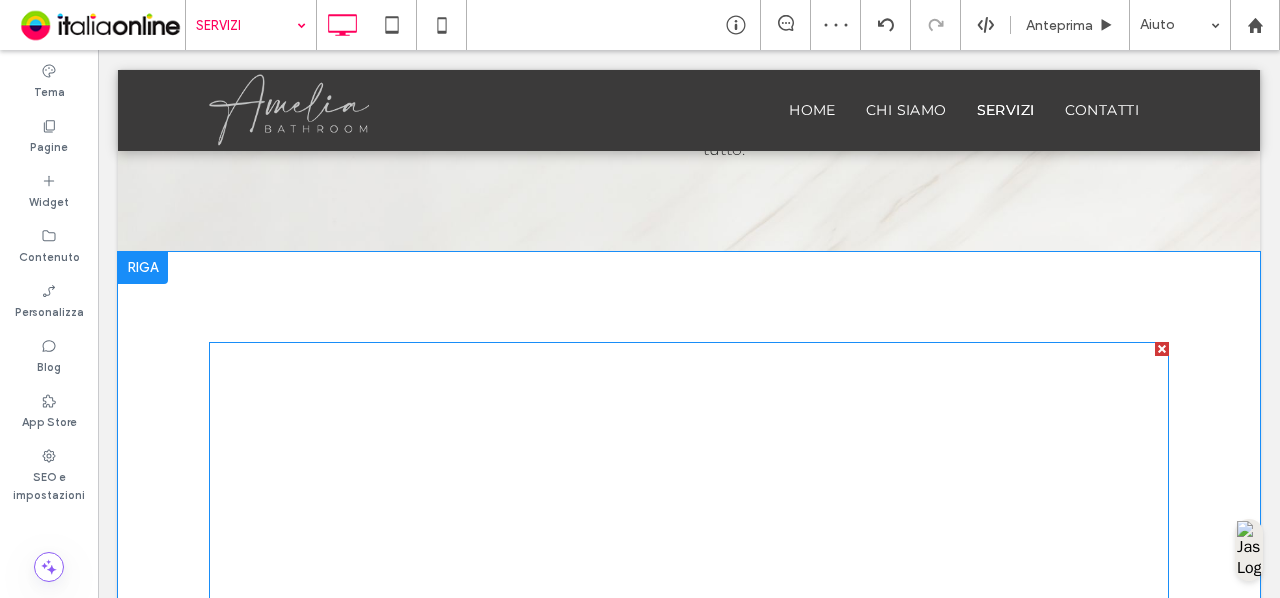 click at bounding box center [1162, 349] 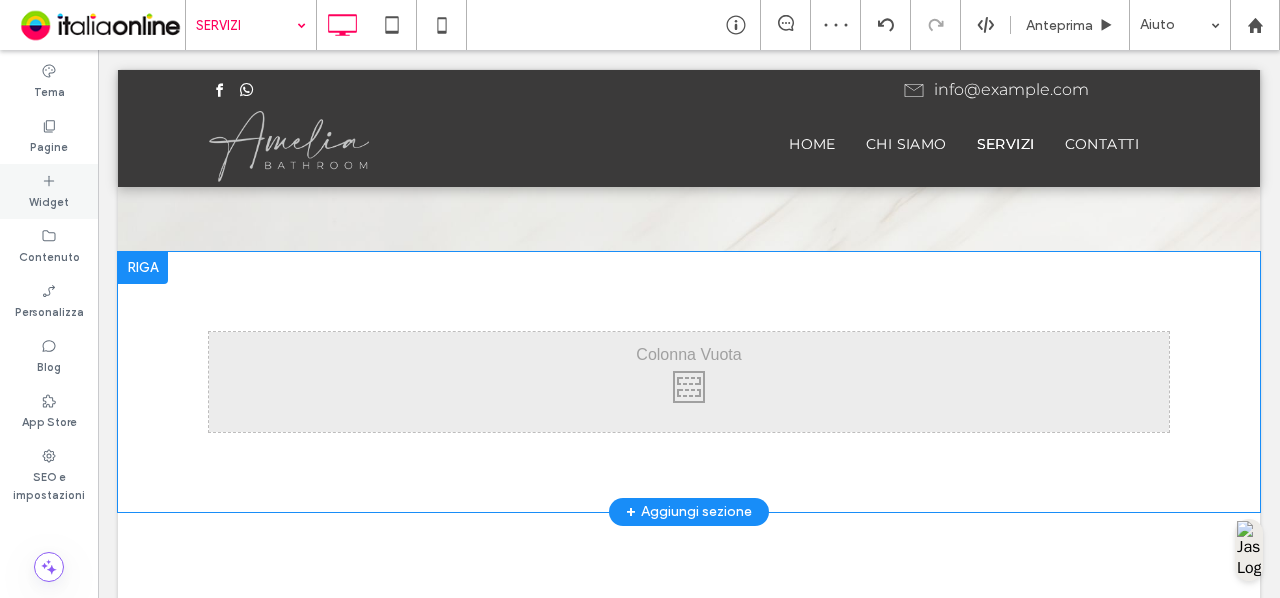 click on "Widget" at bounding box center (49, 200) 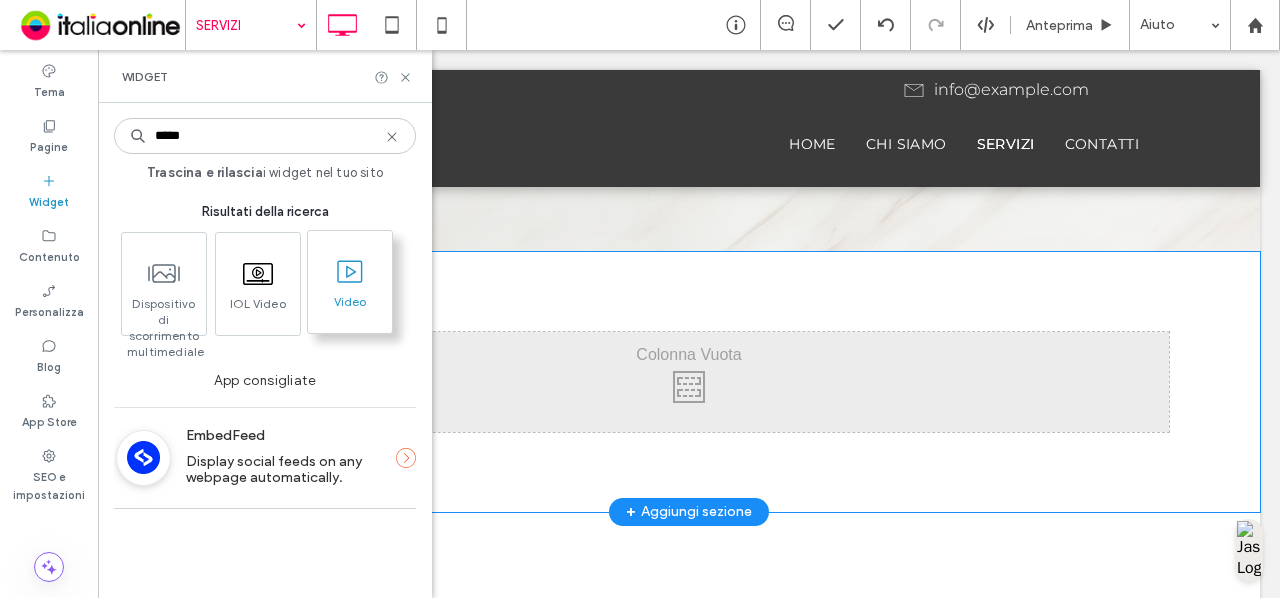 type on "*****" 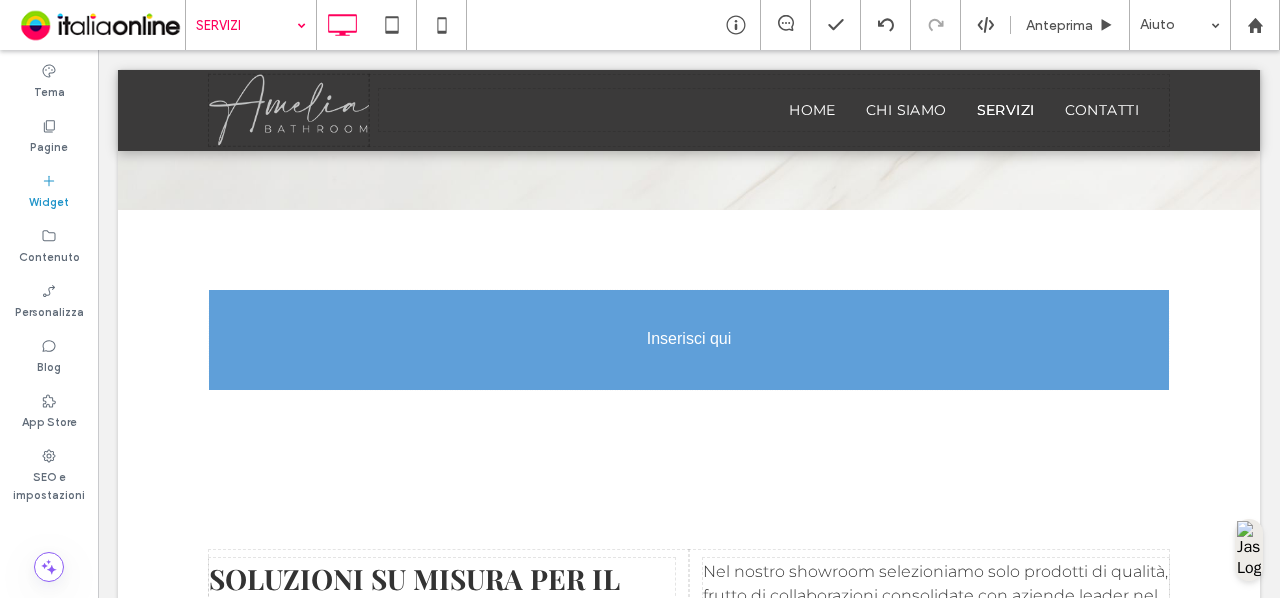 scroll, scrollTop: 1009, scrollLeft: 0, axis: vertical 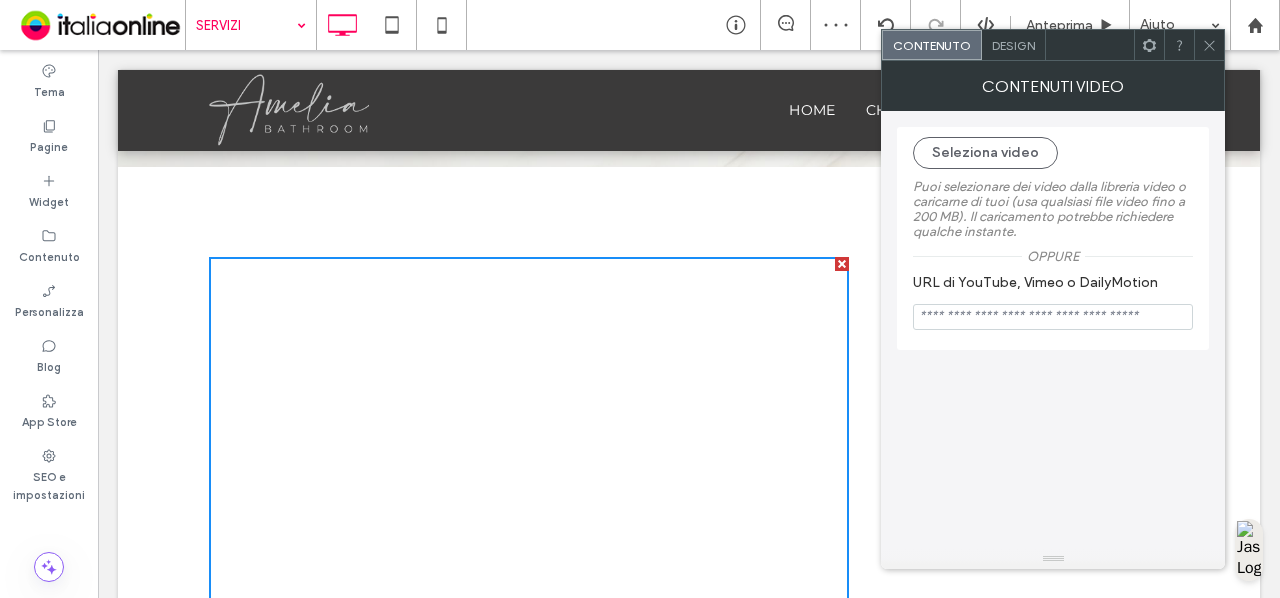 click on "Design" at bounding box center [1014, 45] 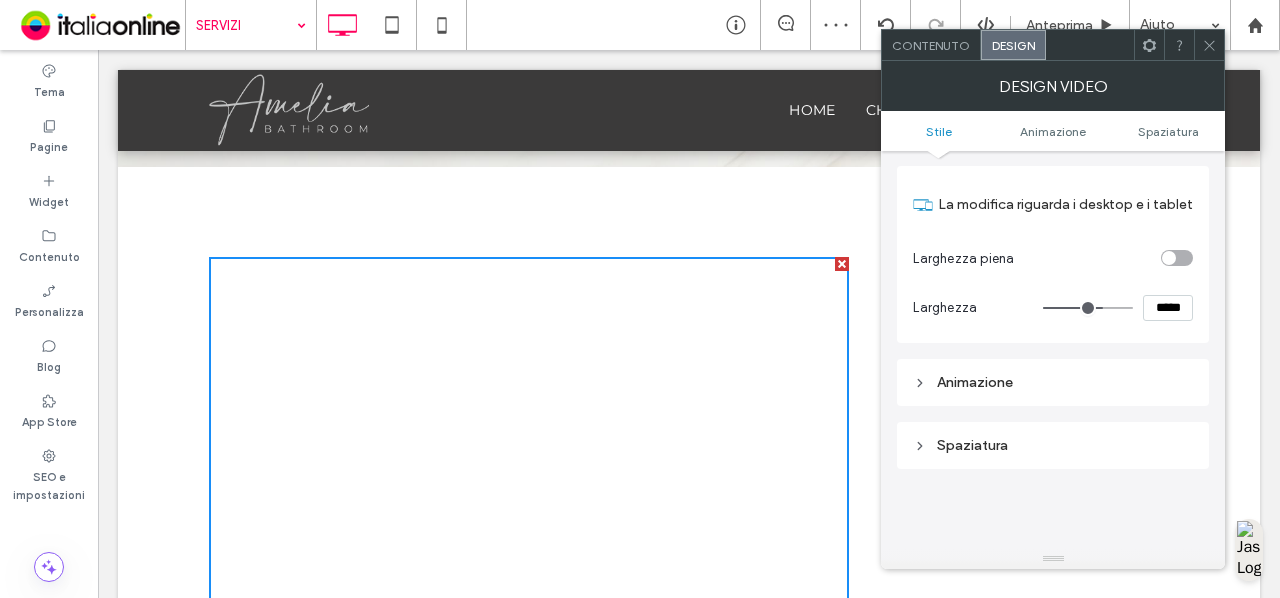 scroll, scrollTop: 41, scrollLeft: 0, axis: vertical 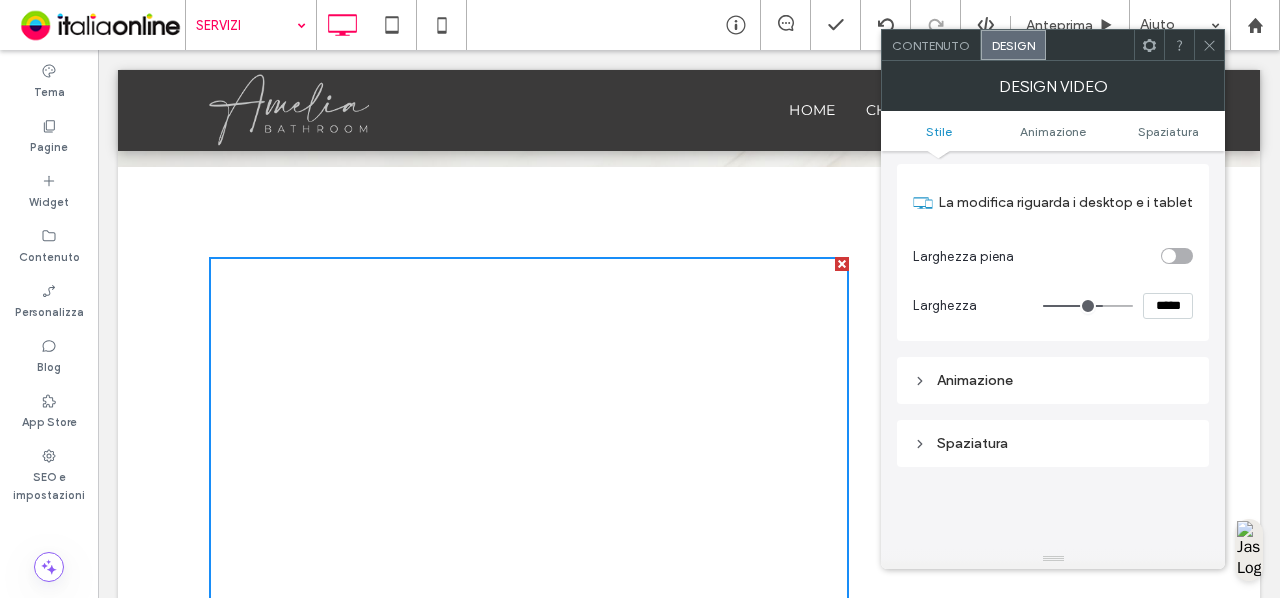 click at bounding box center [1177, 256] 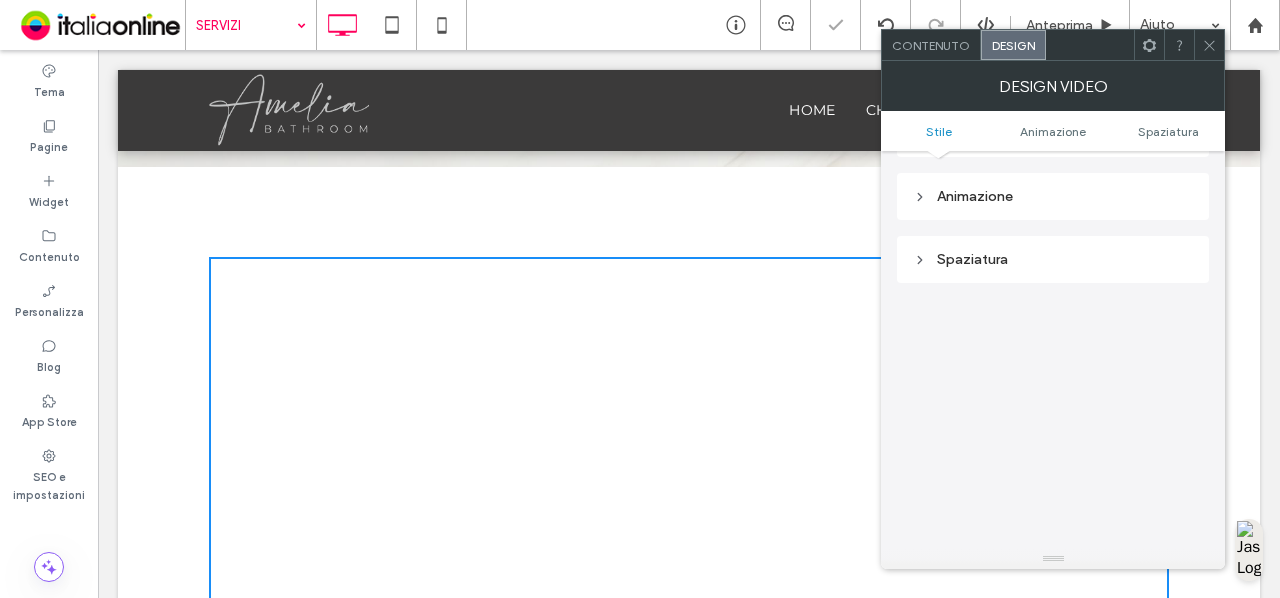 scroll, scrollTop: 177, scrollLeft: 0, axis: vertical 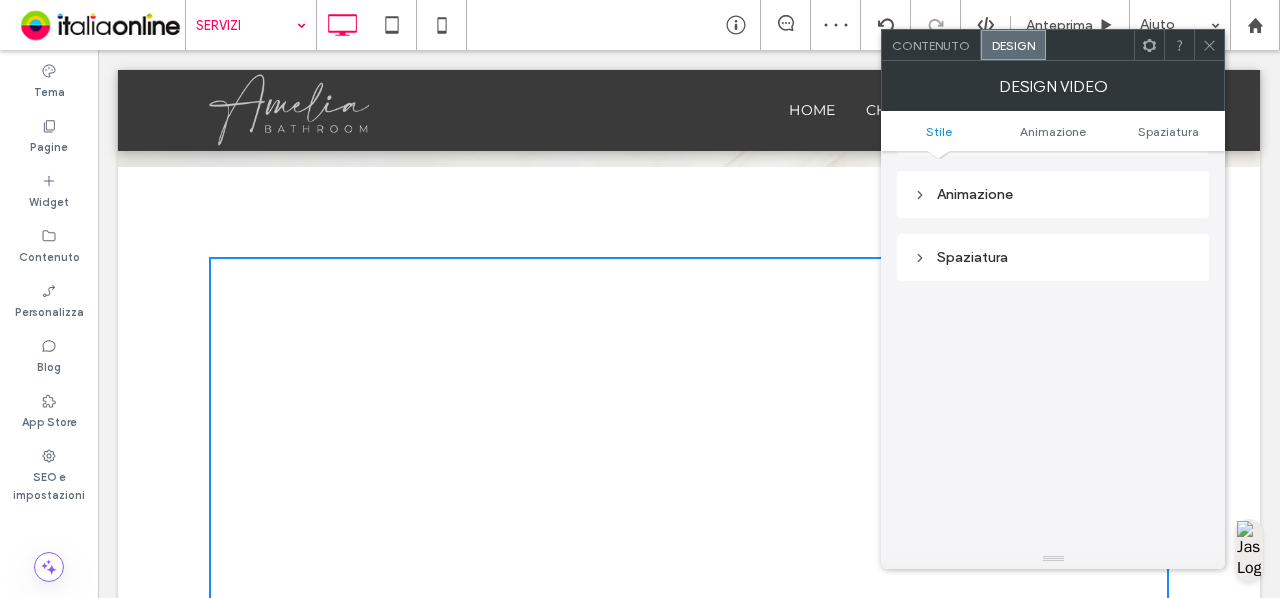 click 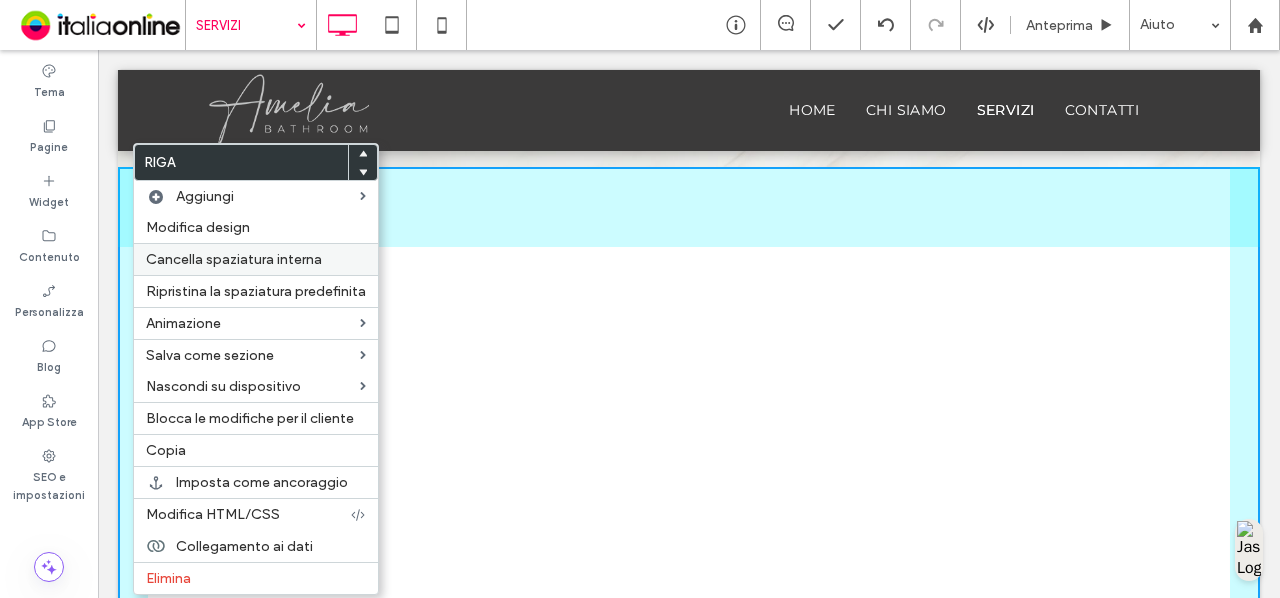 click on "Cancella spaziatura interna" at bounding box center (234, 259) 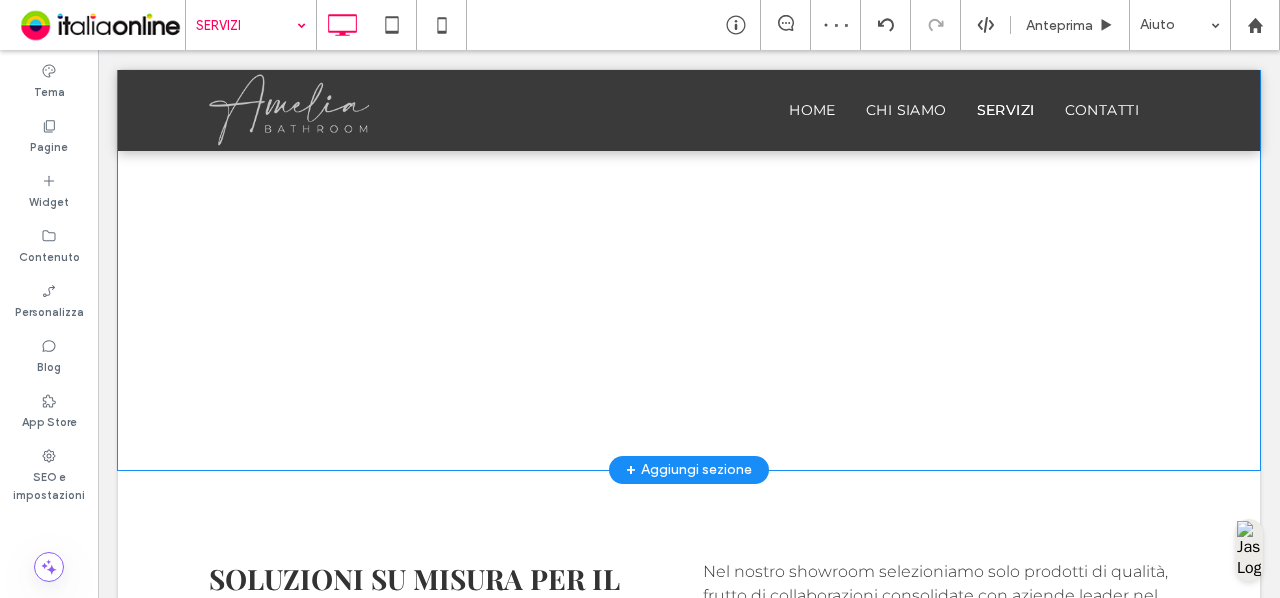 scroll, scrollTop: 1263, scrollLeft: 0, axis: vertical 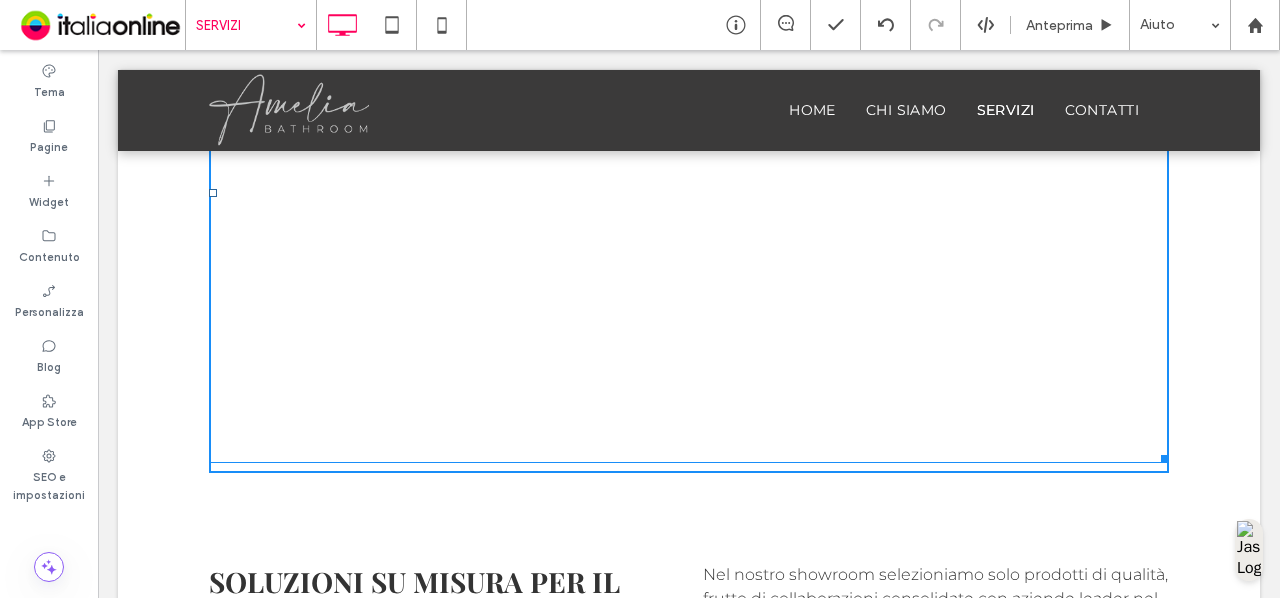 drag, startPoint x: 1156, startPoint y: 452, endPoint x: 1279, endPoint y: 200, distance: 280.41577 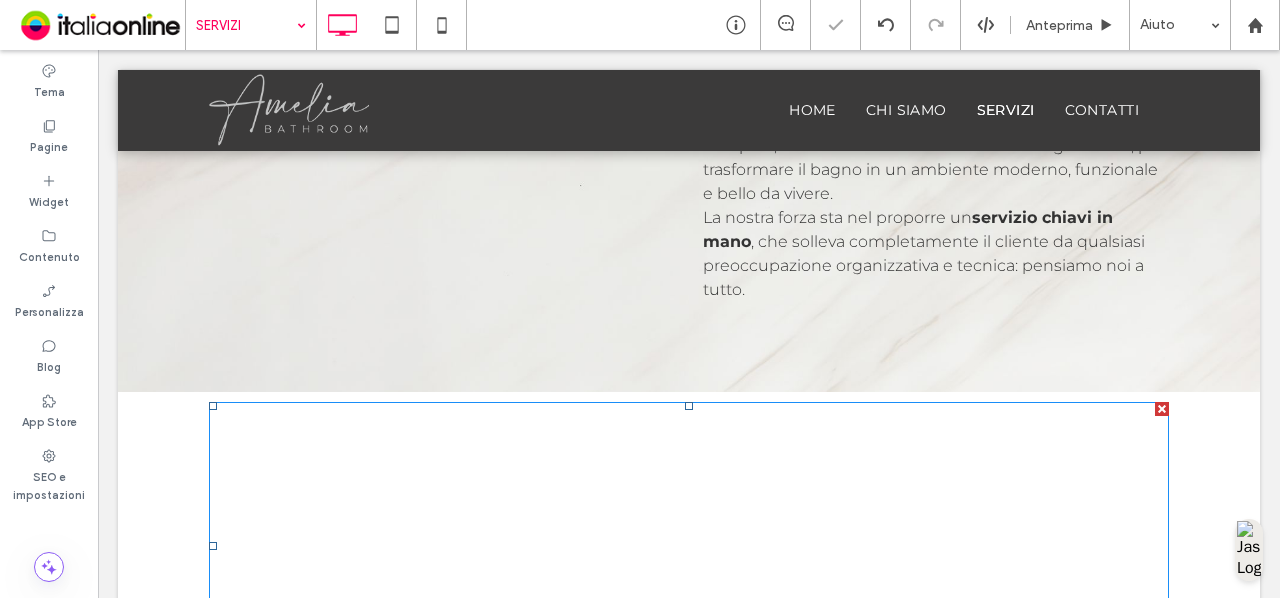 click at bounding box center [640, 299] 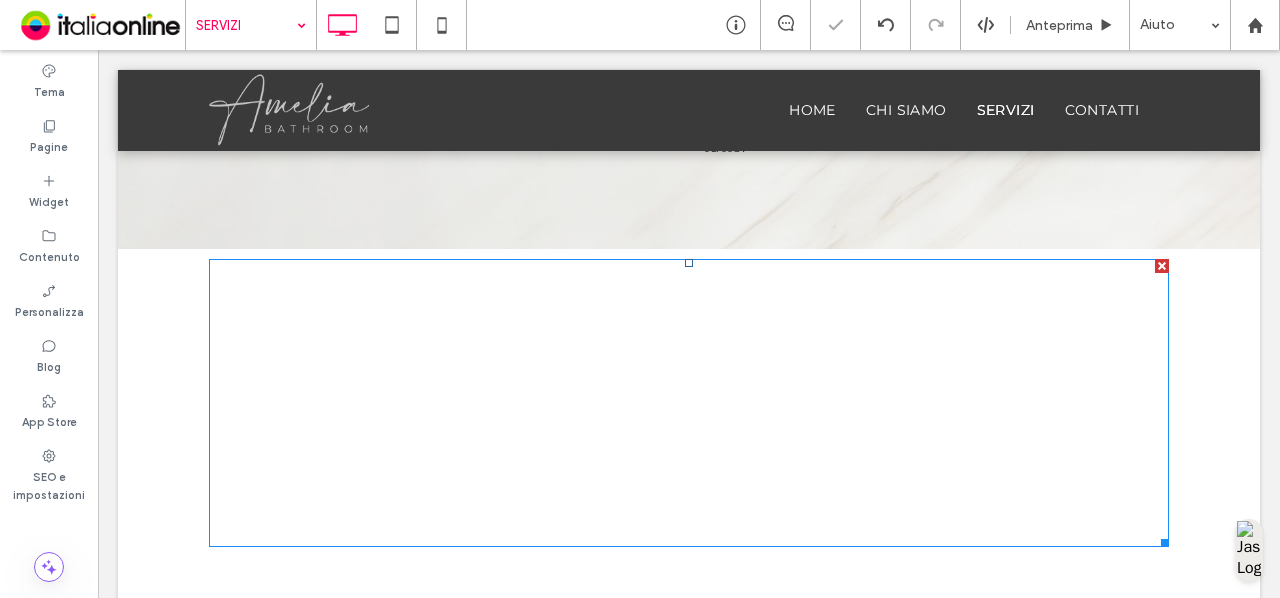 scroll, scrollTop: 928, scrollLeft: 0, axis: vertical 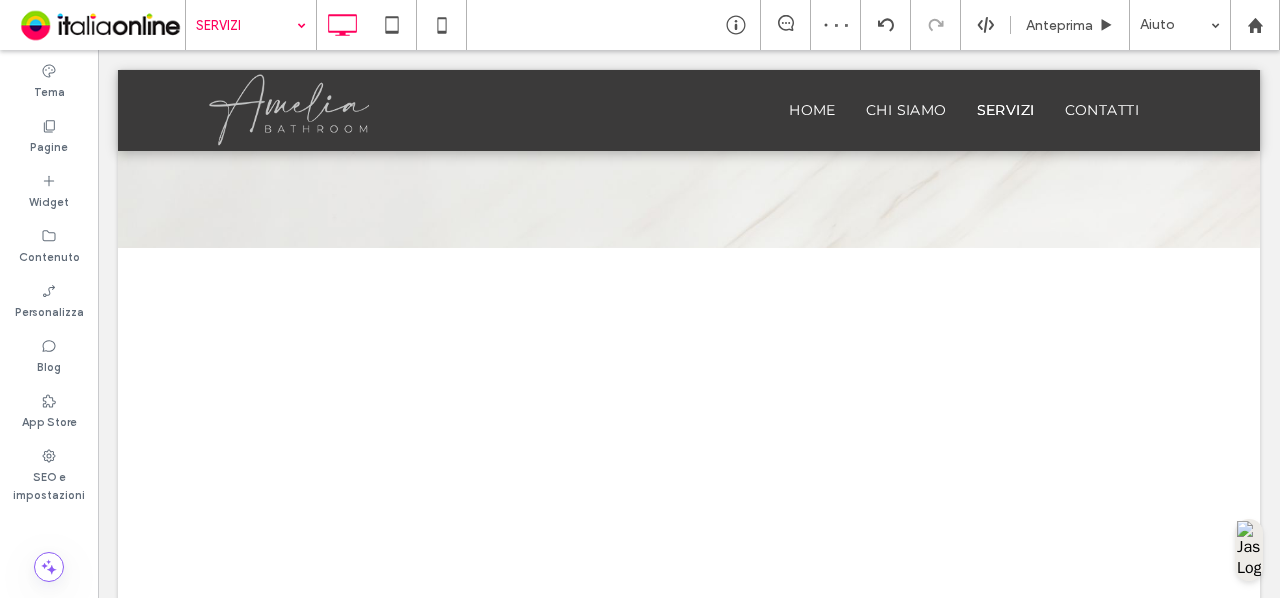 click at bounding box center (143, 264) 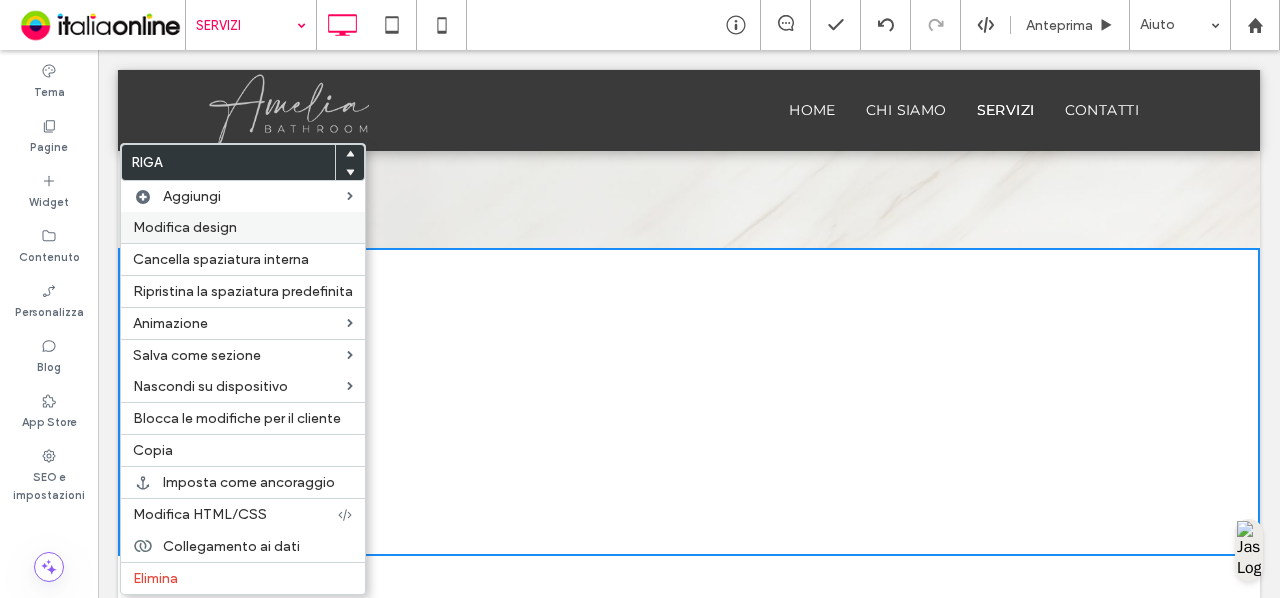 click on "Modifica design" at bounding box center (243, 227) 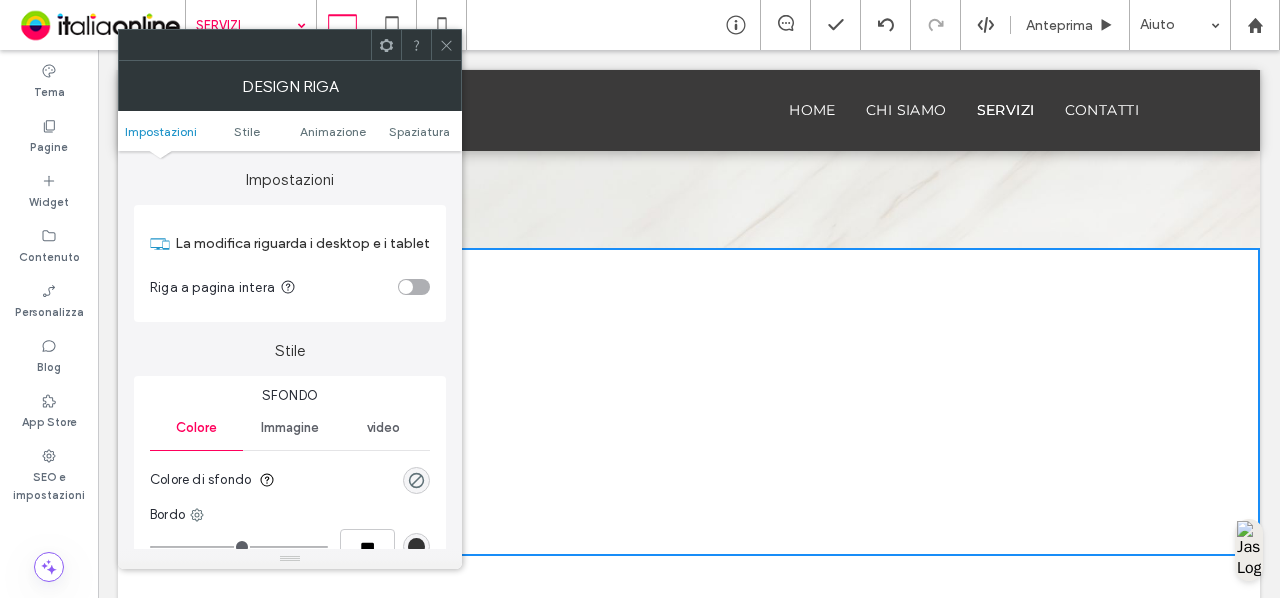 click on "Riga a pagina intera" at bounding box center [290, 287] 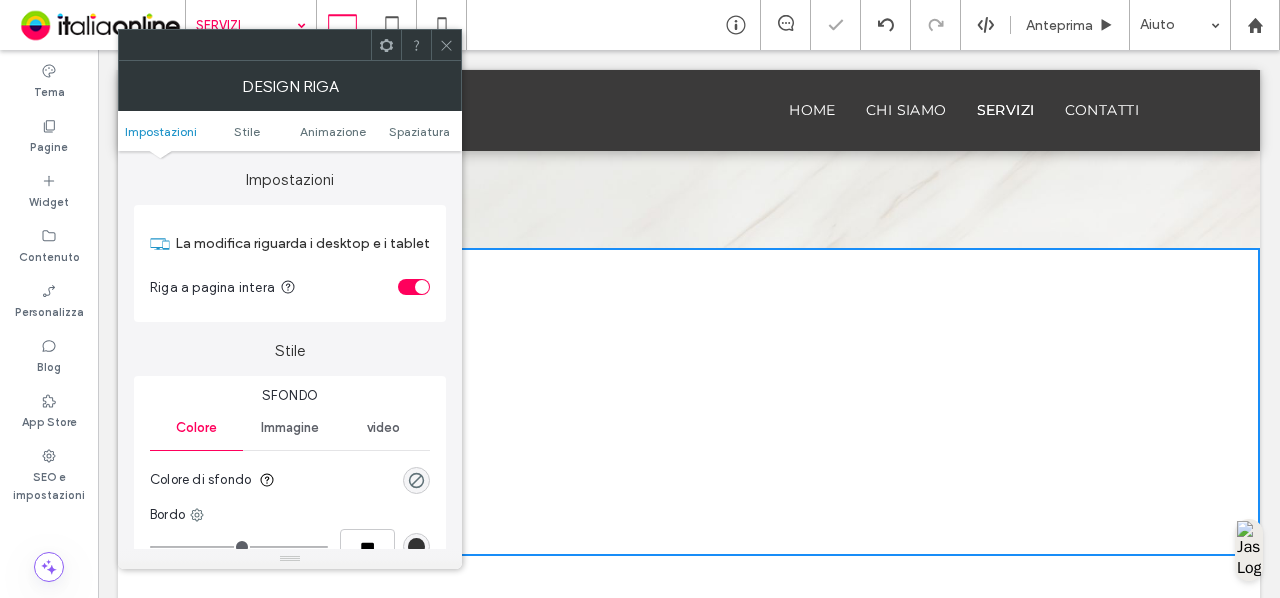 click at bounding box center (446, 45) 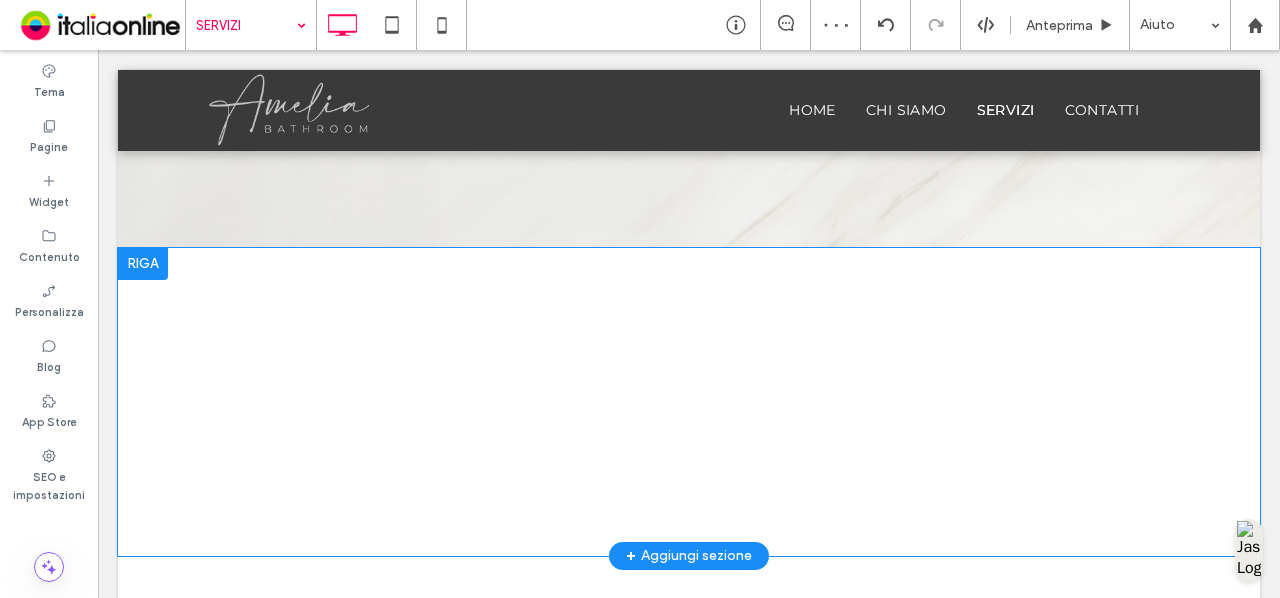 click at bounding box center [143, 264] 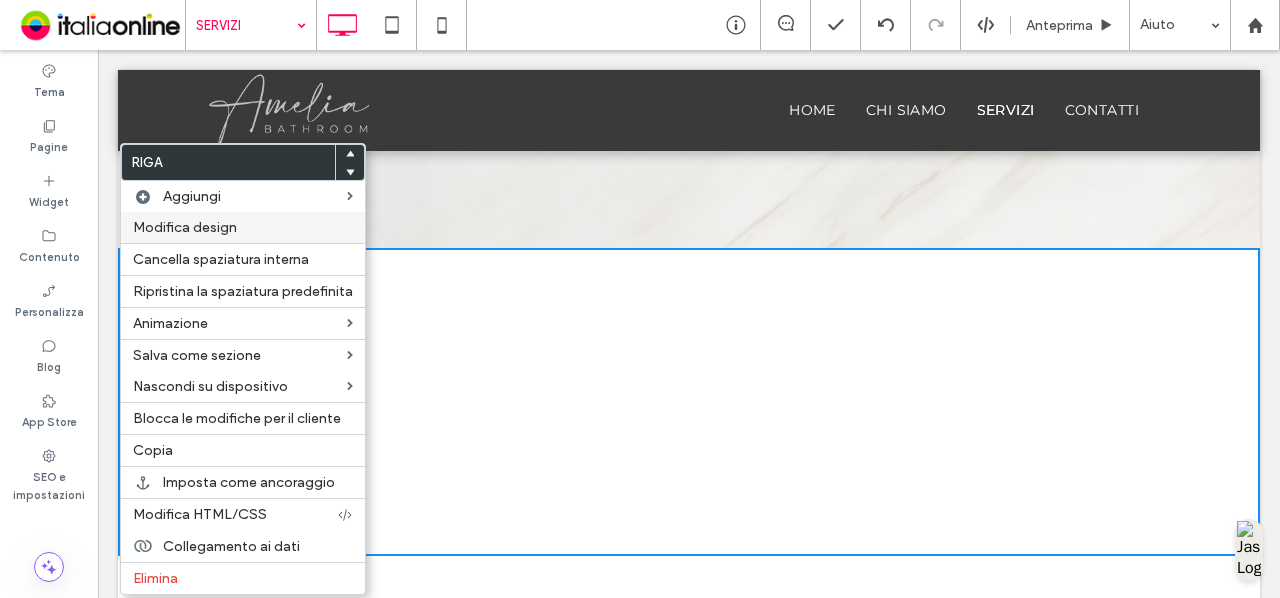 click on "Modifica design" at bounding box center [185, 227] 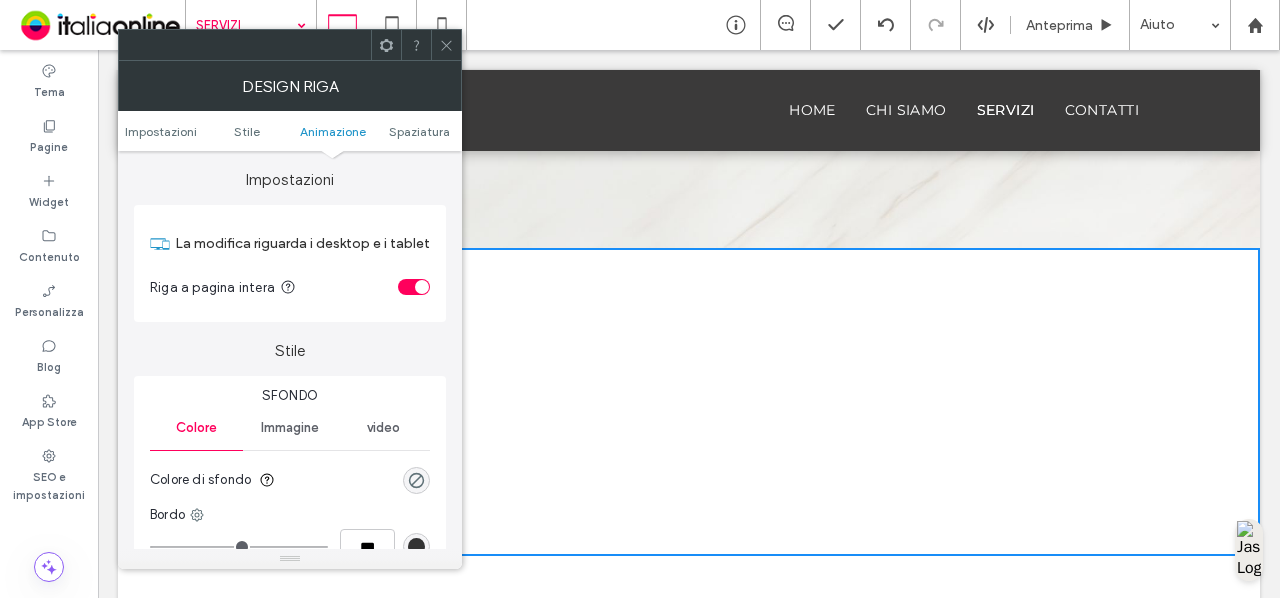 scroll, scrollTop: 564, scrollLeft: 0, axis: vertical 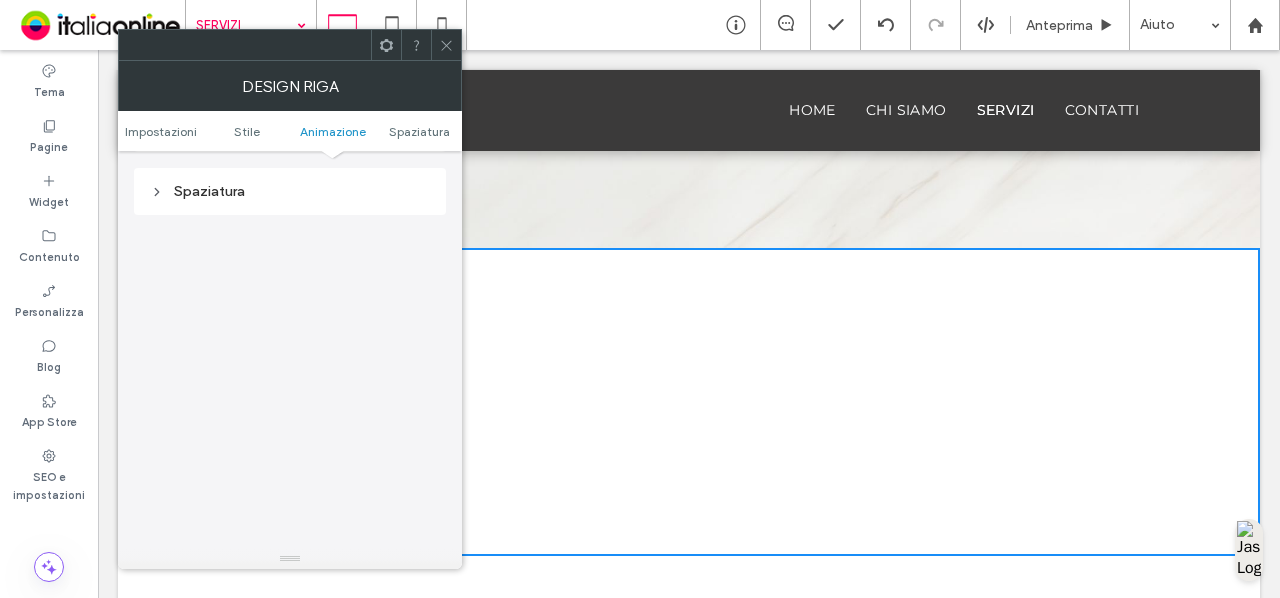 click on "Spaziatura" at bounding box center [290, 191] 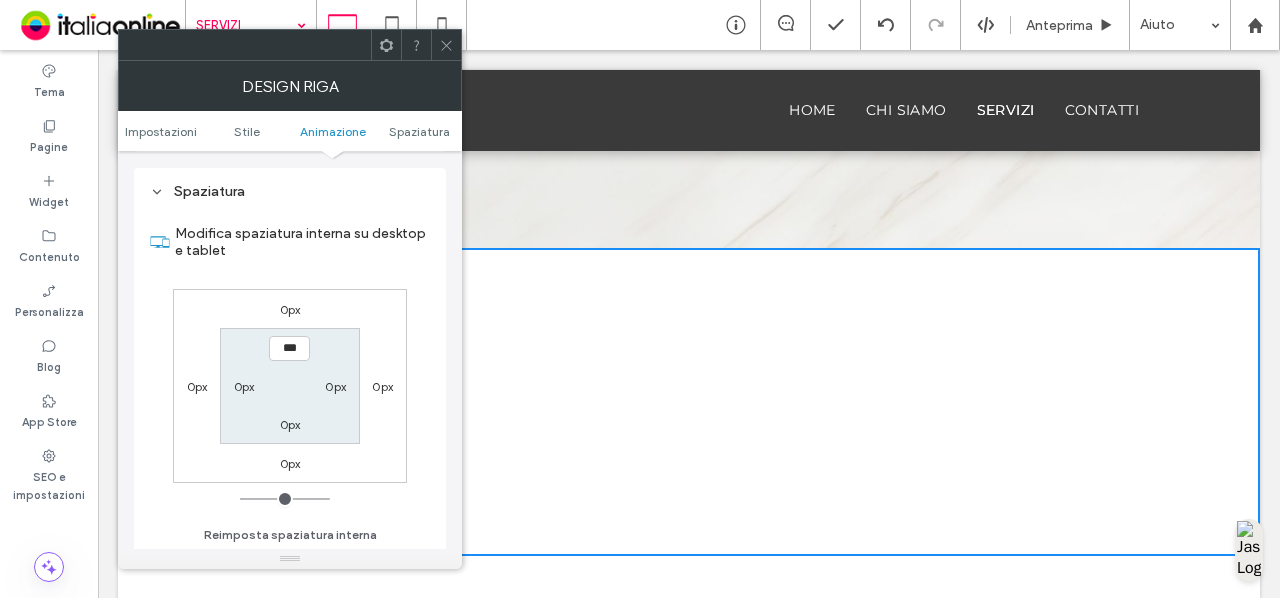 click at bounding box center [446, 45] 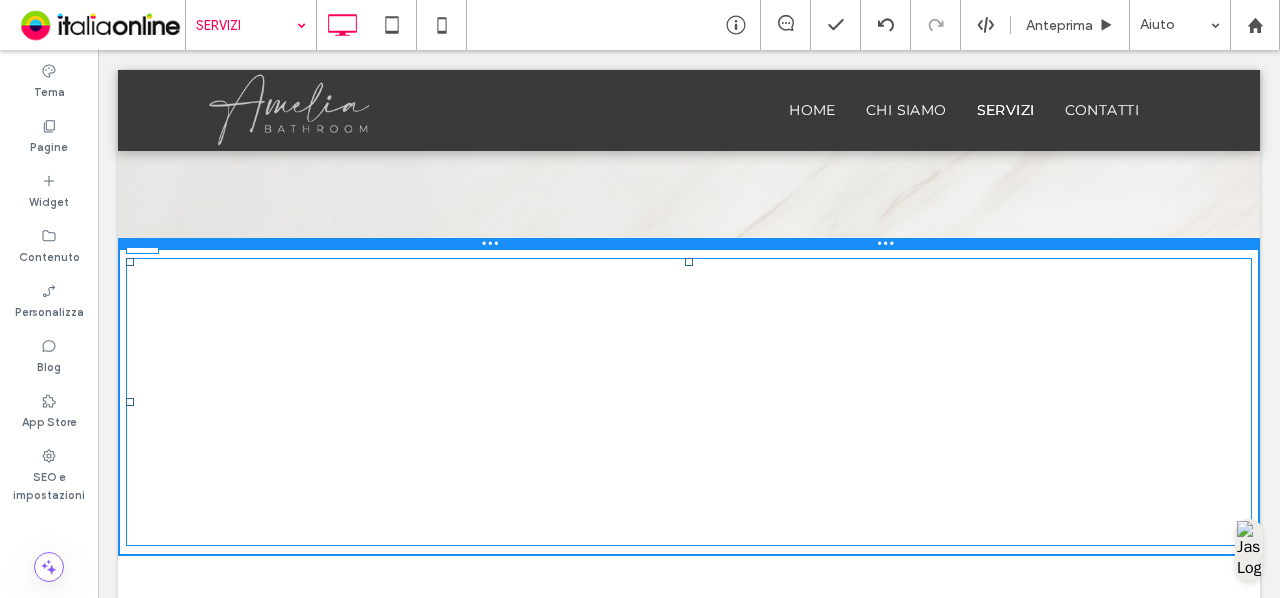 drag, startPoint x: 682, startPoint y: 264, endPoint x: 680, endPoint y: 247, distance: 17.117243 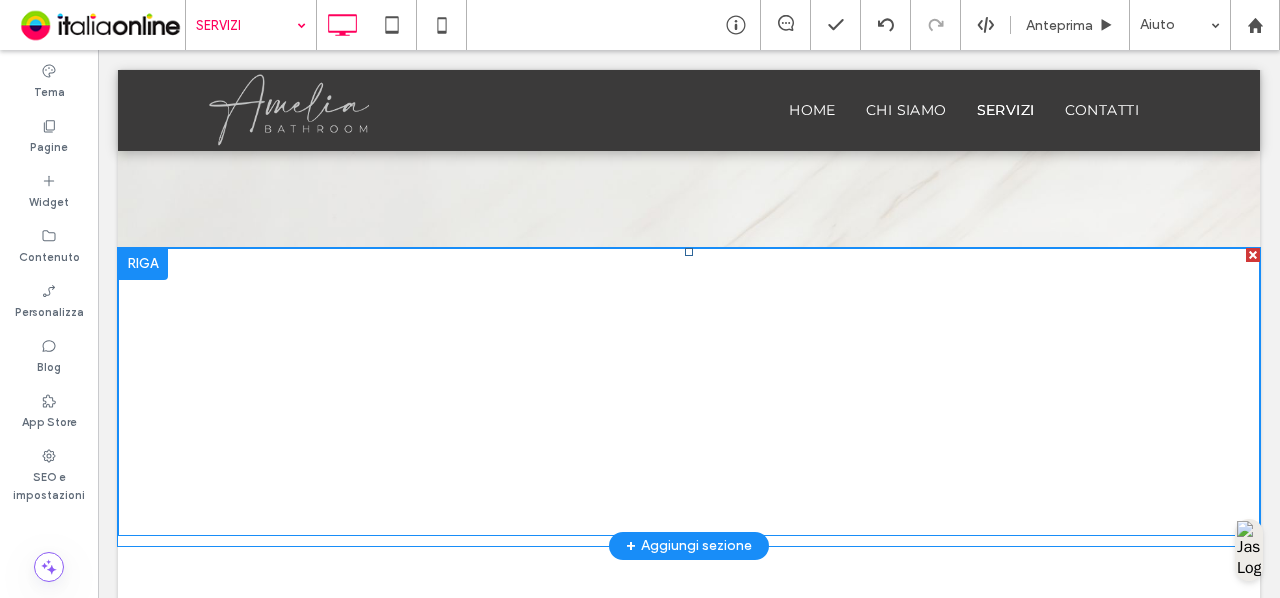 click at bounding box center [689, 392] 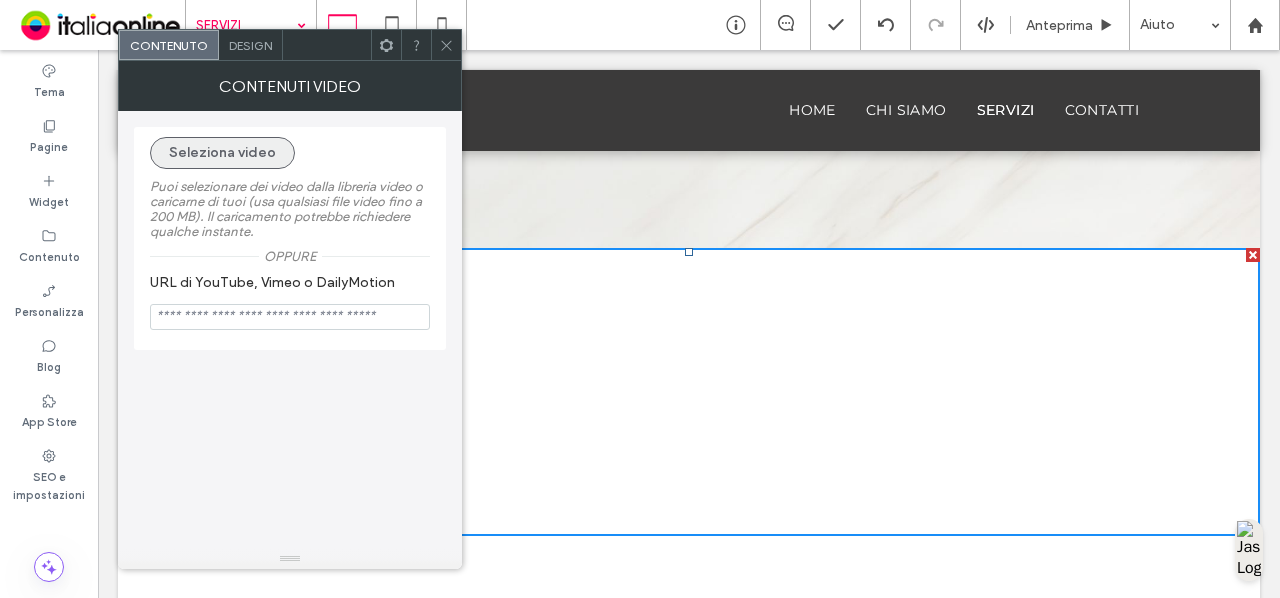 click on "Seleziona video" at bounding box center [222, 153] 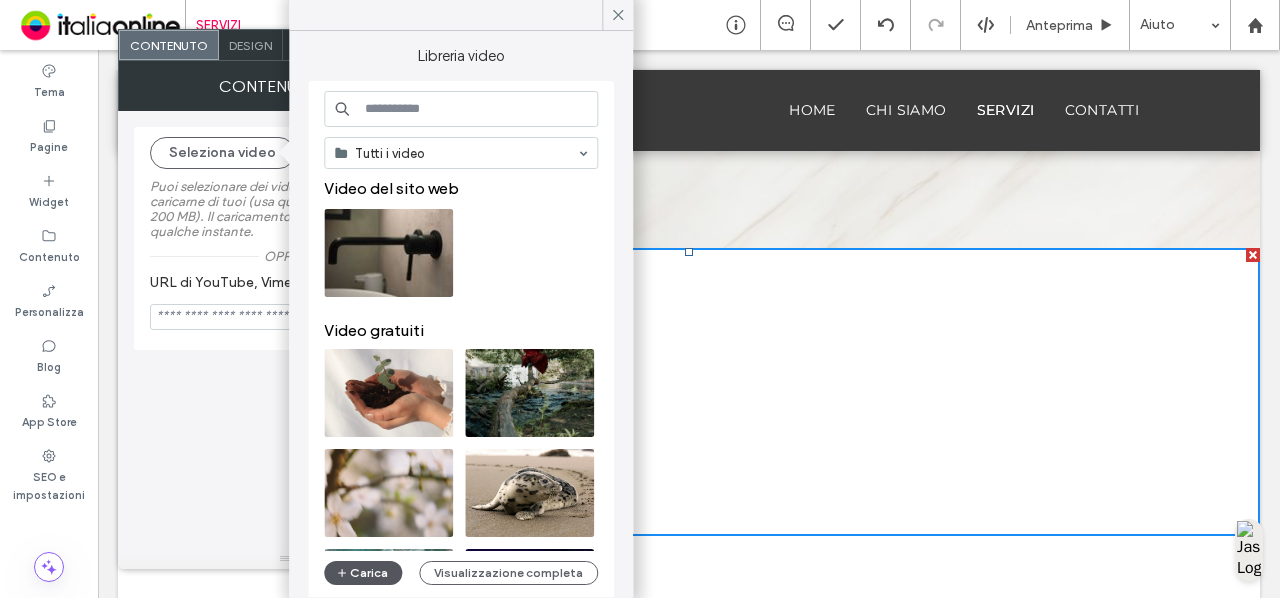 click on "Carica" at bounding box center [363, 573] 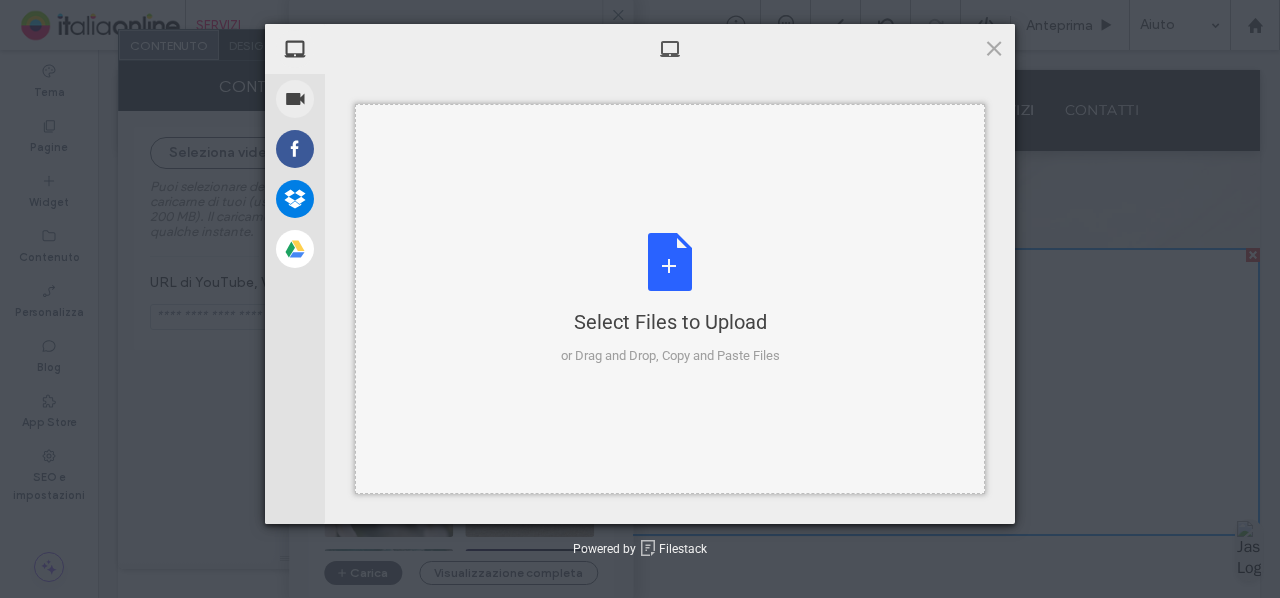 click on "Select Files to Upload
or Drag and Drop, Copy and Paste Files" at bounding box center [670, 299] 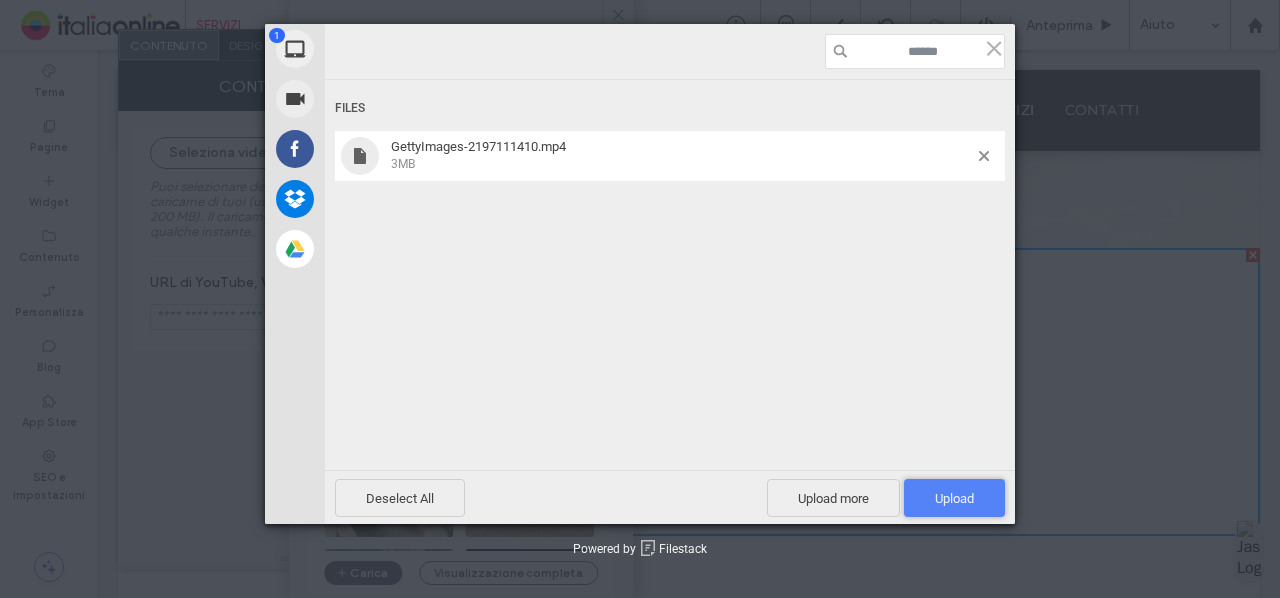 click on "Upload
1" at bounding box center [954, 498] 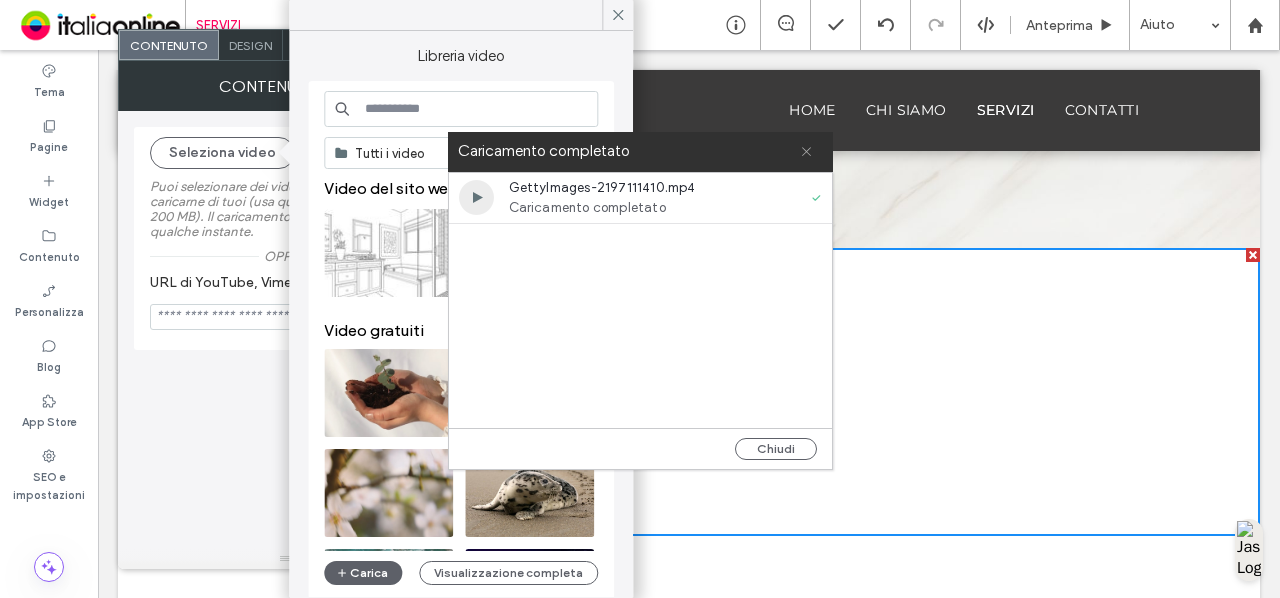 click 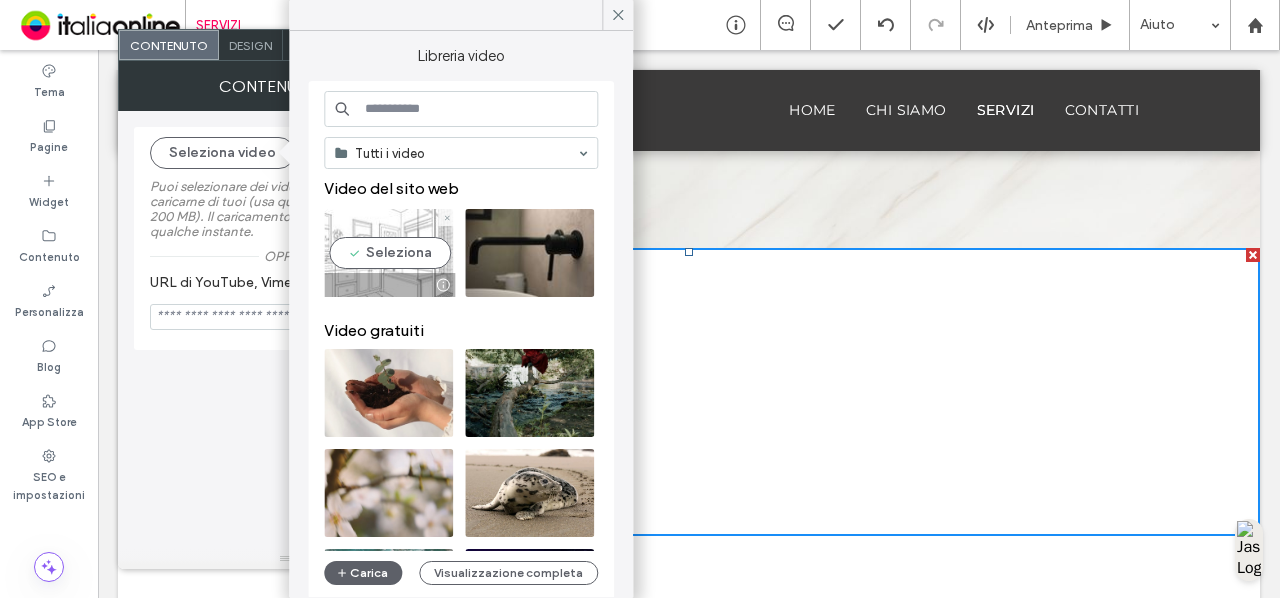 click at bounding box center [388, 253] 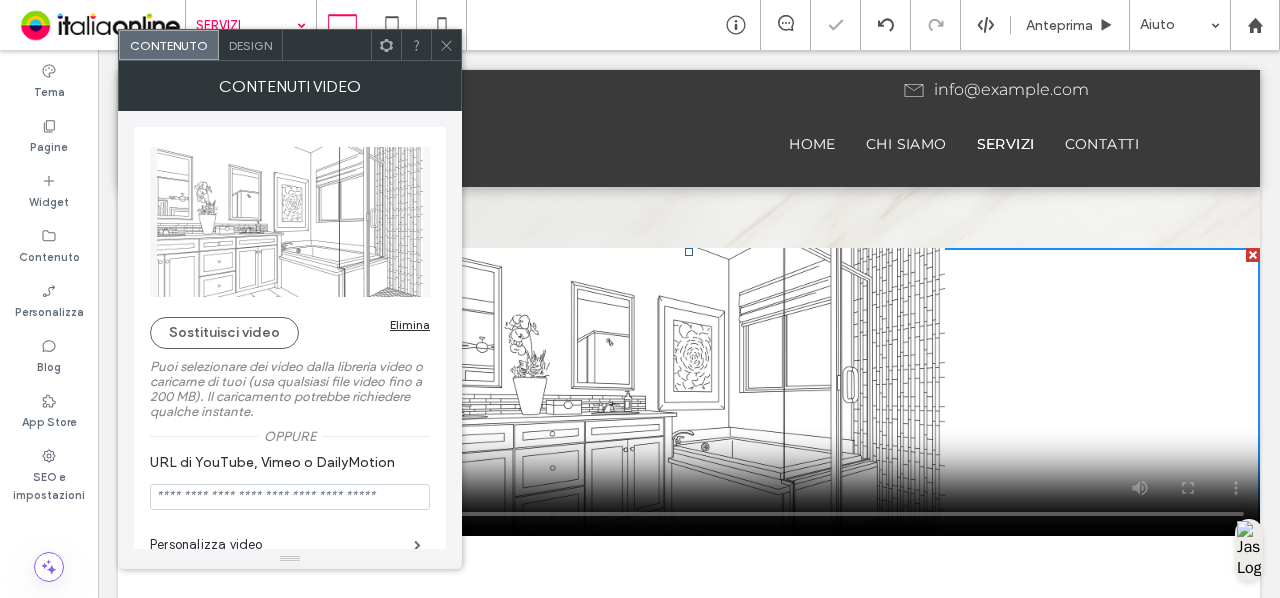 click 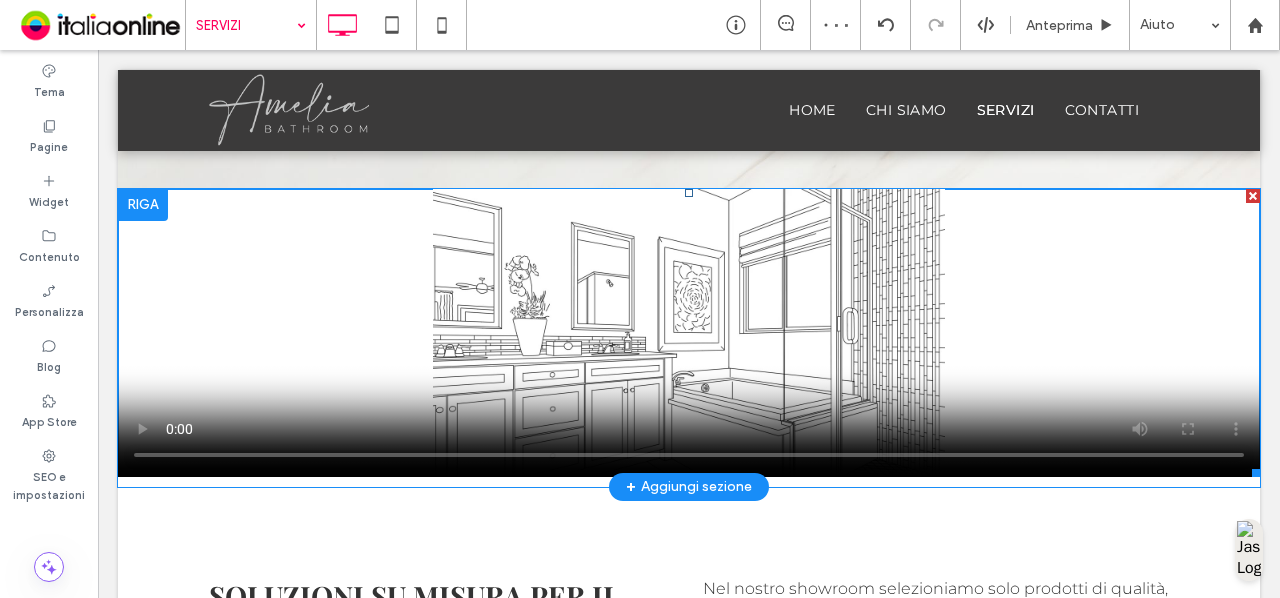 scroll, scrollTop: 988, scrollLeft: 0, axis: vertical 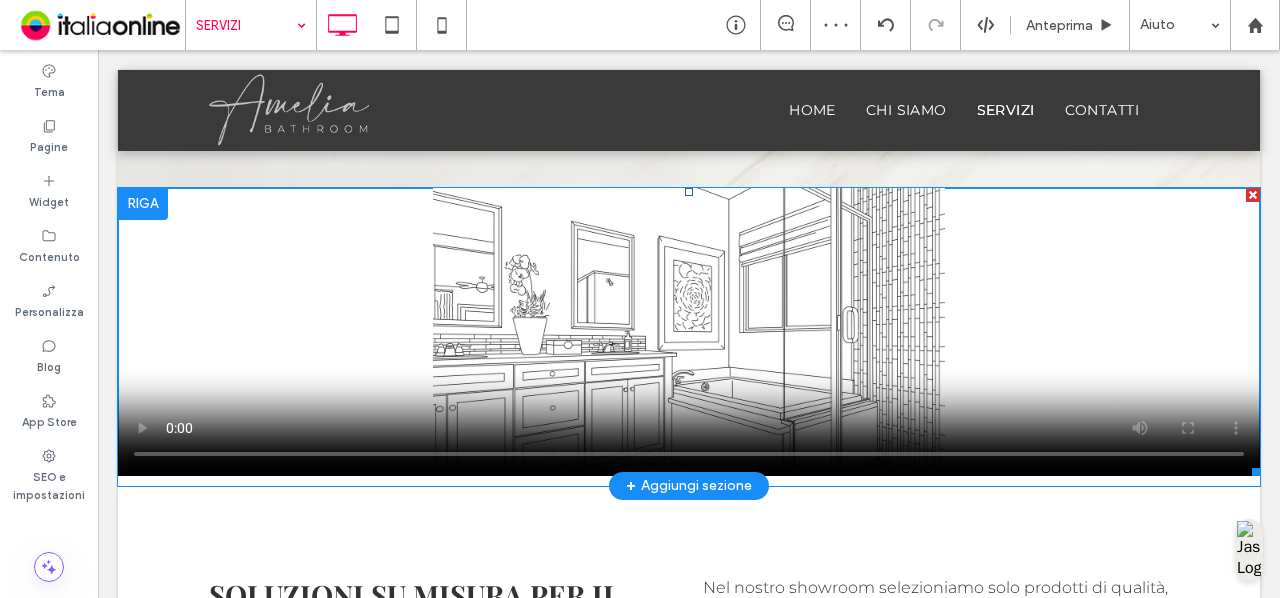 click at bounding box center [689, 332] 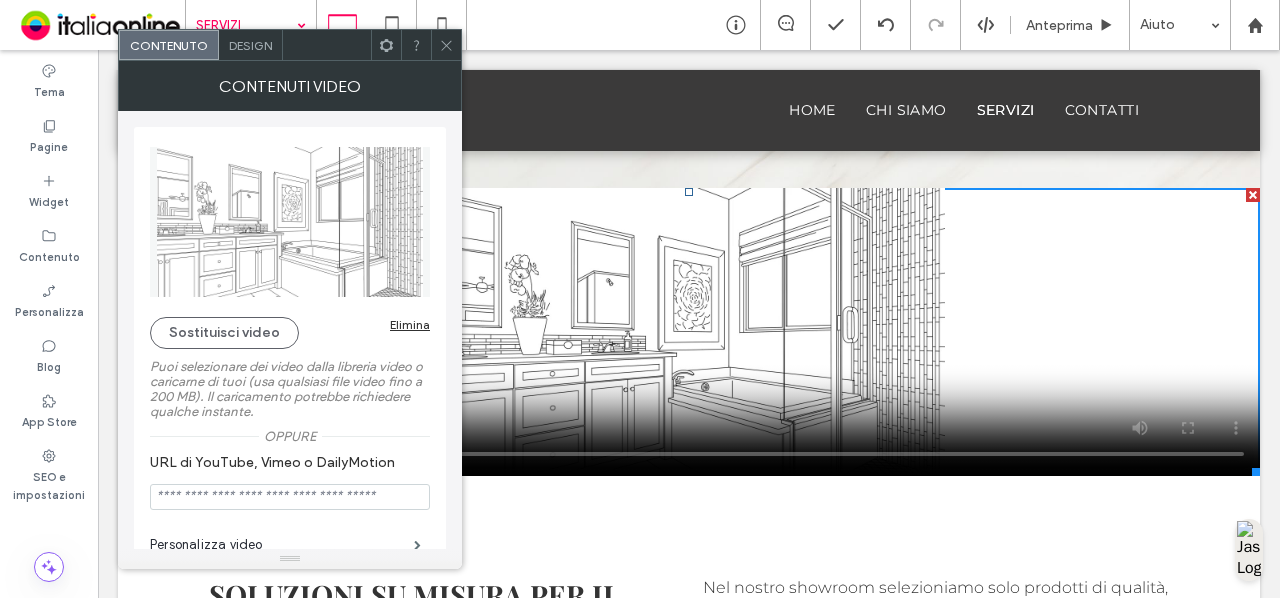 click at bounding box center [446, 45] 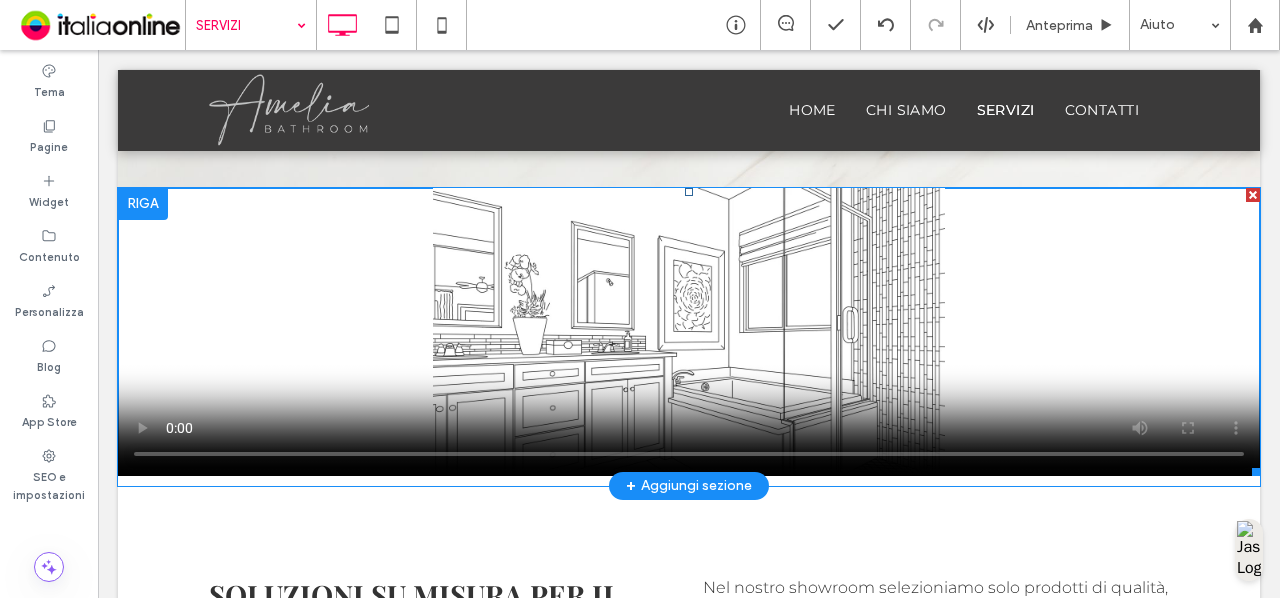 click at bounding box center (689, 332) 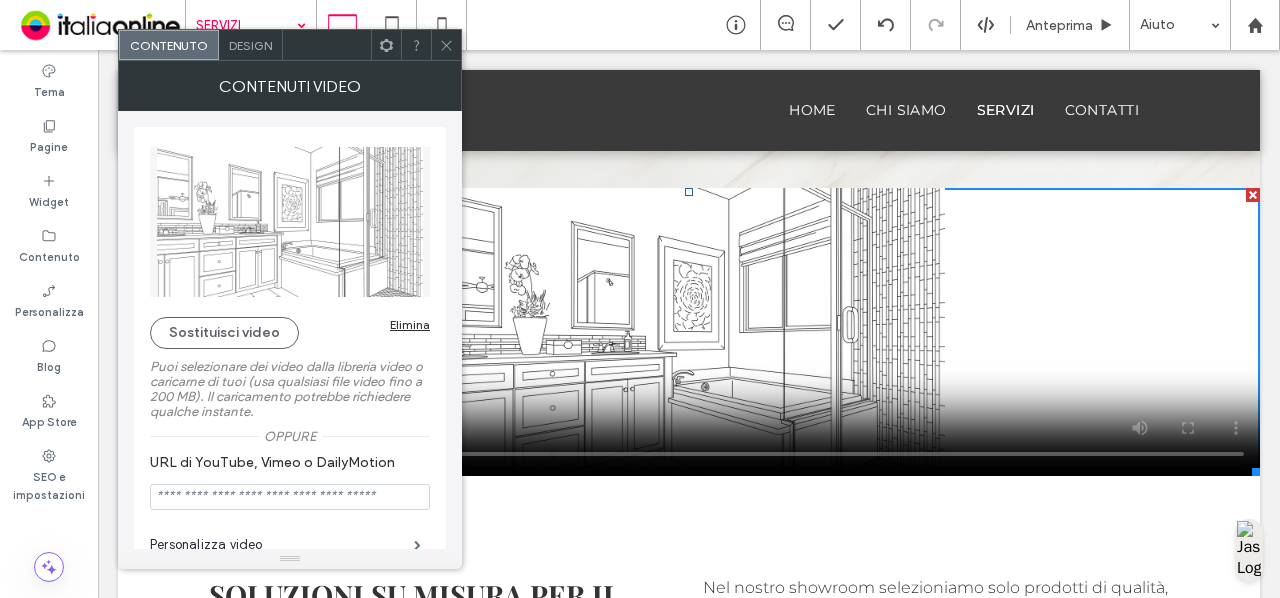 click 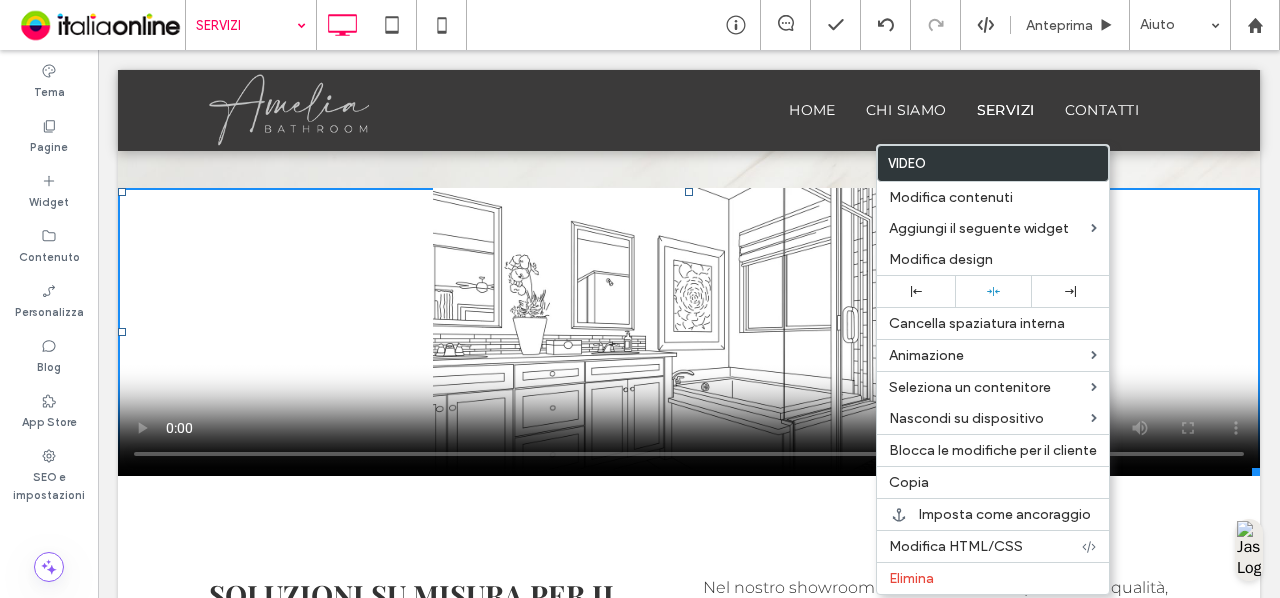 click at bounding box center [689, 332] 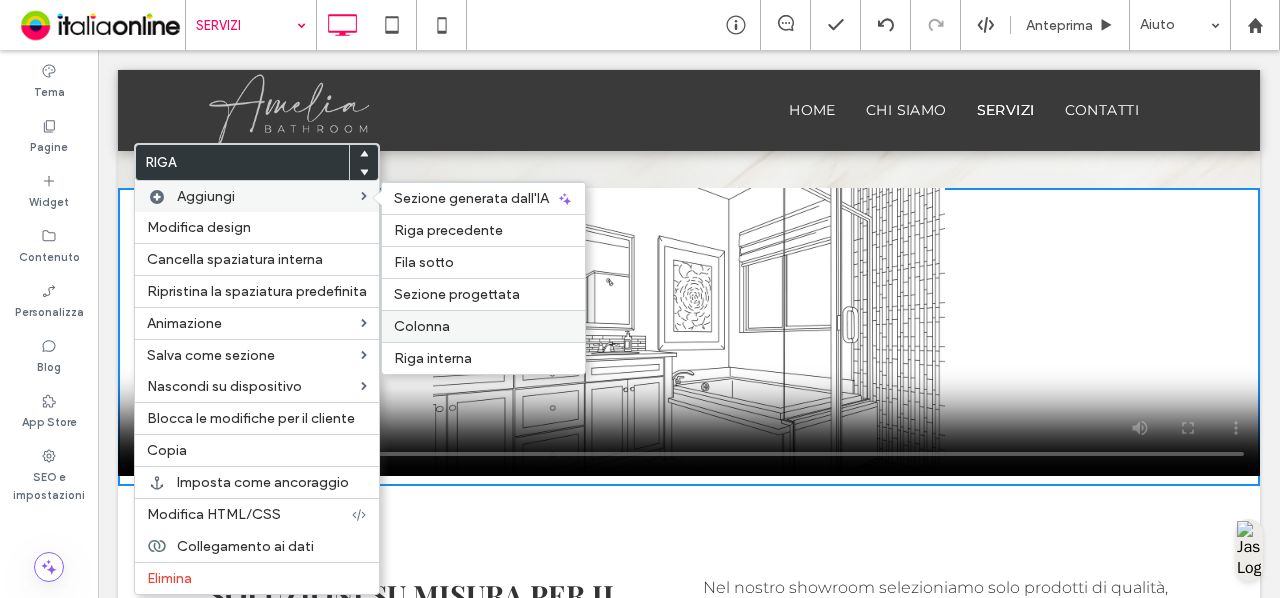 click on "Colonna" at bounding box center [483, 326] 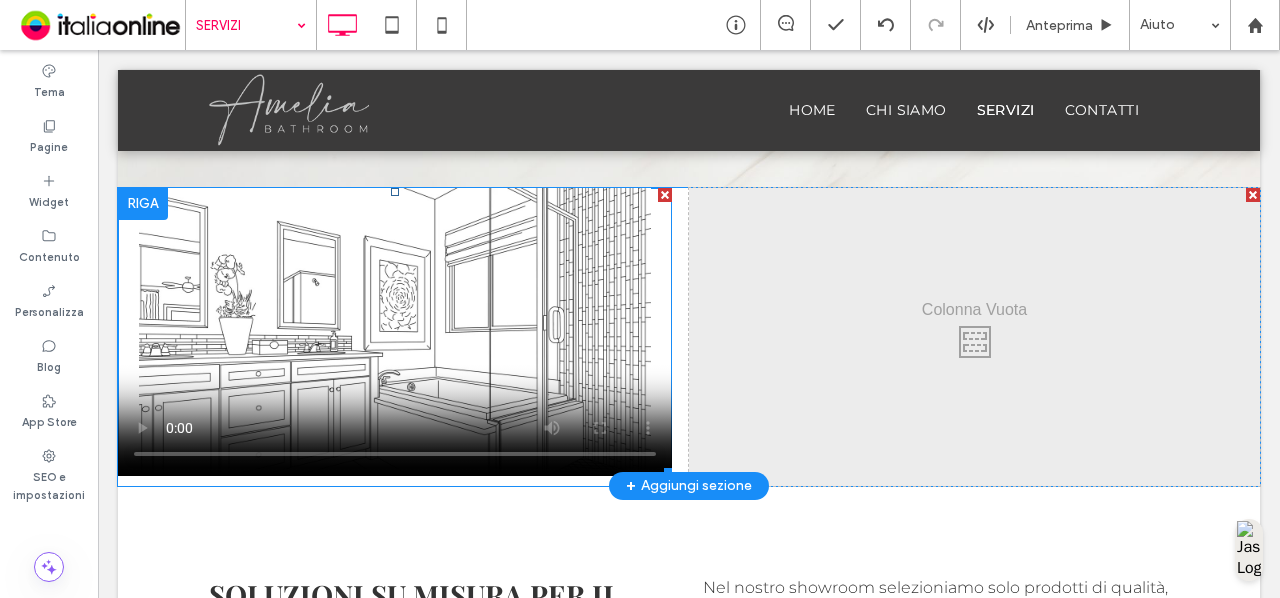 click at bounding box center (665, 195) 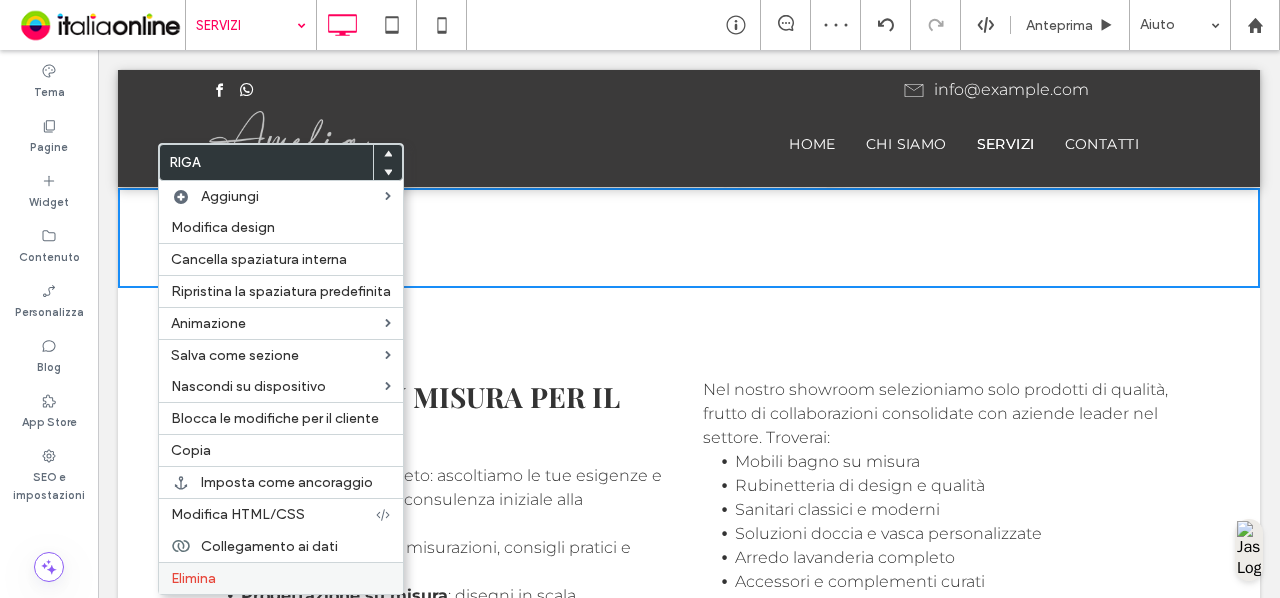 click on "Elimina" at bounding box center [281, 578] 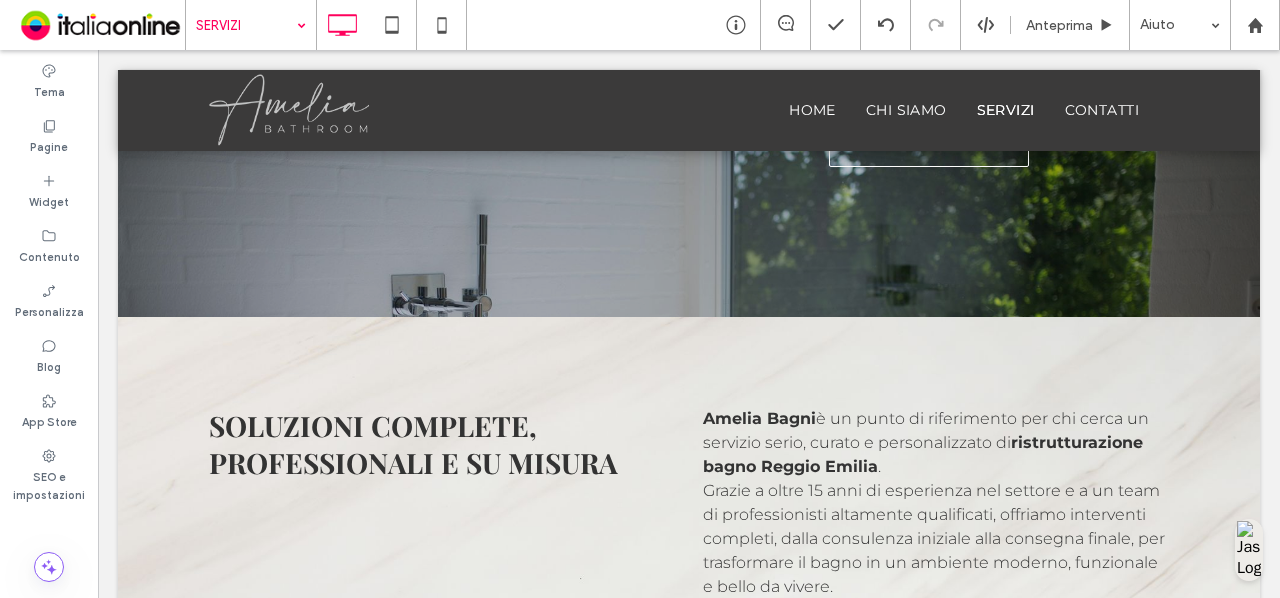 scroll, scrollTop: 366, scrollLeft: 0, axis: vertical 